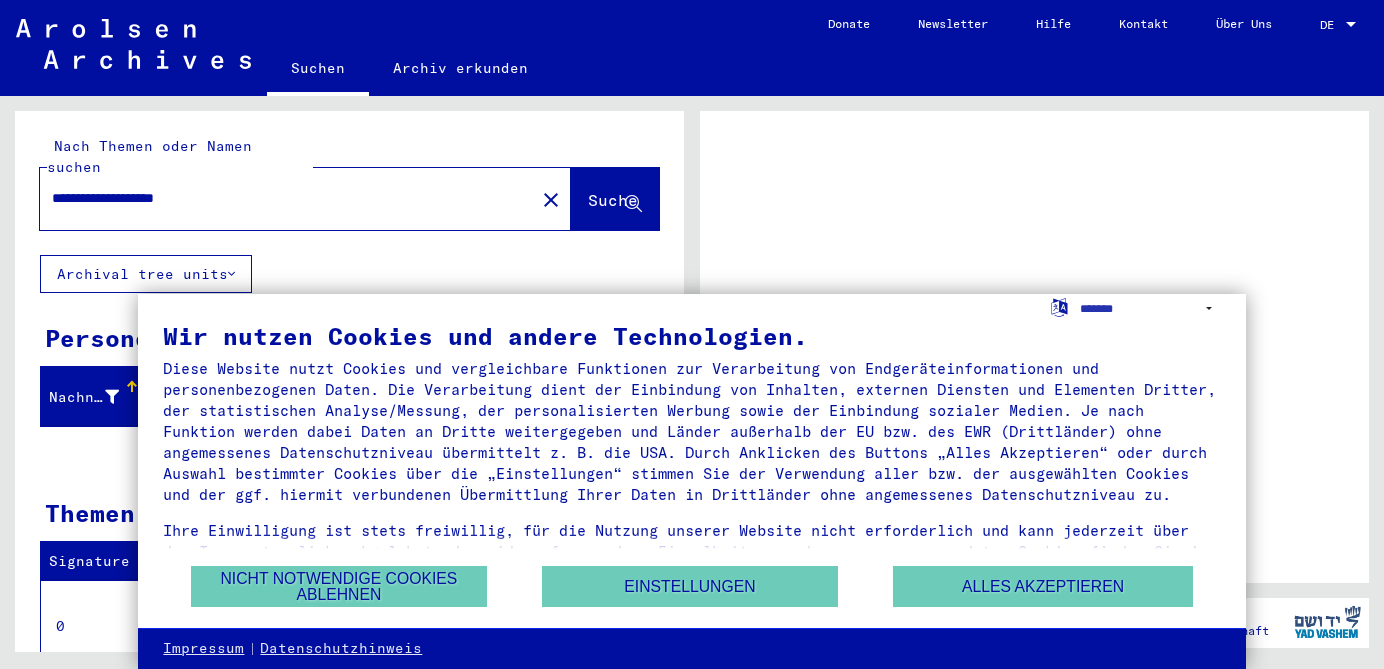 scroll, scrollTop: 0, scrollLeft: 0, axis: both 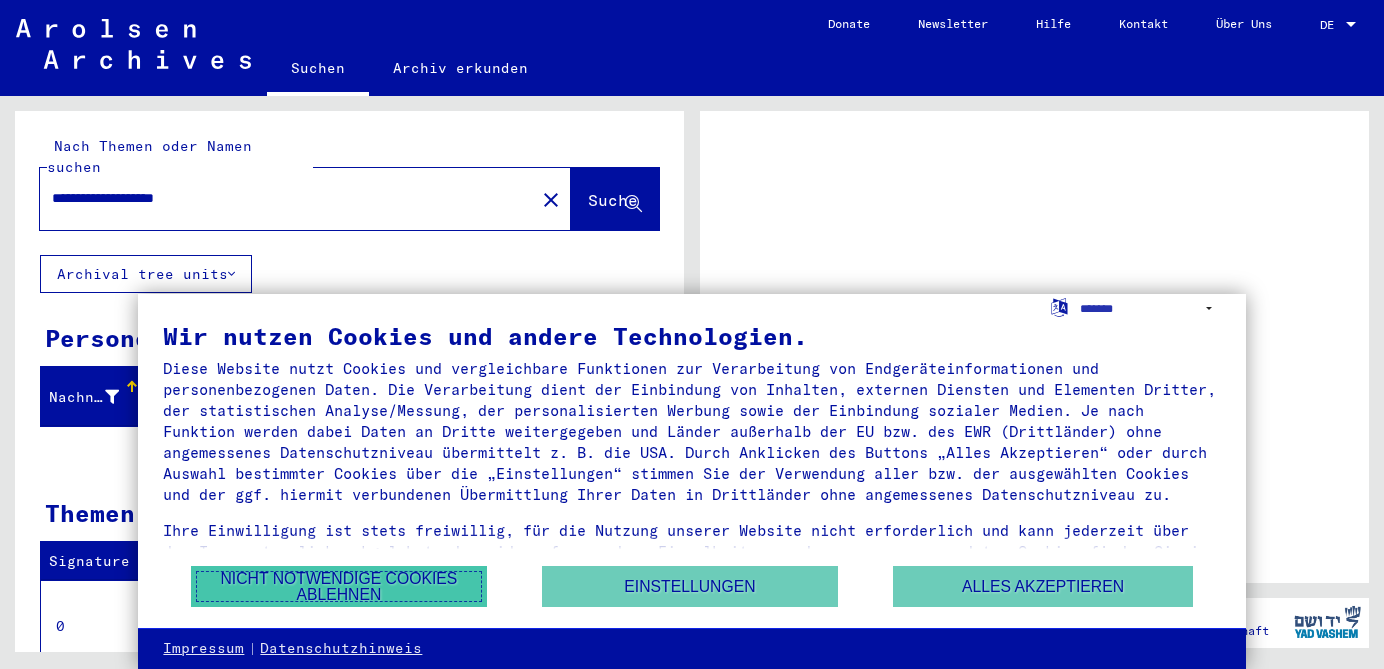 click on "Nicht notwendige Cookies ablehnen" at bounding box center [339, 586] 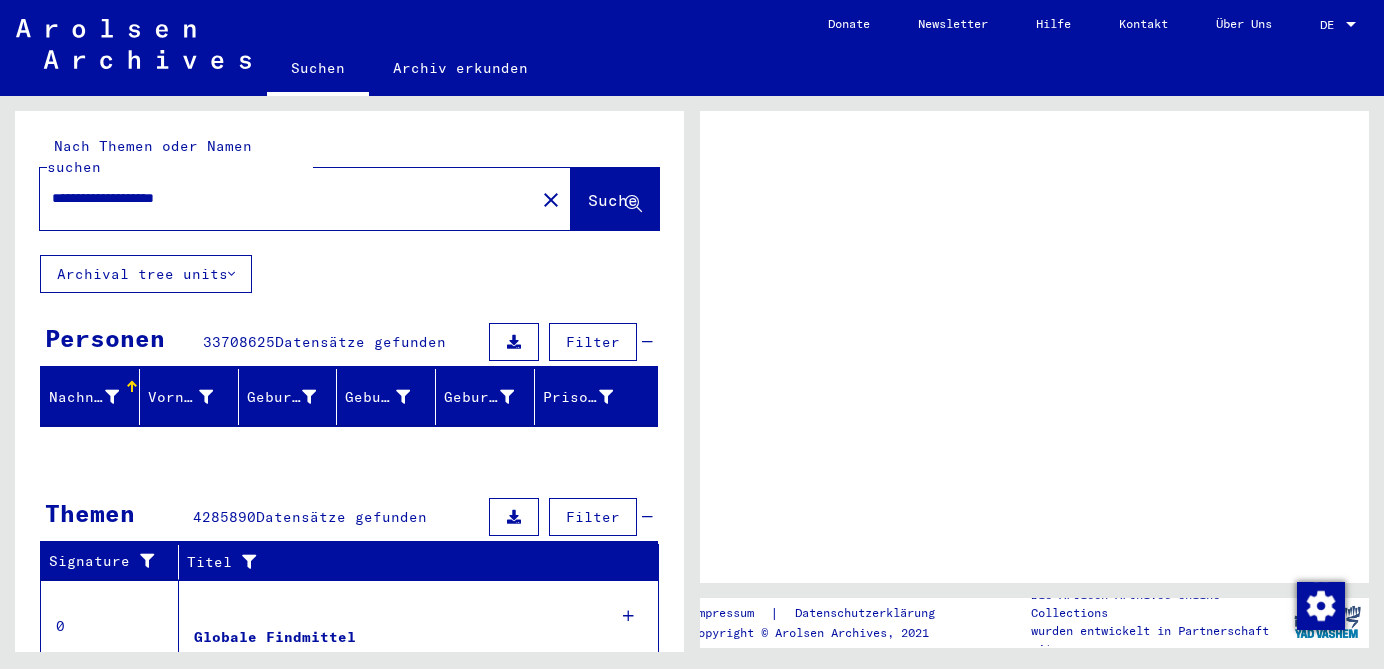 click 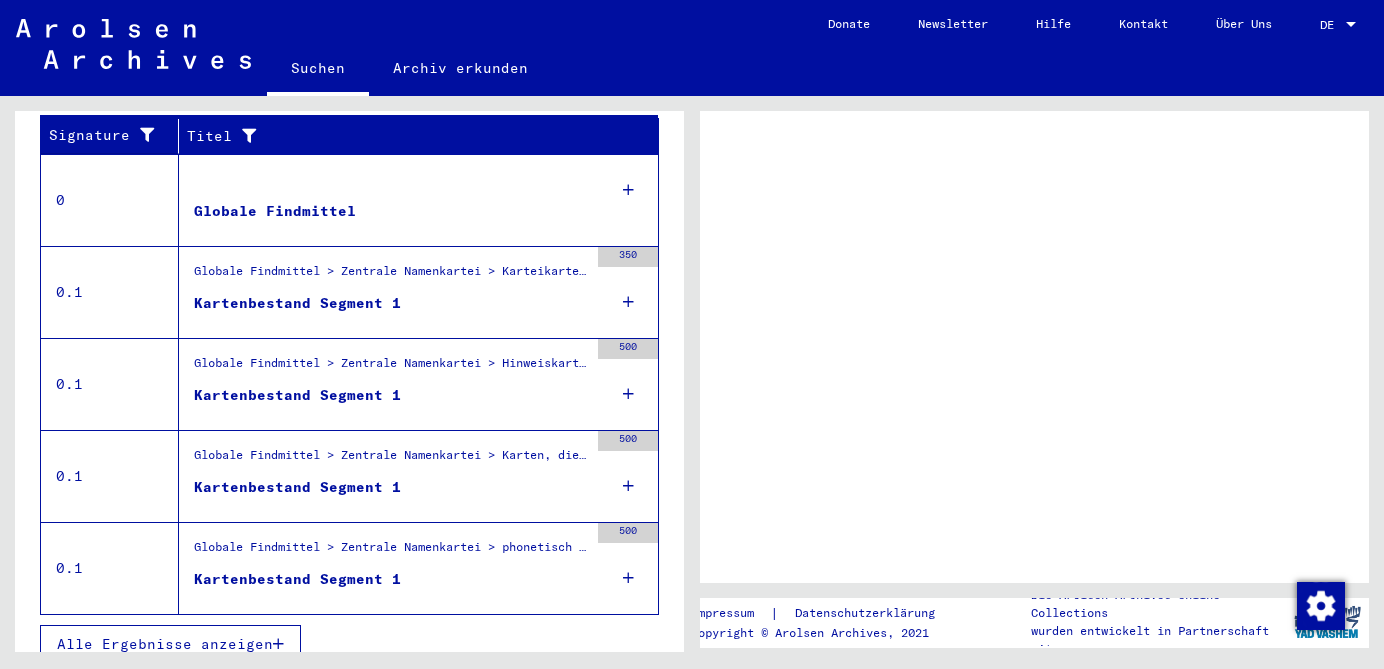 scroll, scrollTop: 297, scrollLeft: 0, axis: vertical 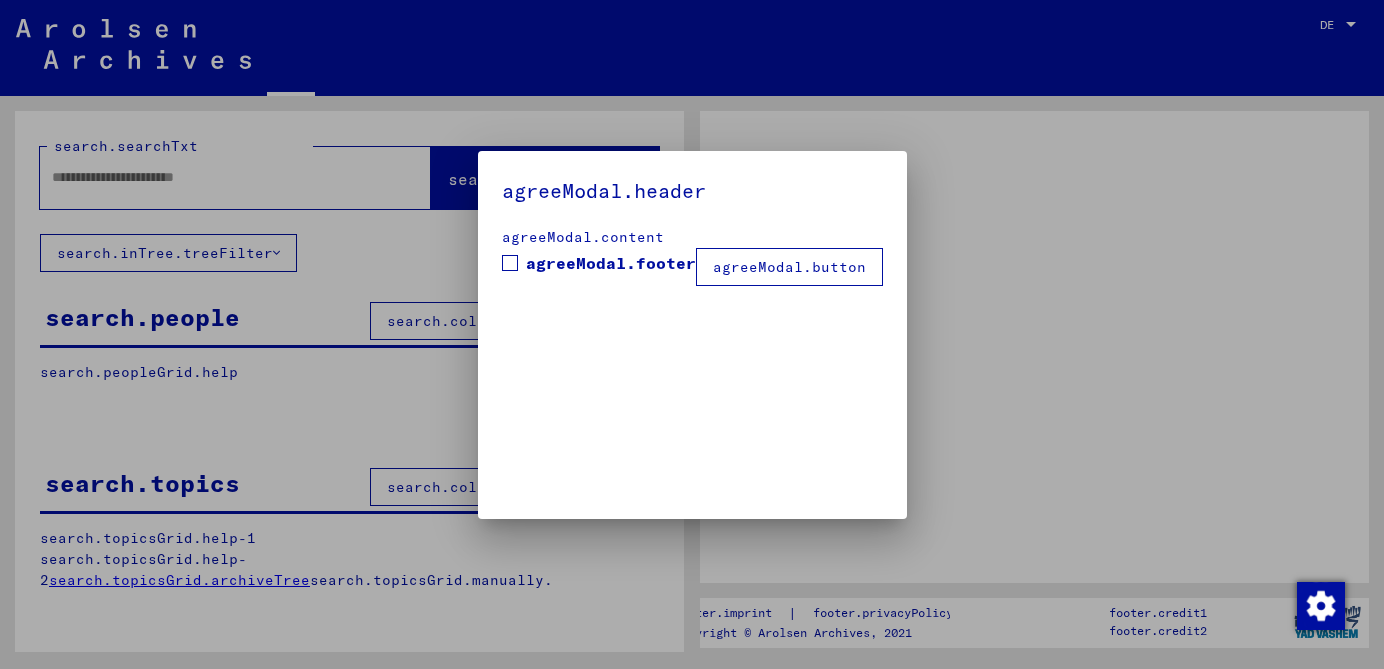 type on "**********" 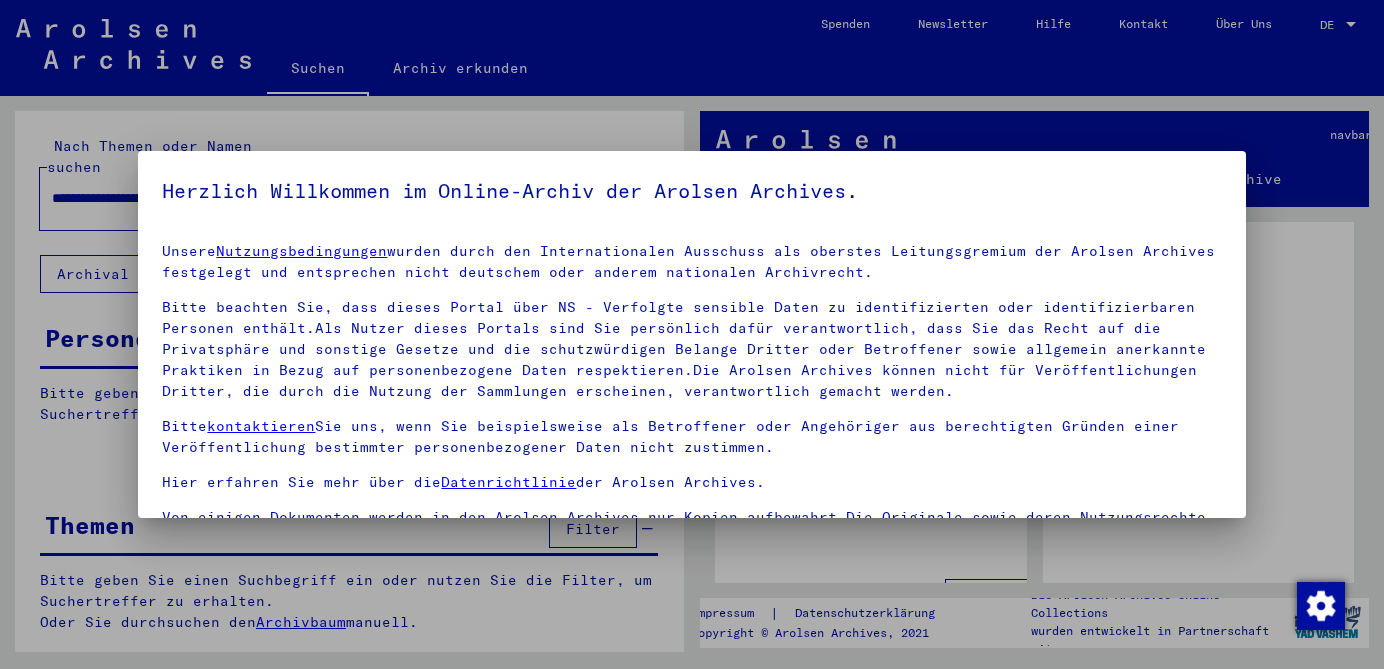 scroll, scrollTop: 45, scrollLeft: 0, axis: vertical 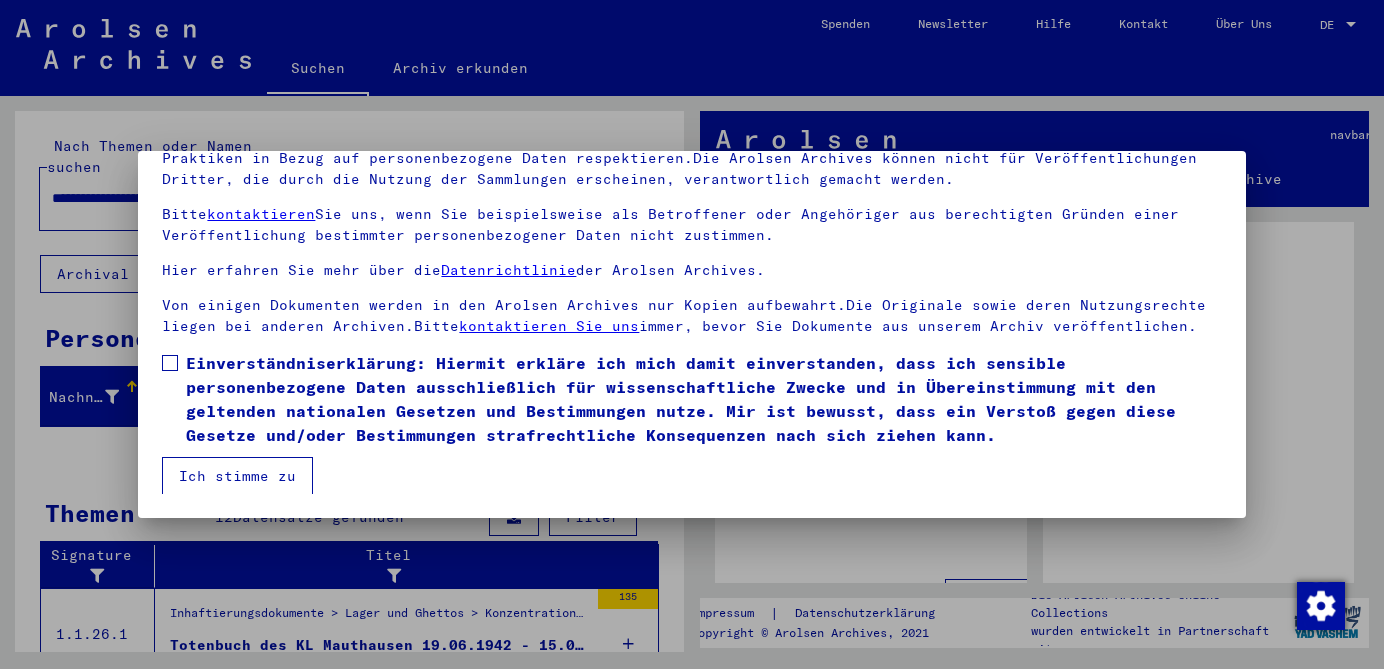 click on "Einverständniserklärung: Hiermit erkläre ich mich damit einverstanden, dass ich sensible personenbezogene Daten ausschließlich für wissenschaftliche Zwecke und in Übereinstimmung mit den geltenden nationalen Gesetzen und Bestimmungen nutze. Mir ist bewusst, dass ein Verstoß gegen diese Gesetze und/oder Bestimmungen strafrechtliche Konsequenzen nach sich ziehen kann." at bounding box center (691, 399) 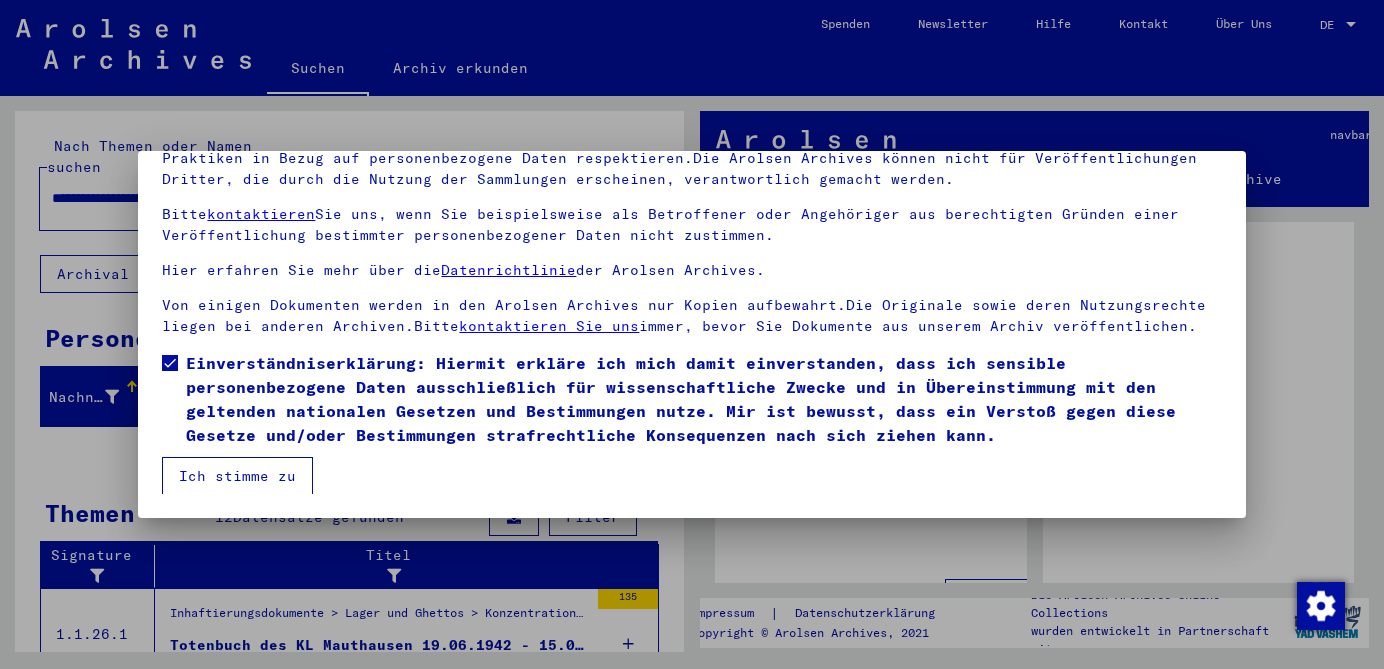 click on "Ich stimme zu" at bounding box center (237, 476) 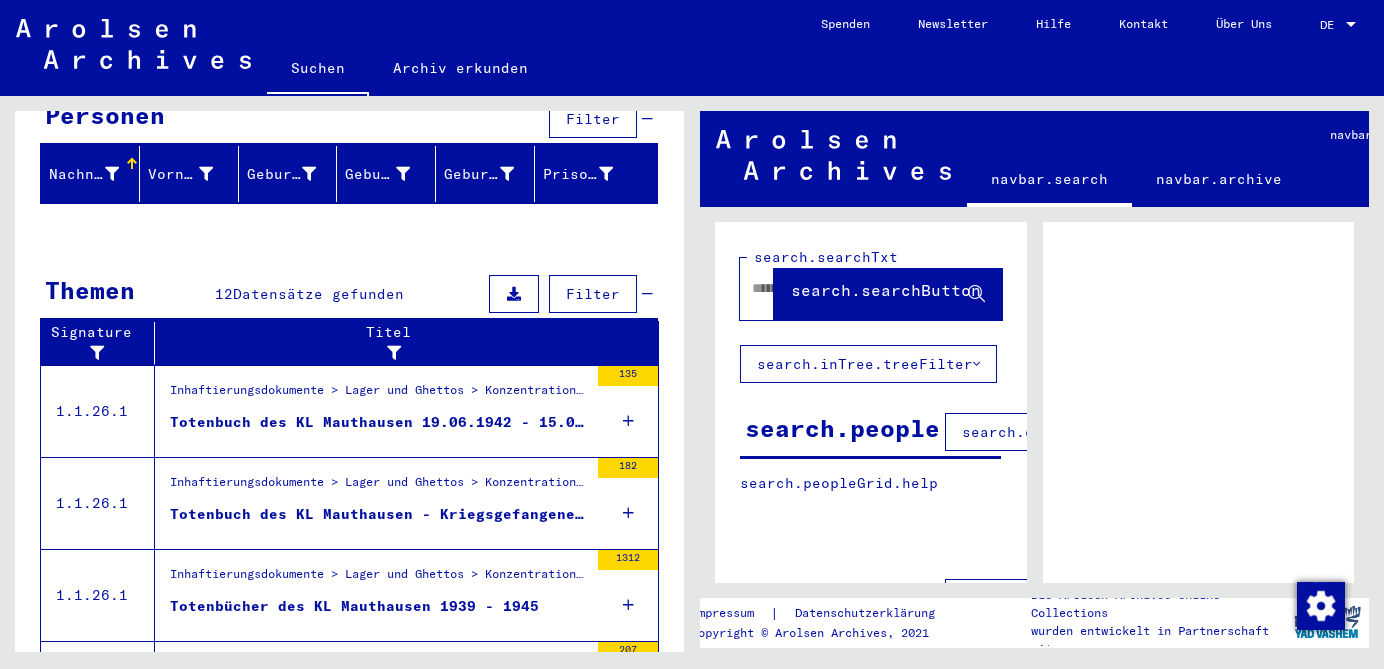 scroll, scrollTop: 305, scrollLeft: 0, axis: vertical 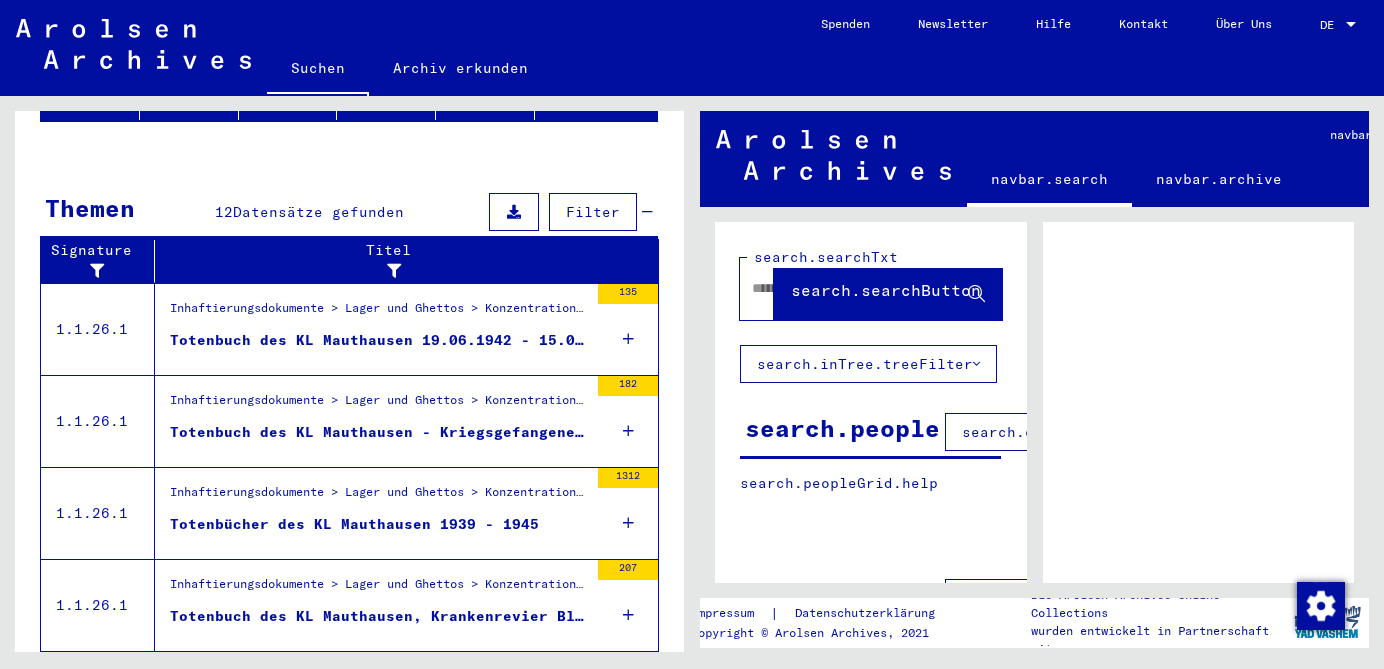 click on "Totenbuch des KL Mauthausen 19.06.1942 - 15.01.1944" at bounding box center (379, 340) 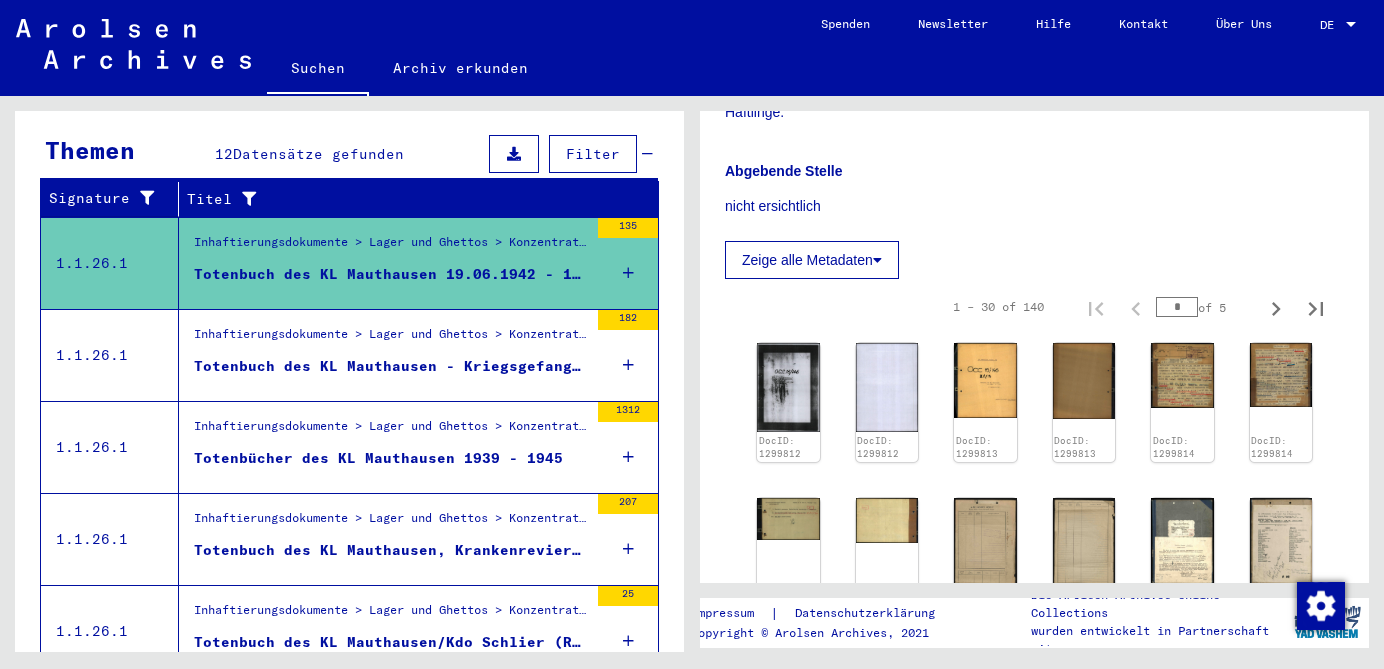 scroll, scrollTop: 507, scrollLeft: 0, axis: vertical 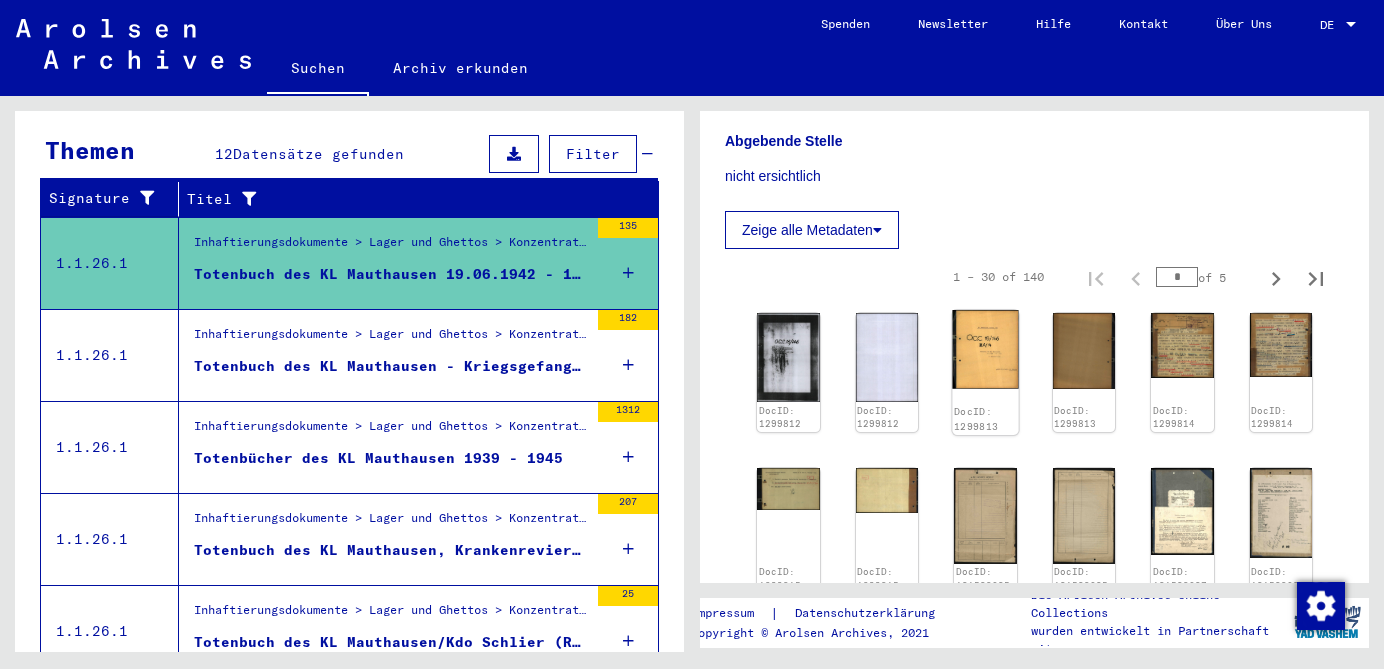 click 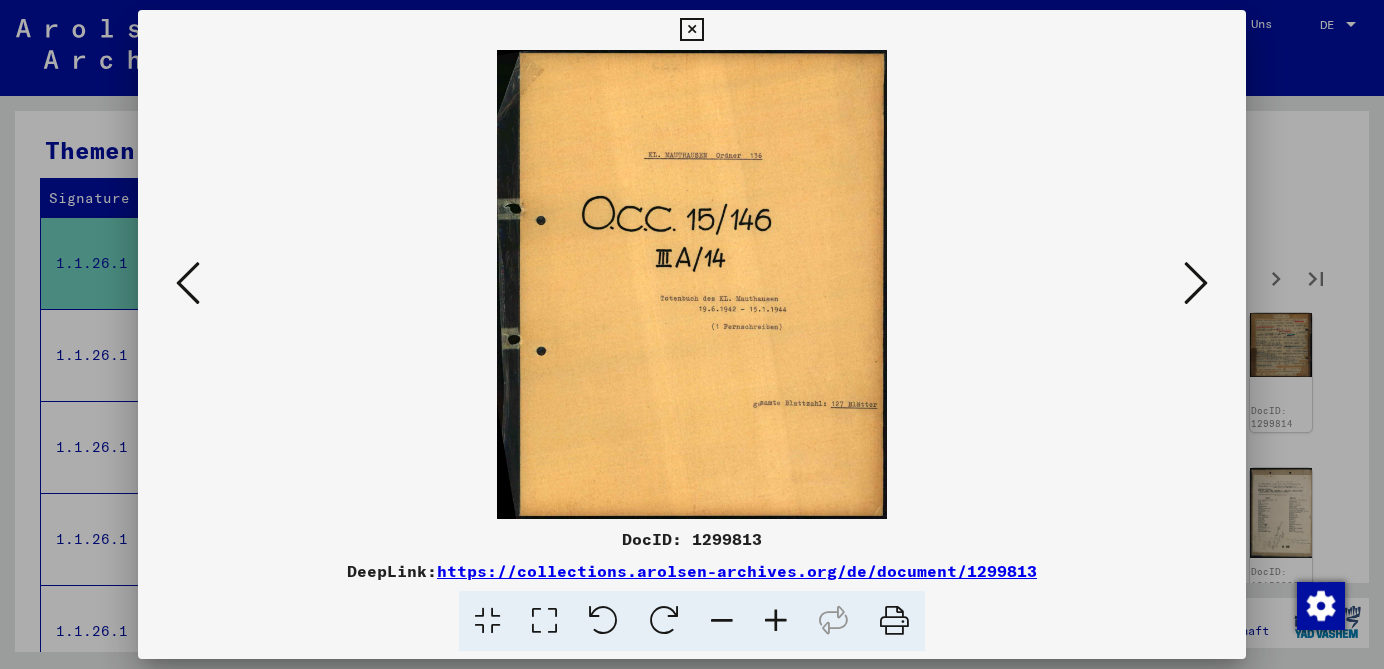 click at bounding box center [776, 621] 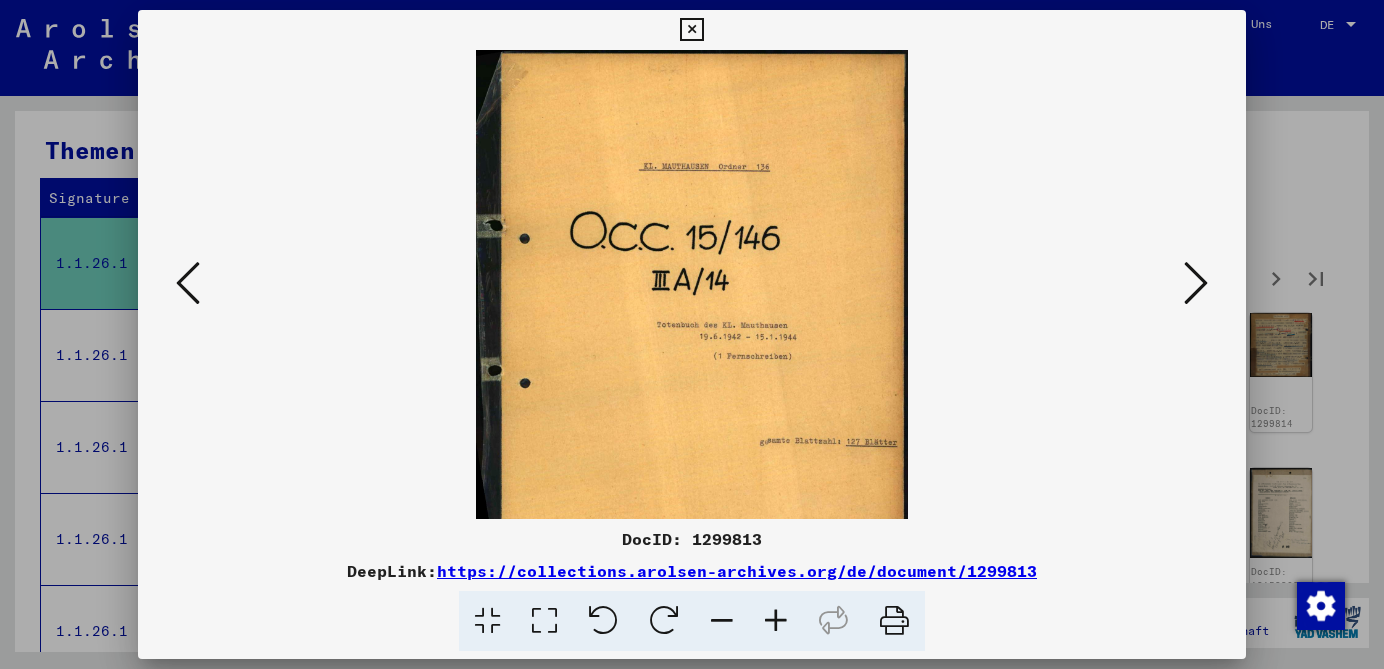 click at bounding box center [776, 621] 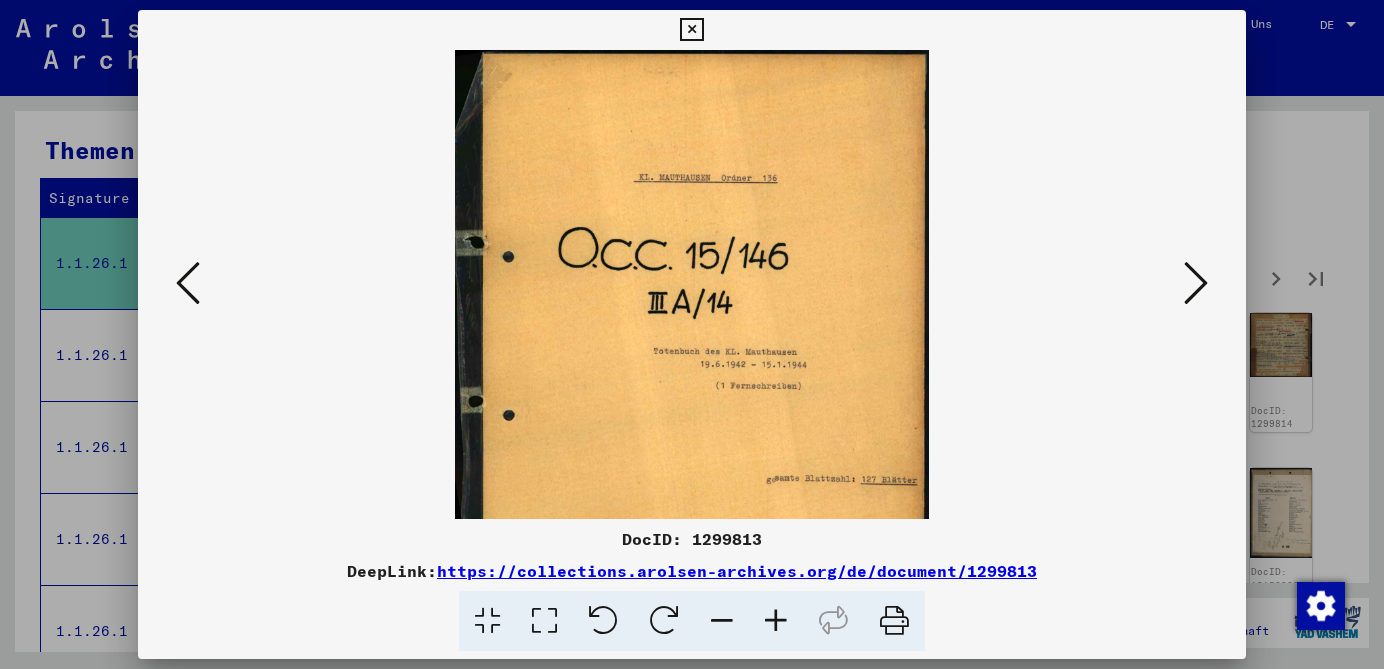 click at bounding box center (776, 621) 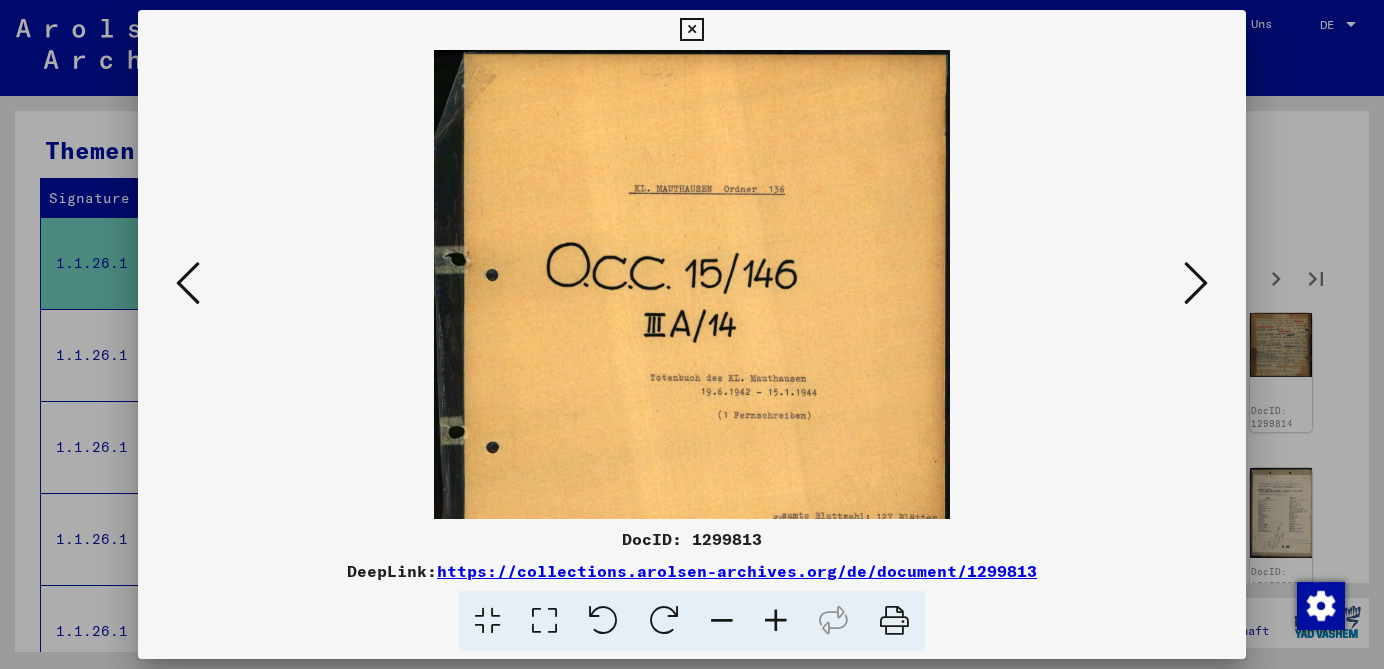 click at bounding box center [776, 621] 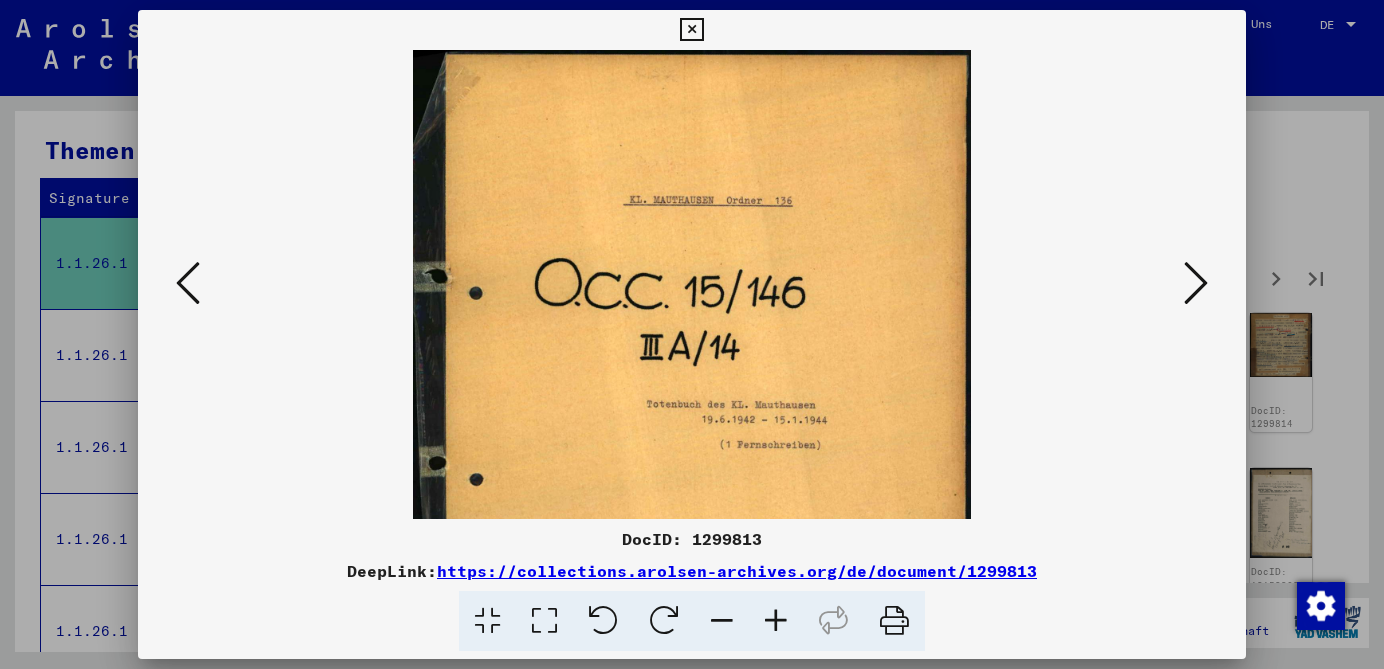 click at bounding box center (1196, 283) 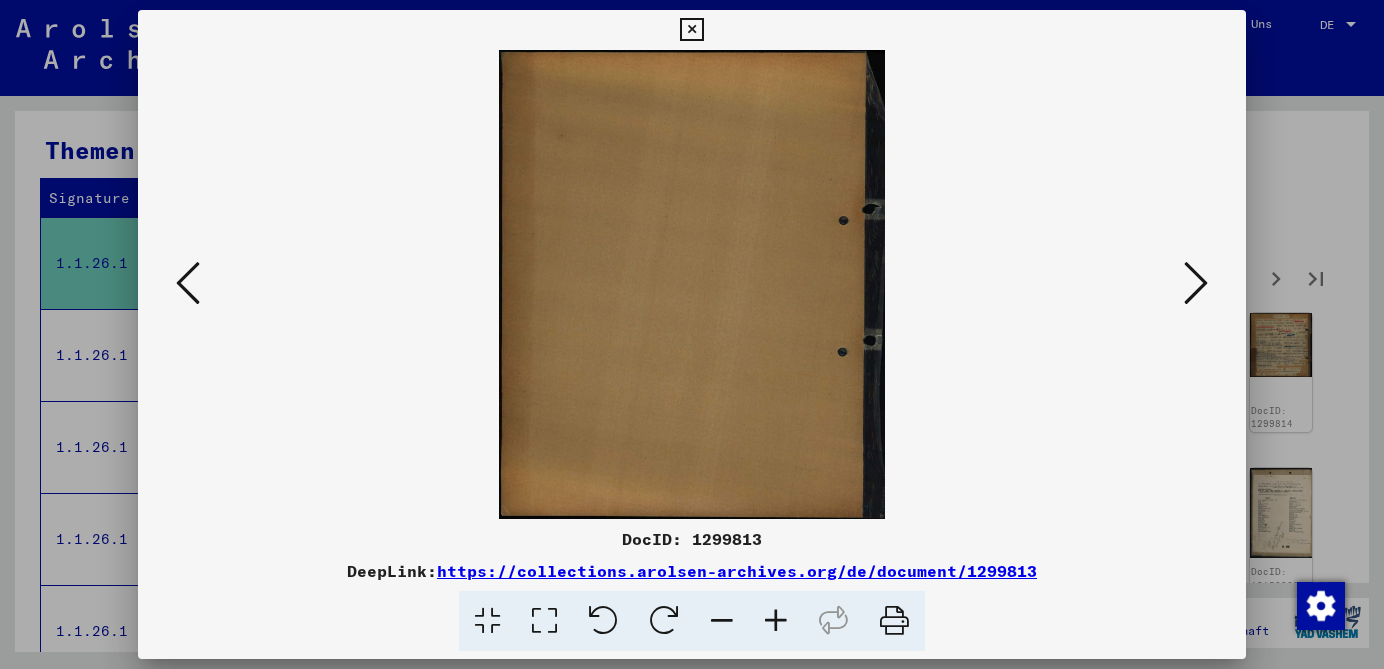 click at bounding box center [1196, 283] 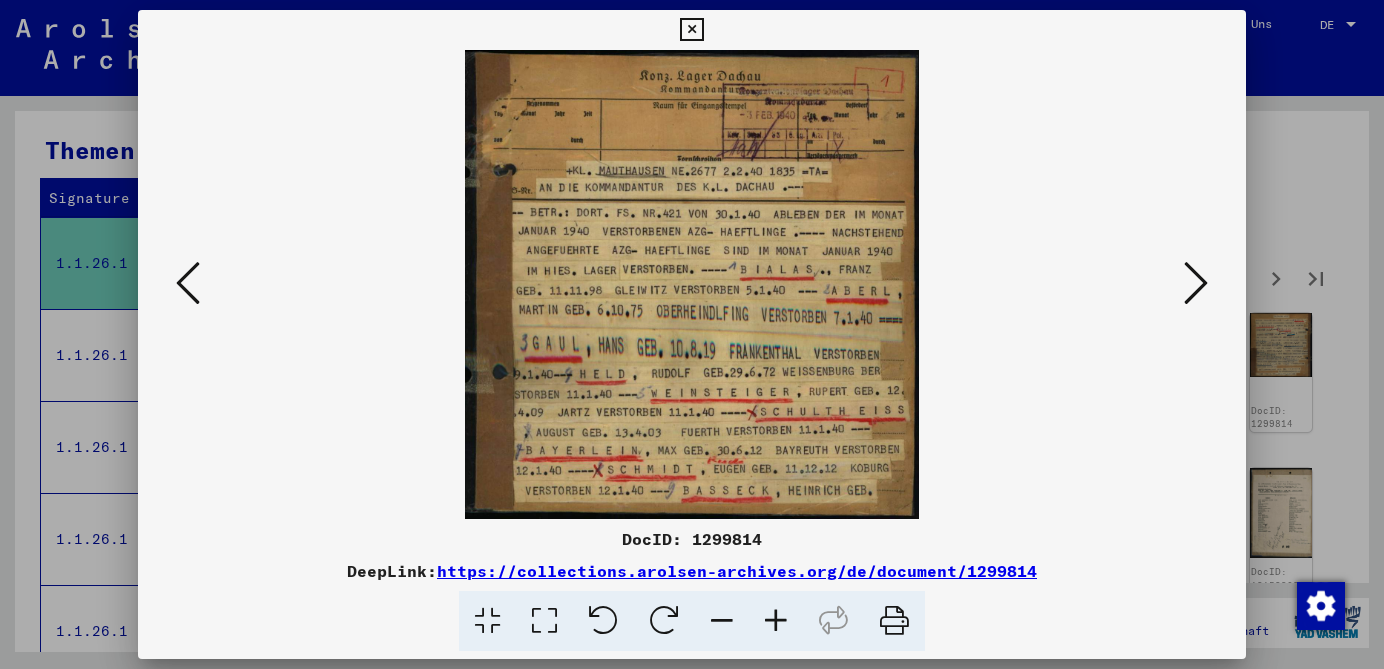 click at bounding box center [1196, 283] 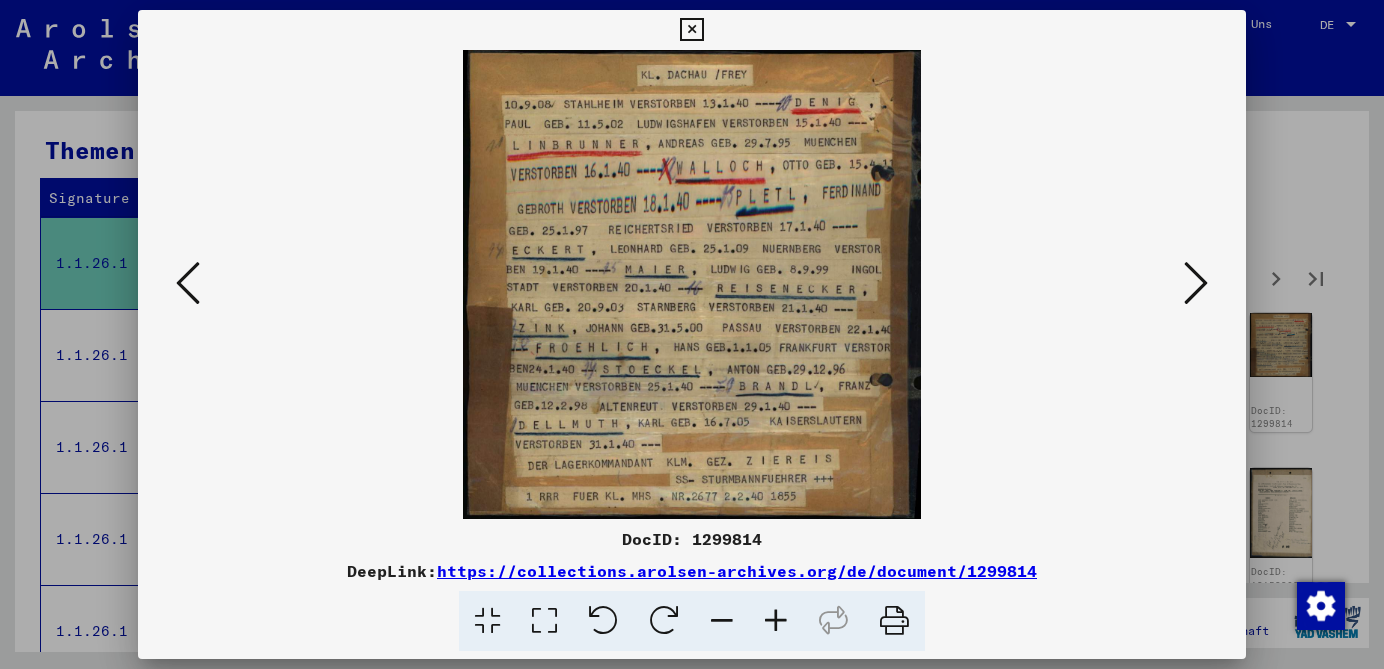 click at bounding box center (1196, 283) 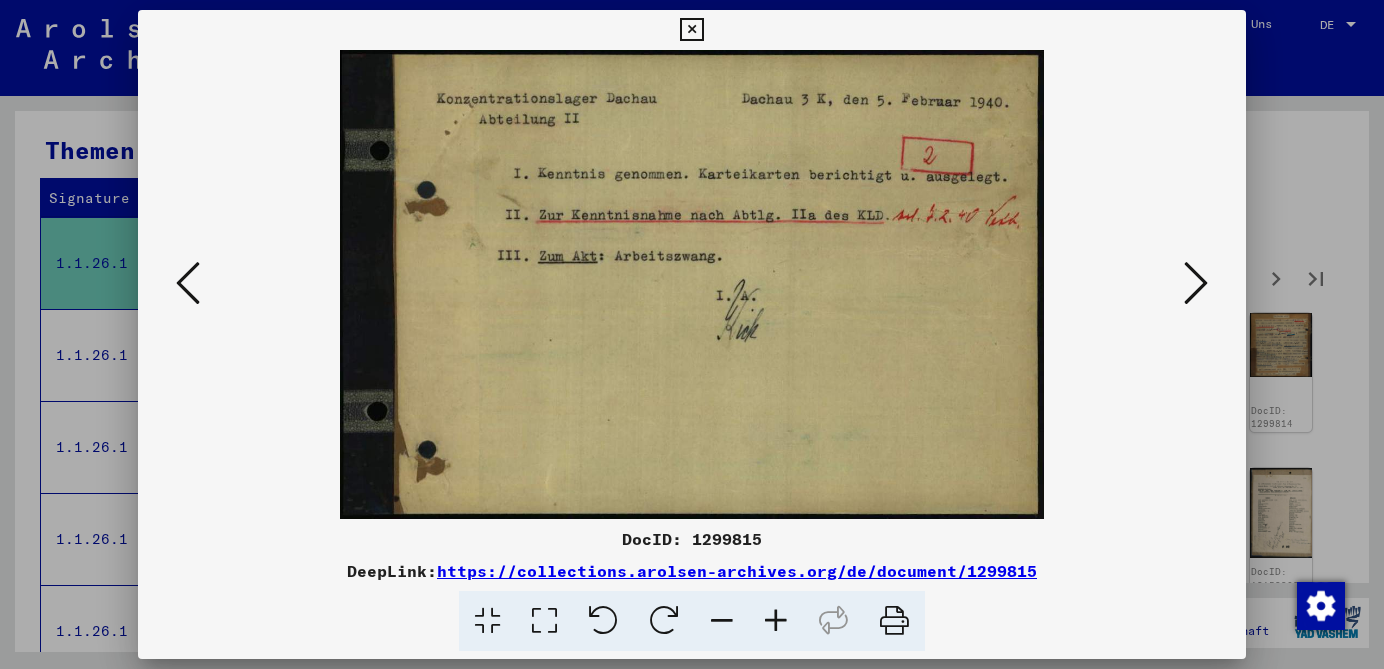 click at bounding box center [1196, 283] 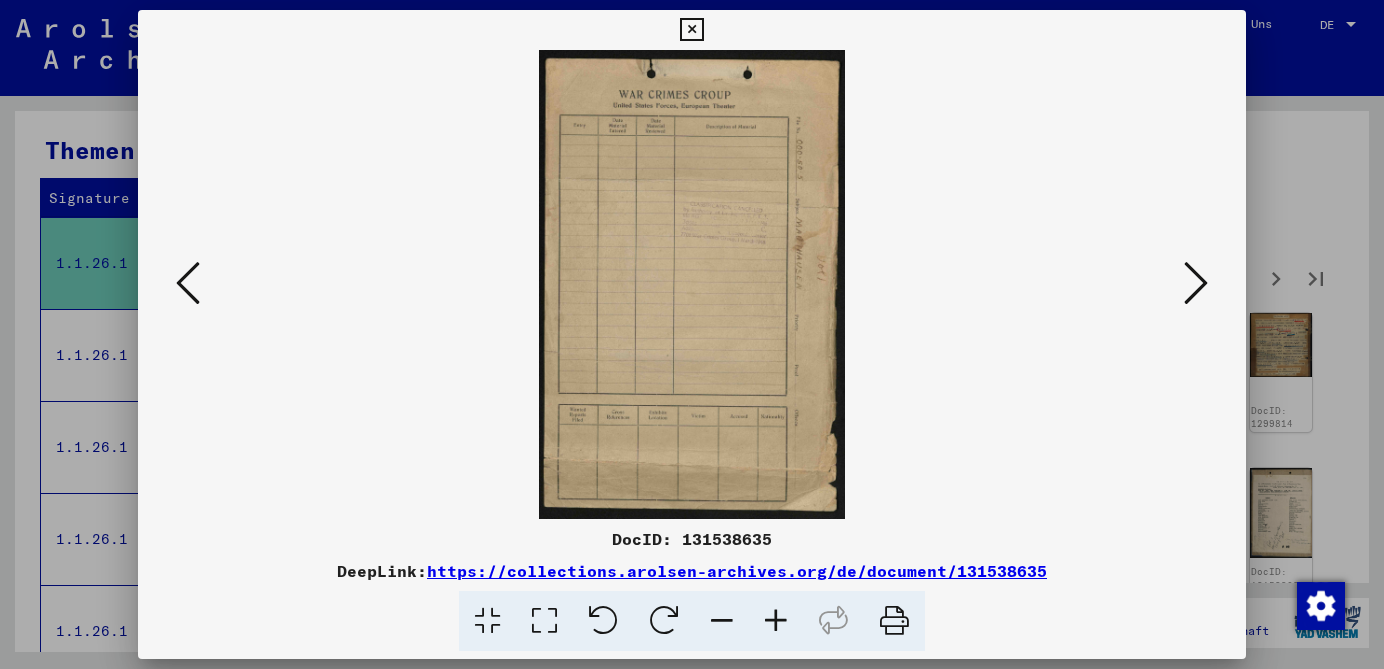click at bounding box center [1196, 283] 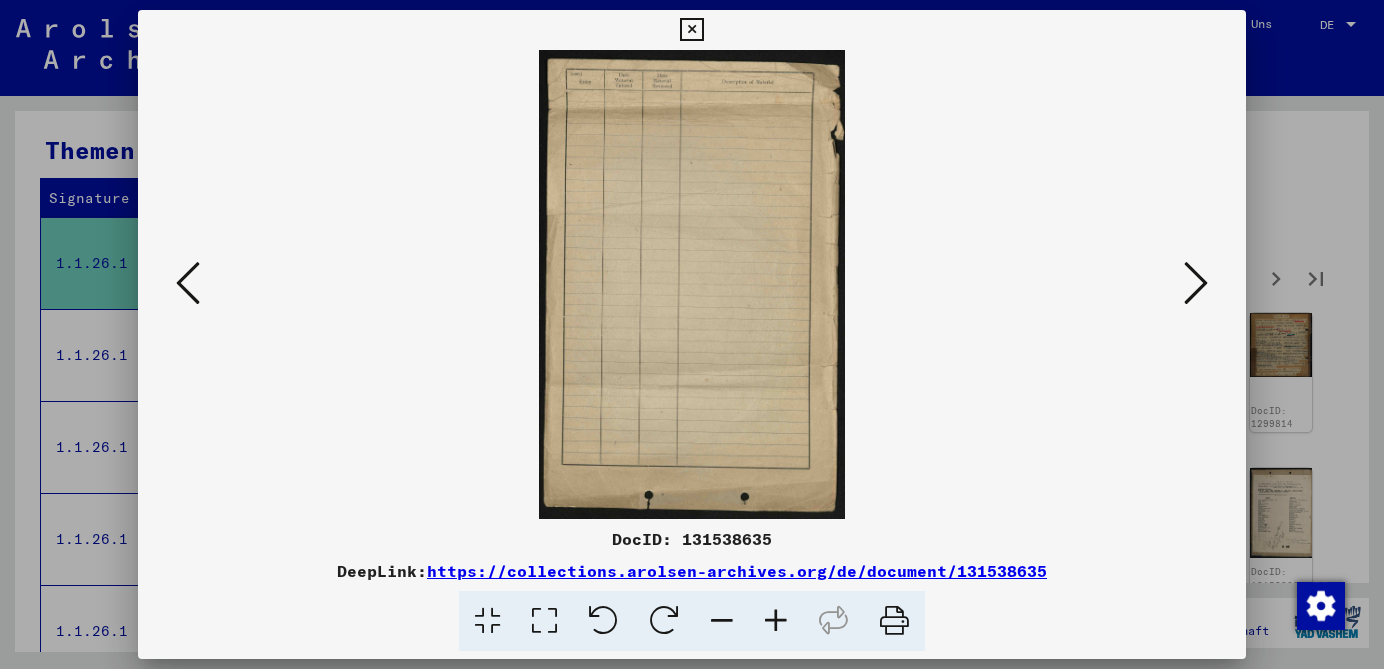click at bounding box center [1196, 283] 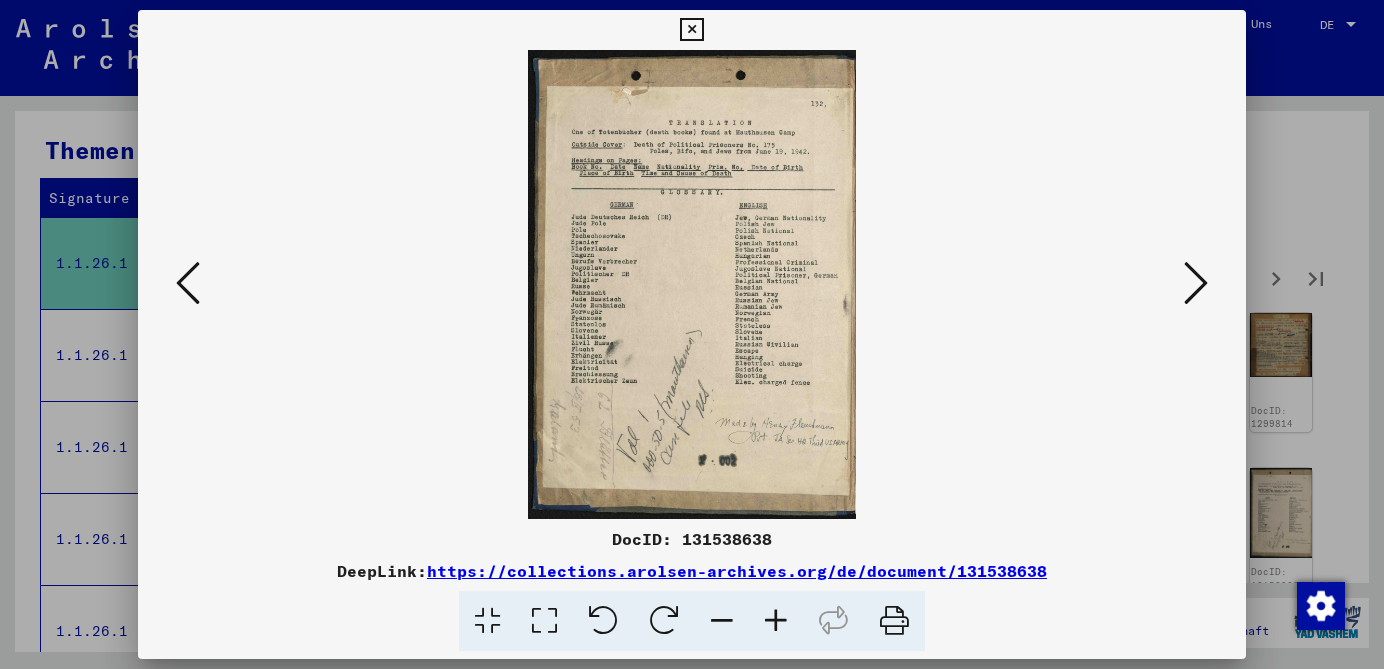 click at bounding box center (1196, 283) 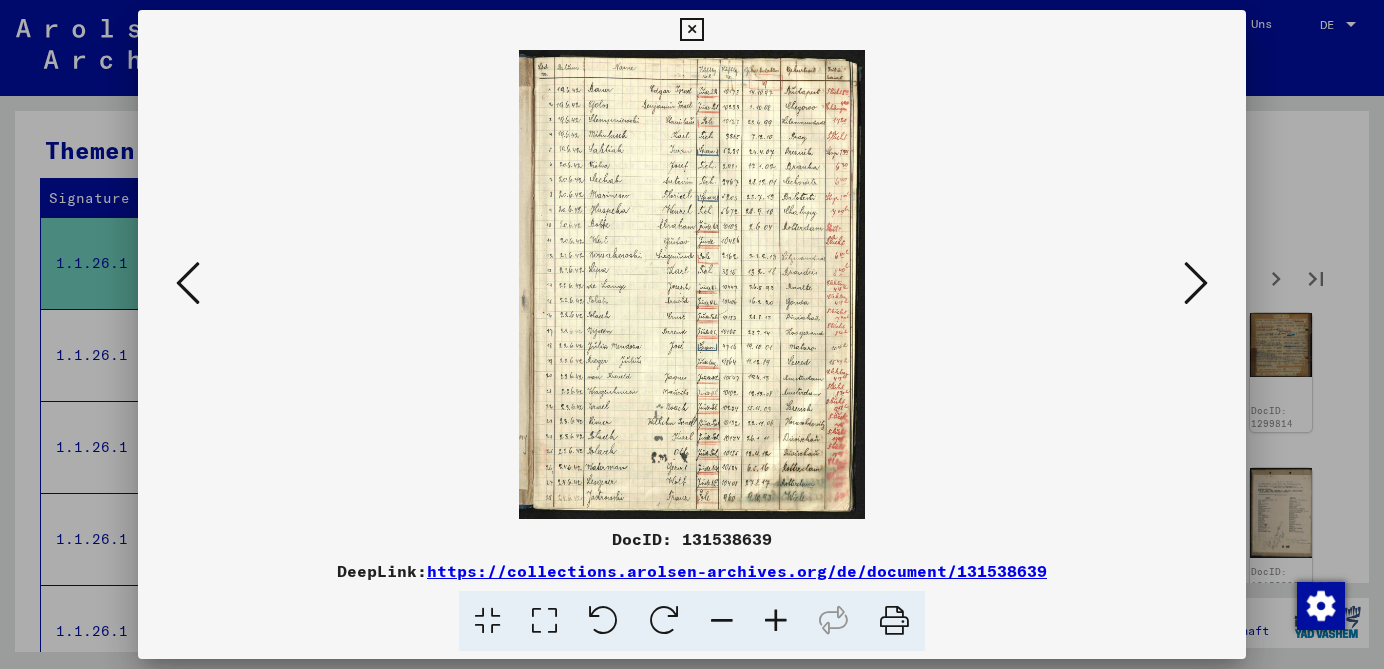 click at bounding box center [1196, 283] 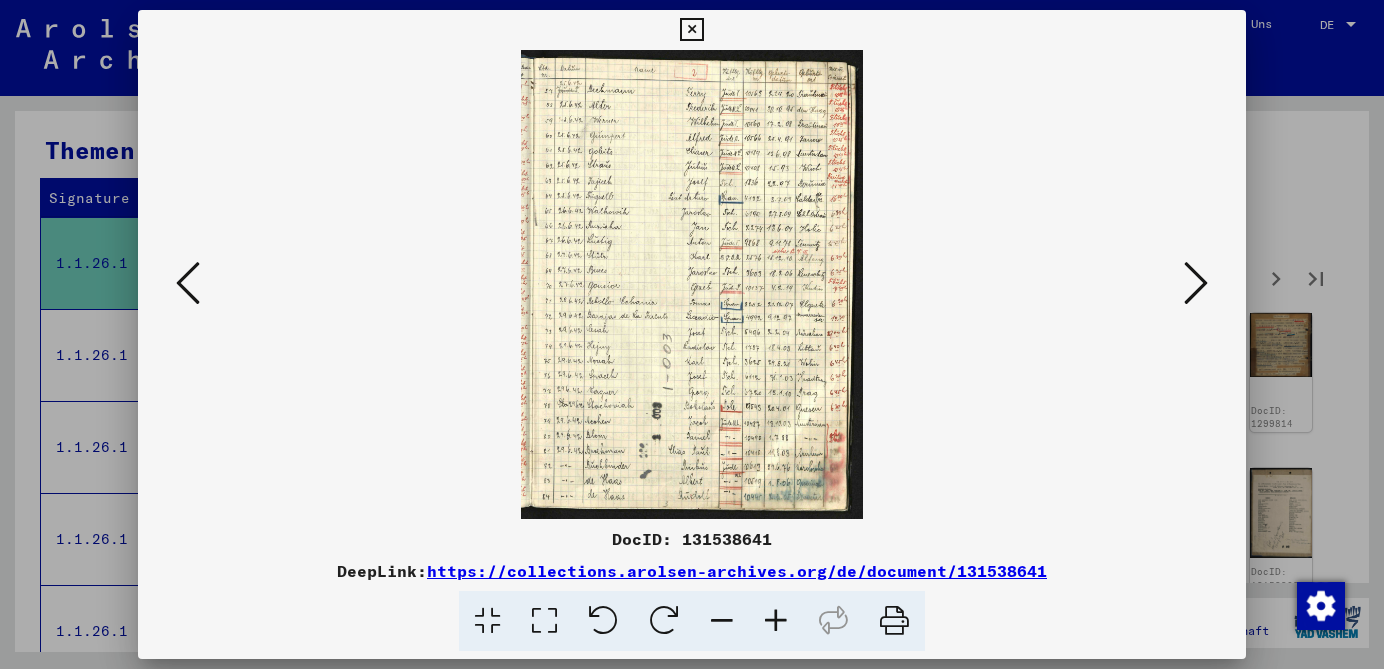 click at bounding box center (776, 621) 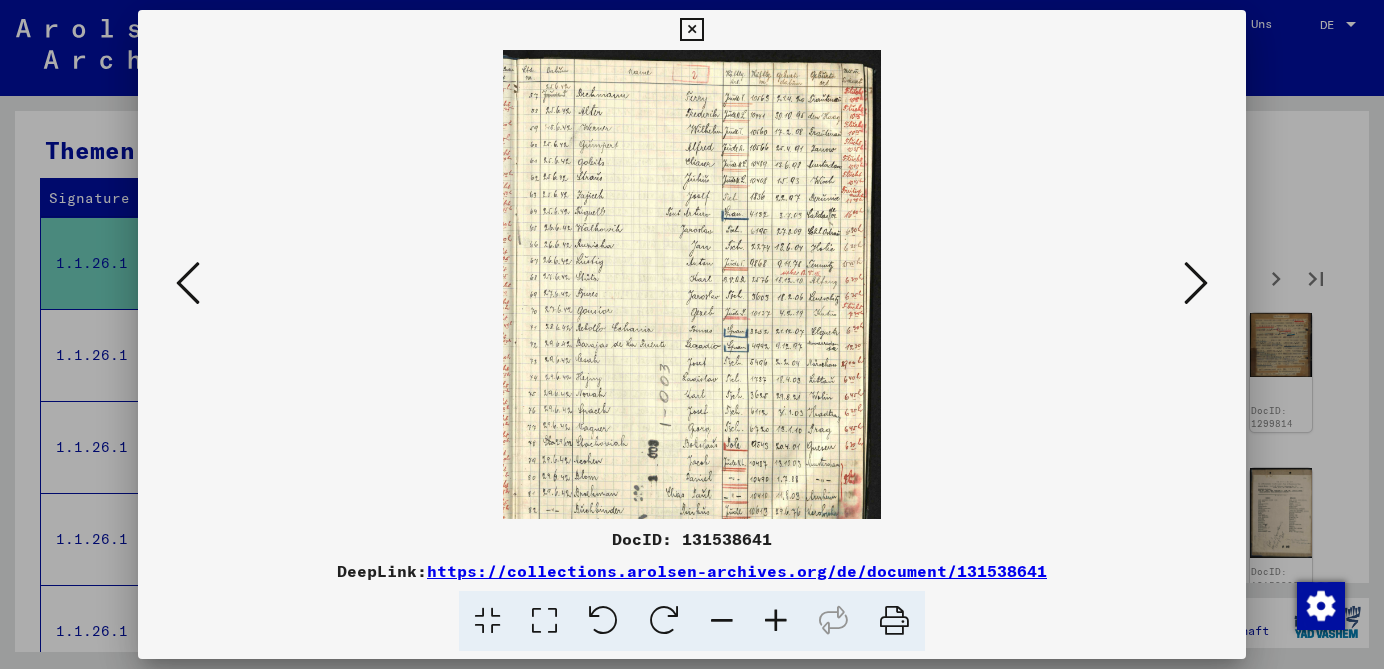 click at bounding box center [776, 621] 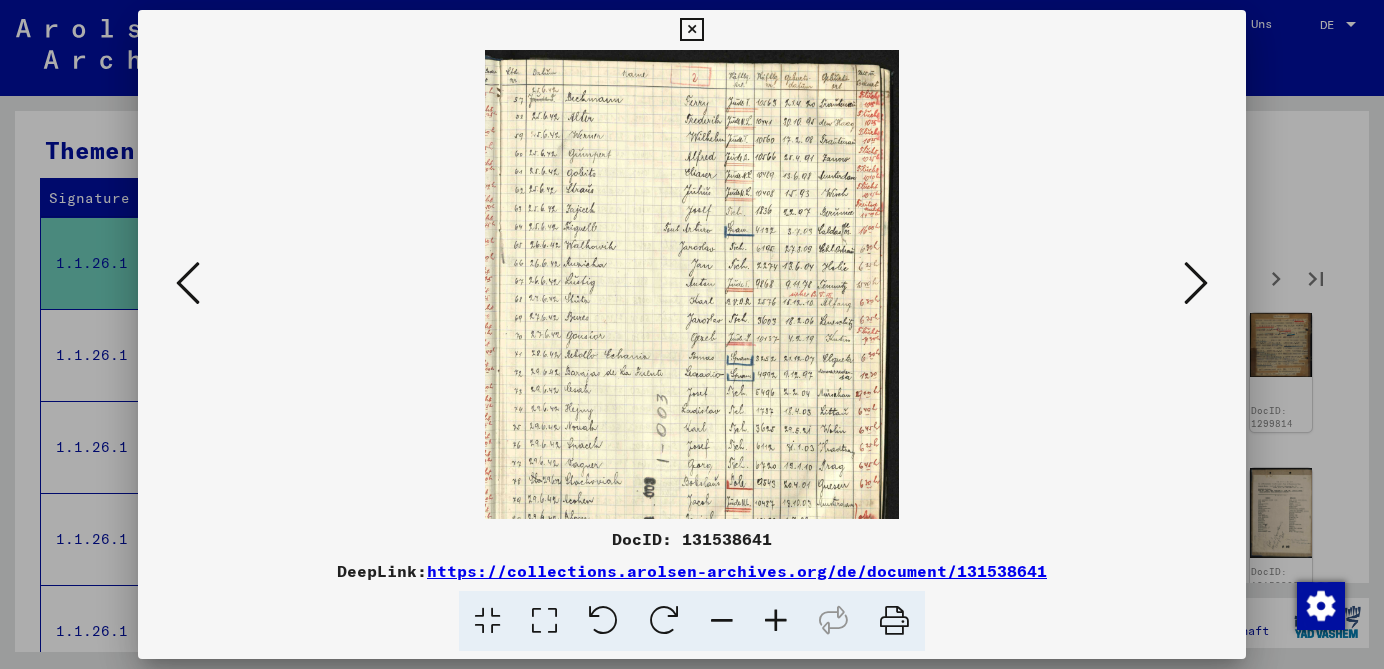 click at bounding box center [776, 621] 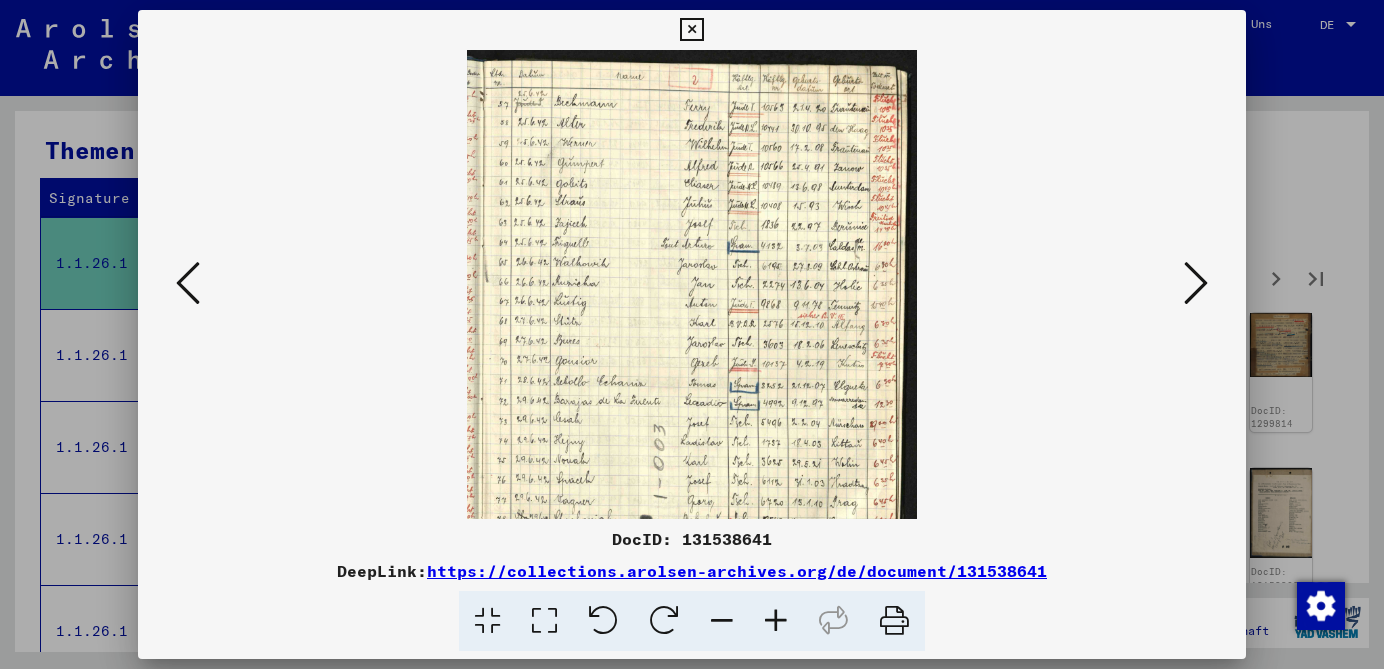 click at bounding box center (776, 621) 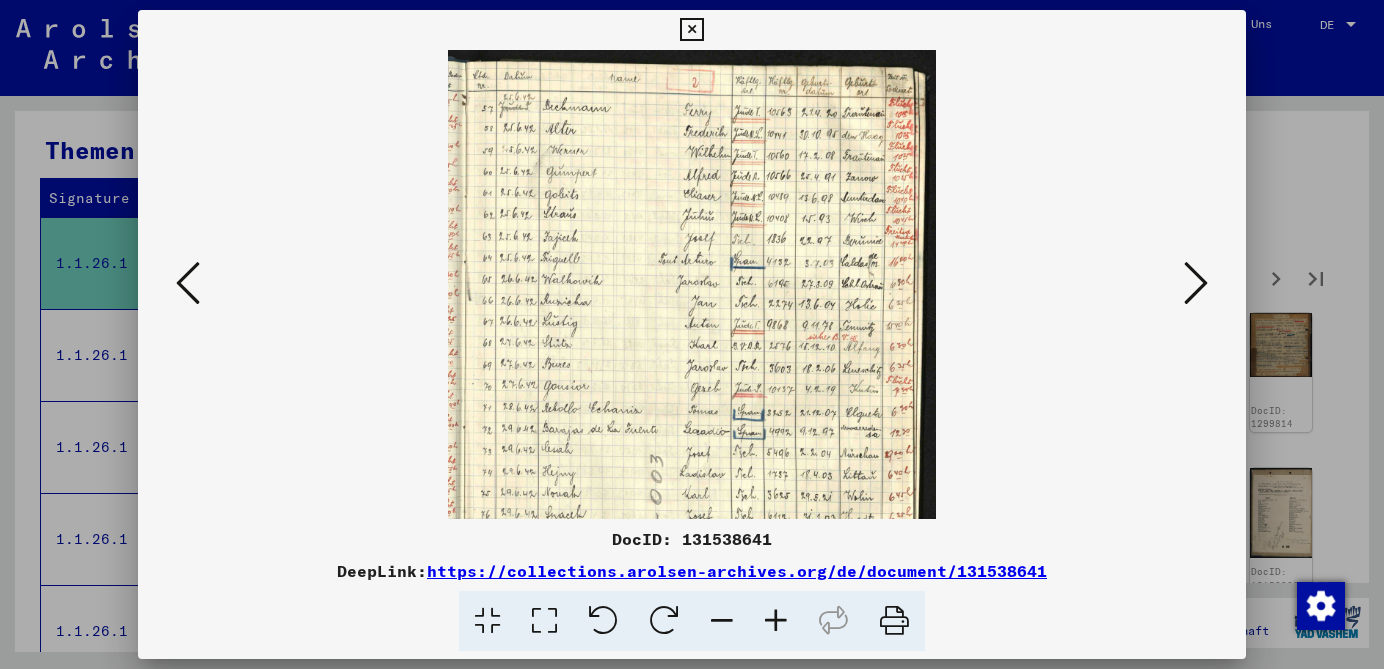 click at bounding box center (776, 621) 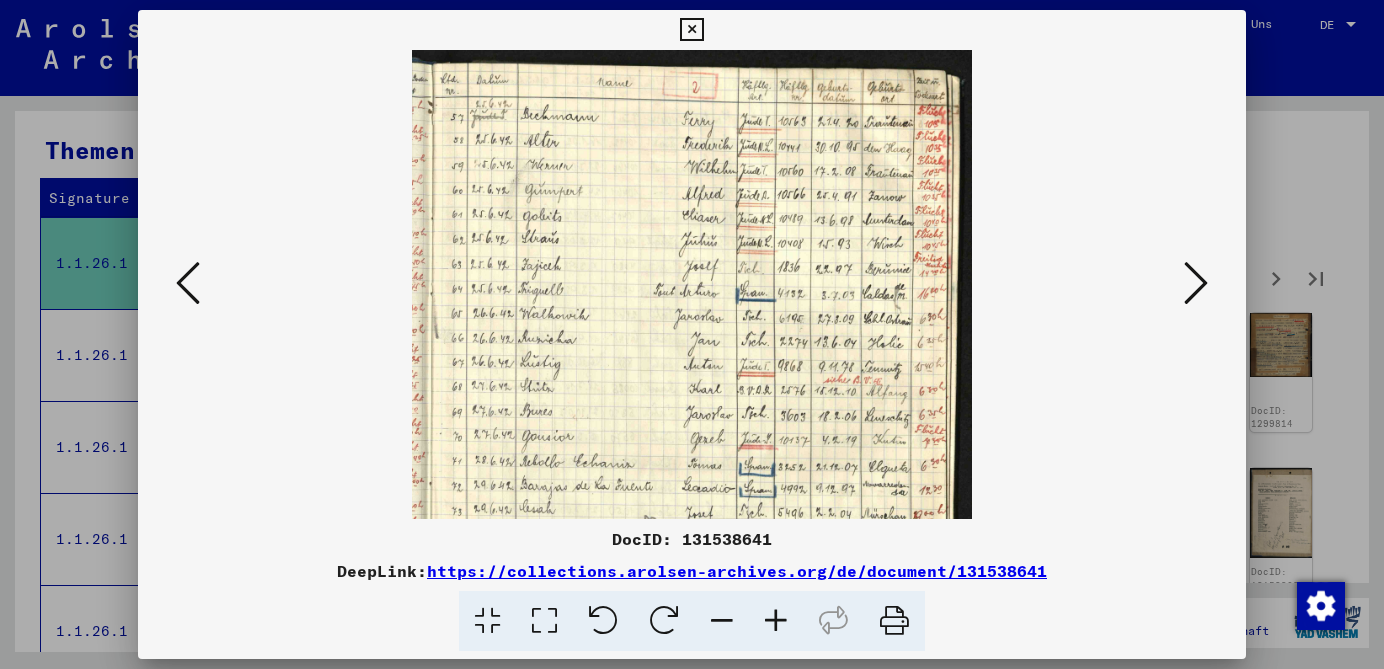 click at bounding box center (776, 621) 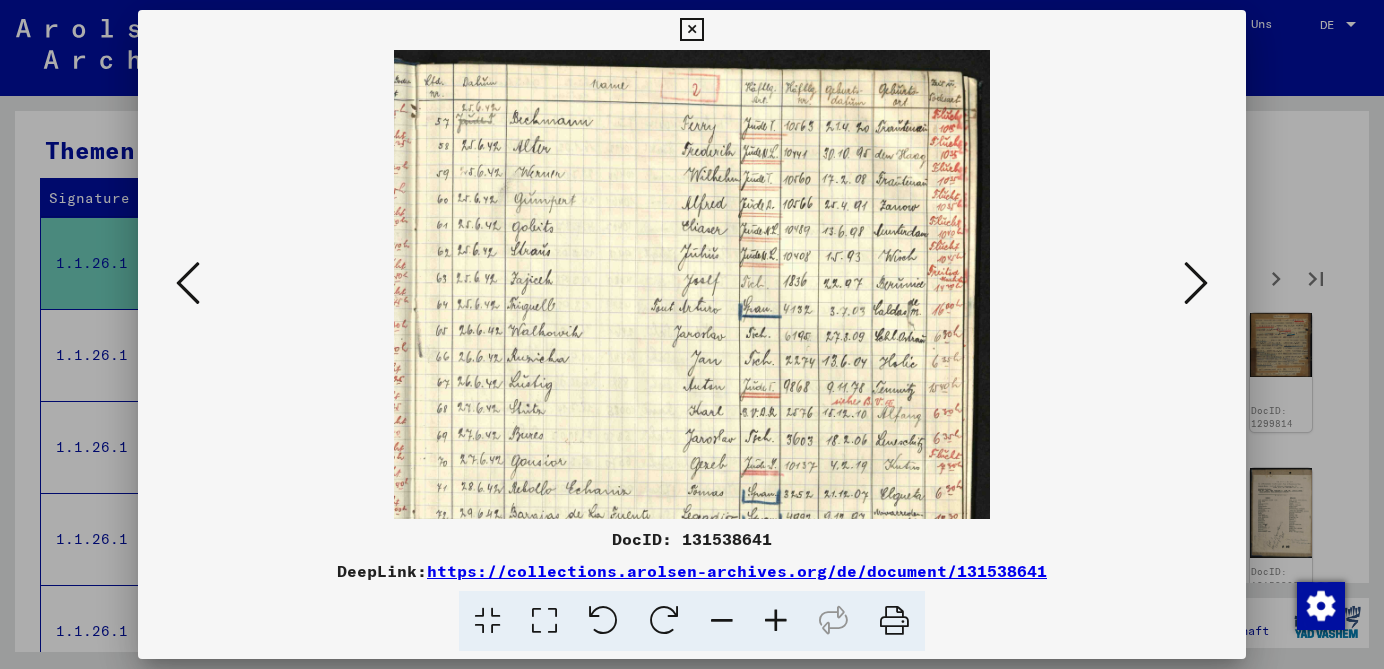 click at bounding box center [776, 621] 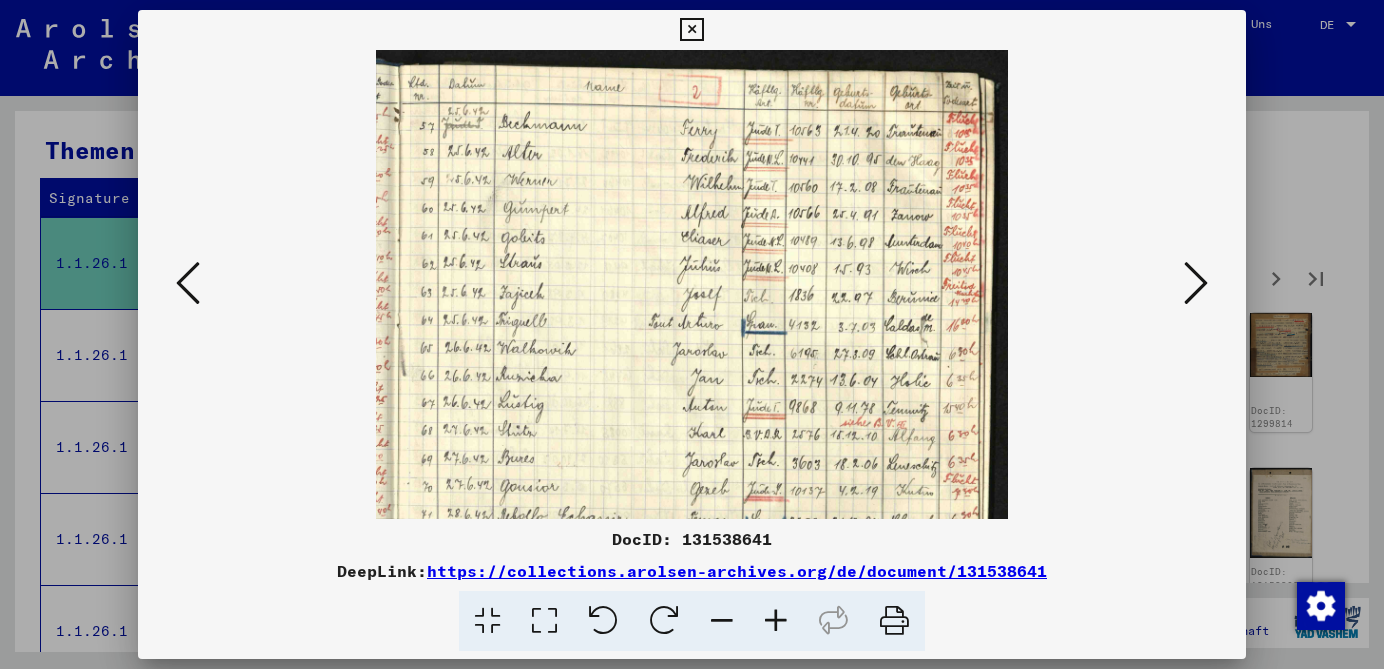 click at bounding box center (776, 621) 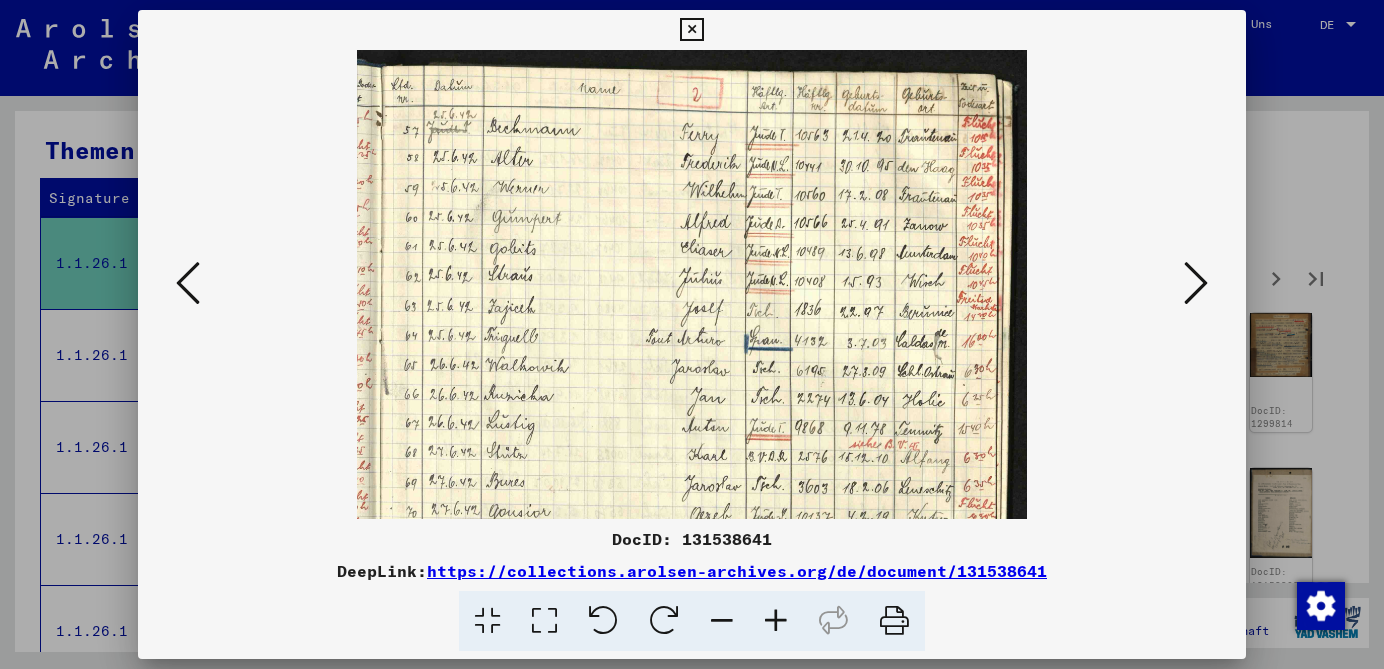 click at bounding box center (776, 621) 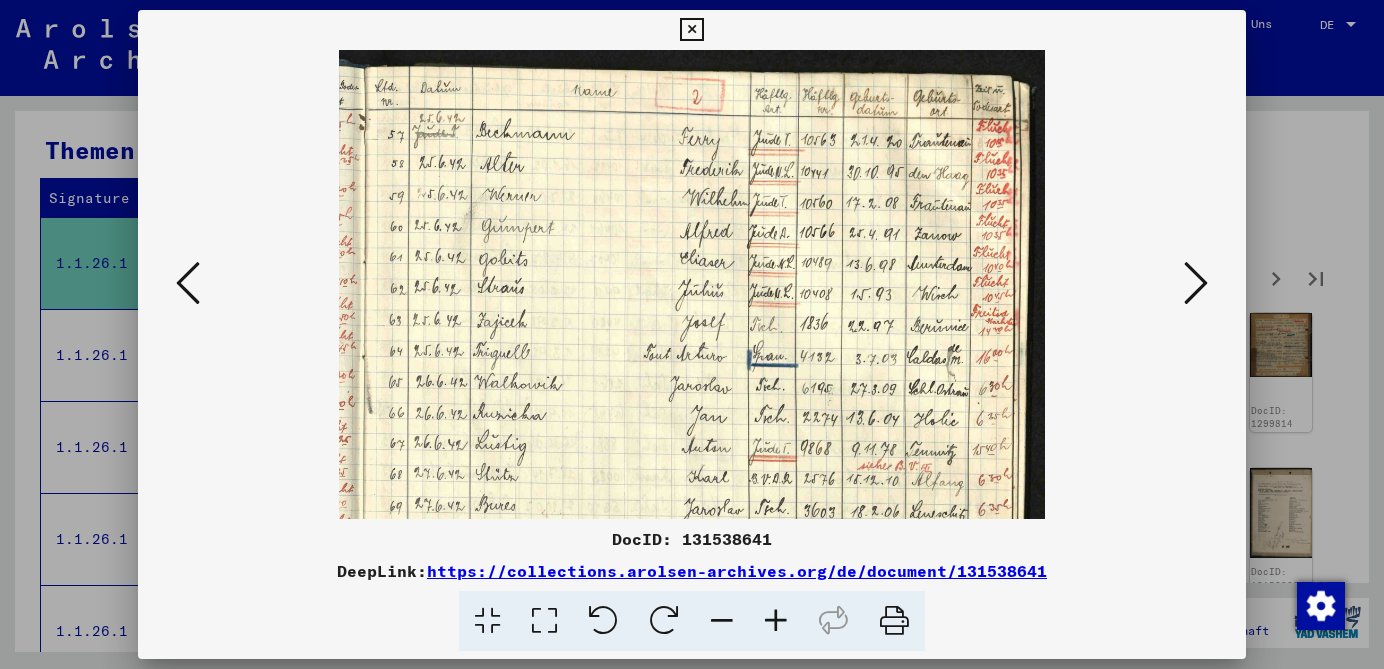 click at bounding box center (776, 621) 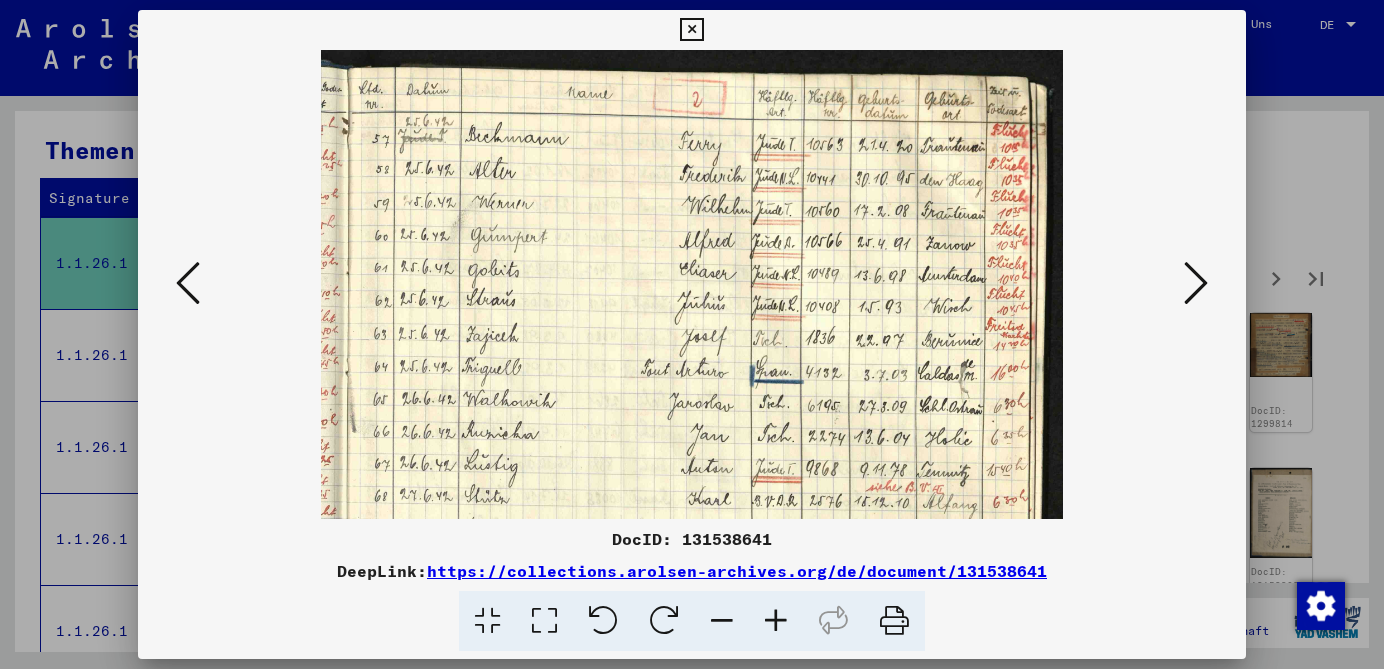 click at bounding box center (776, 621) 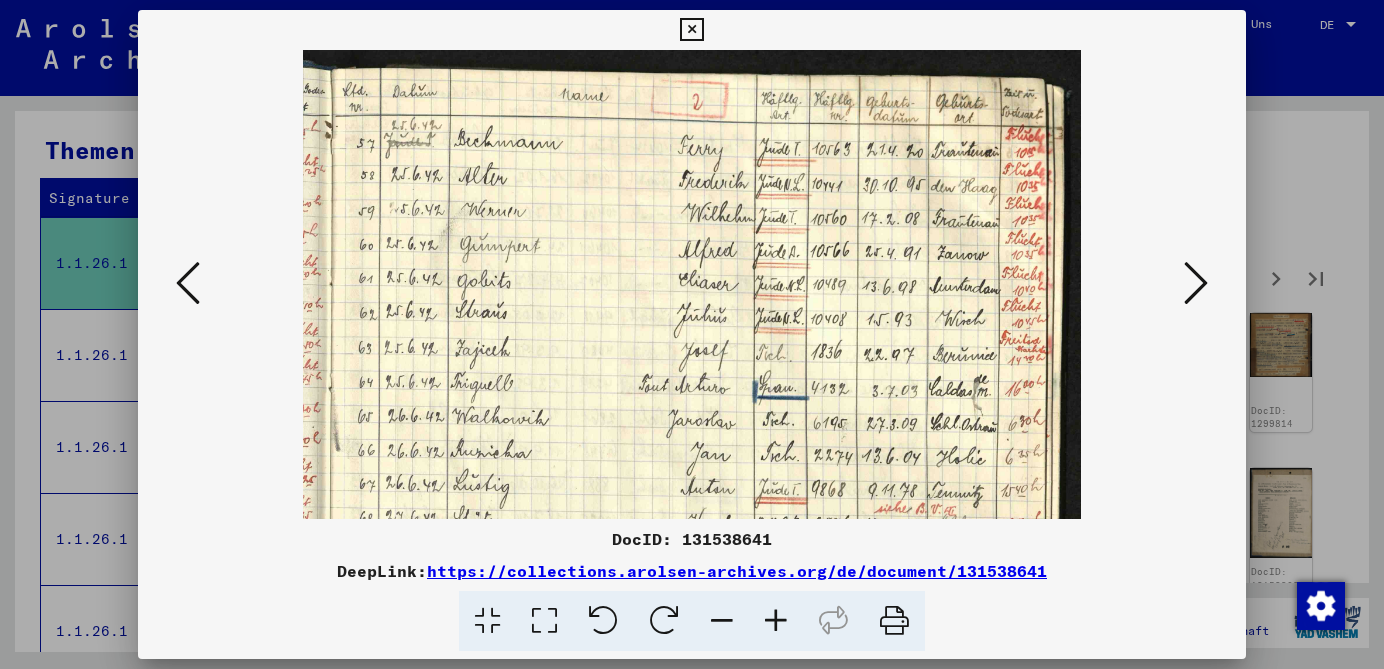 click at bounding box center [1196, 283] 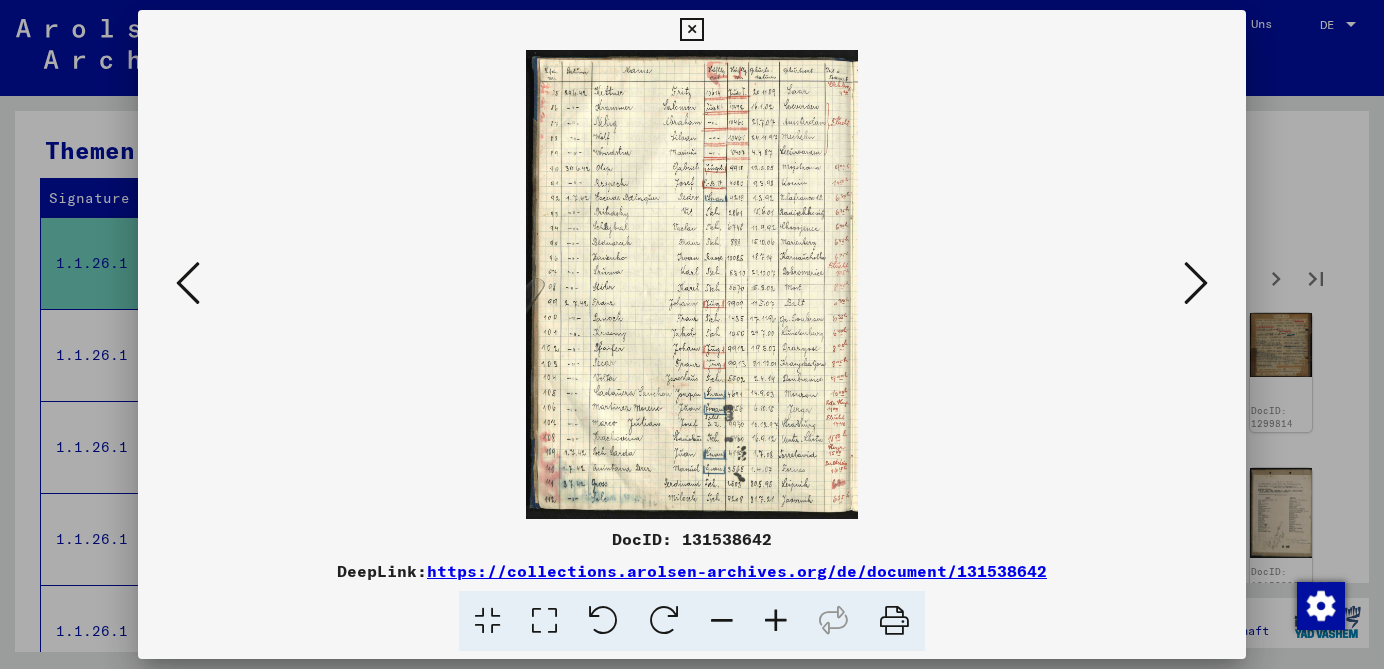 click at bounding box center (1196, 283) 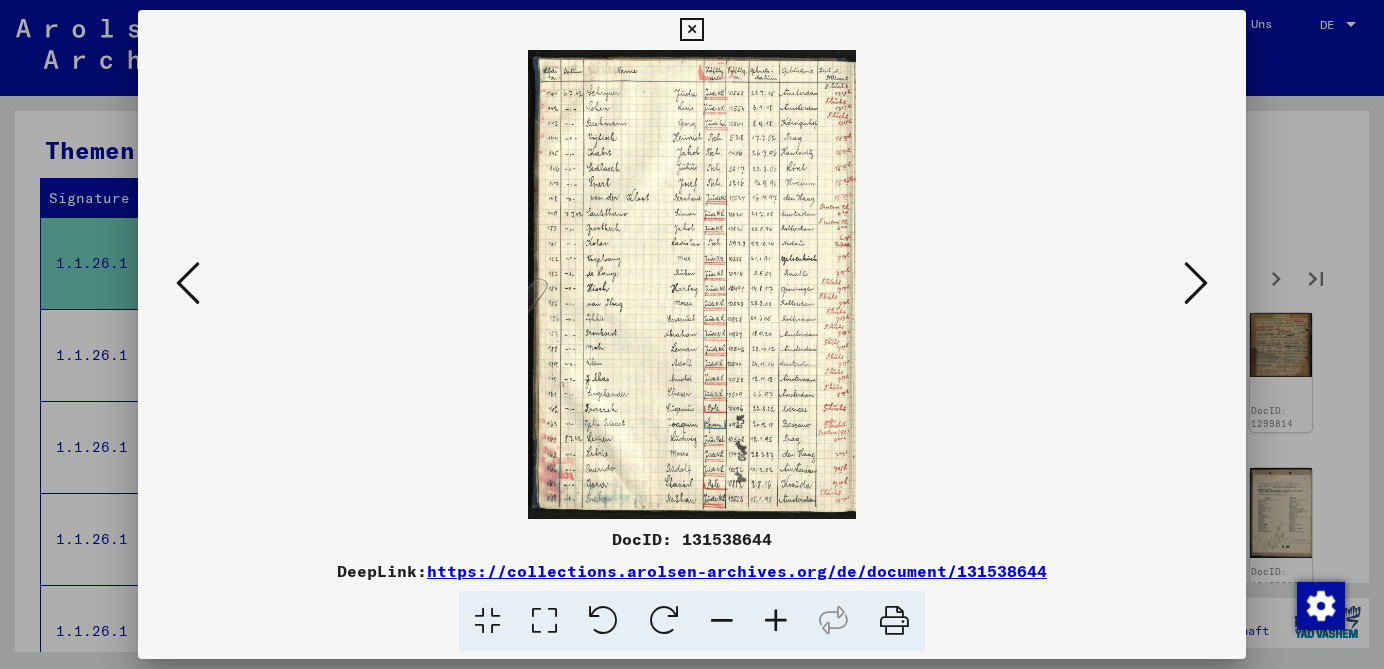 click at bounding box center [1196, 283] 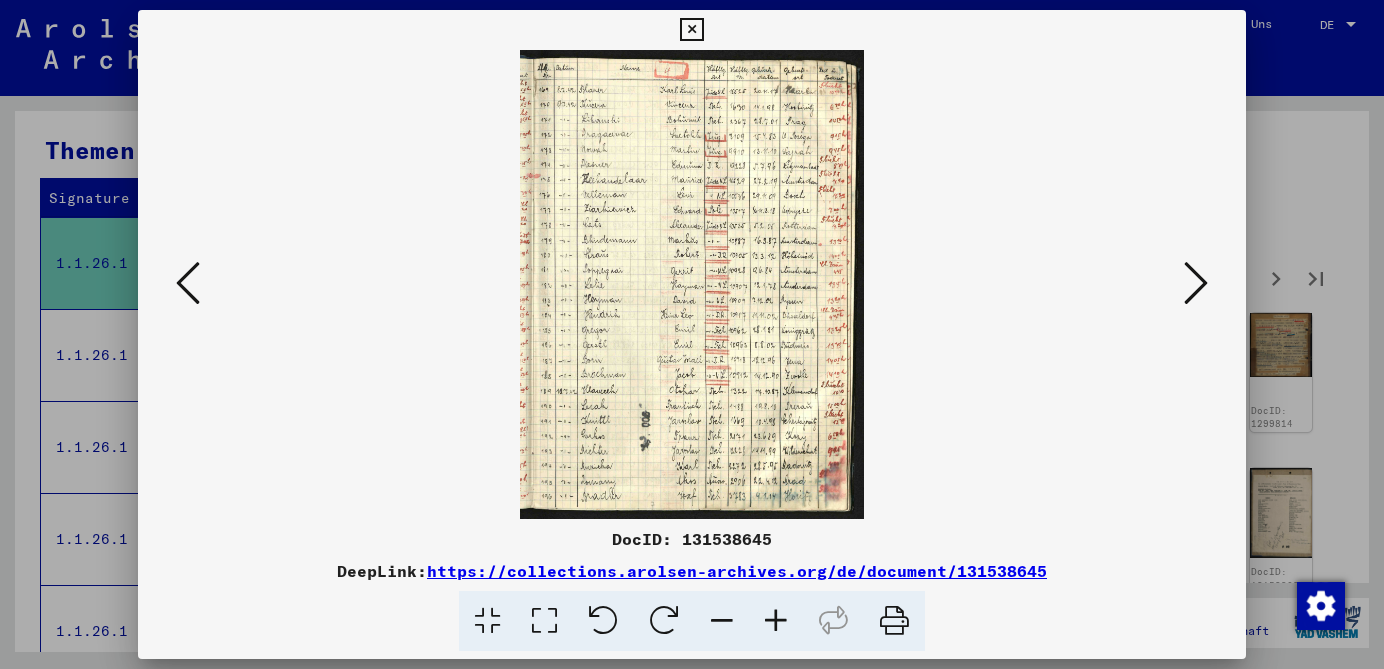 click at bounding box center (1196, 283) 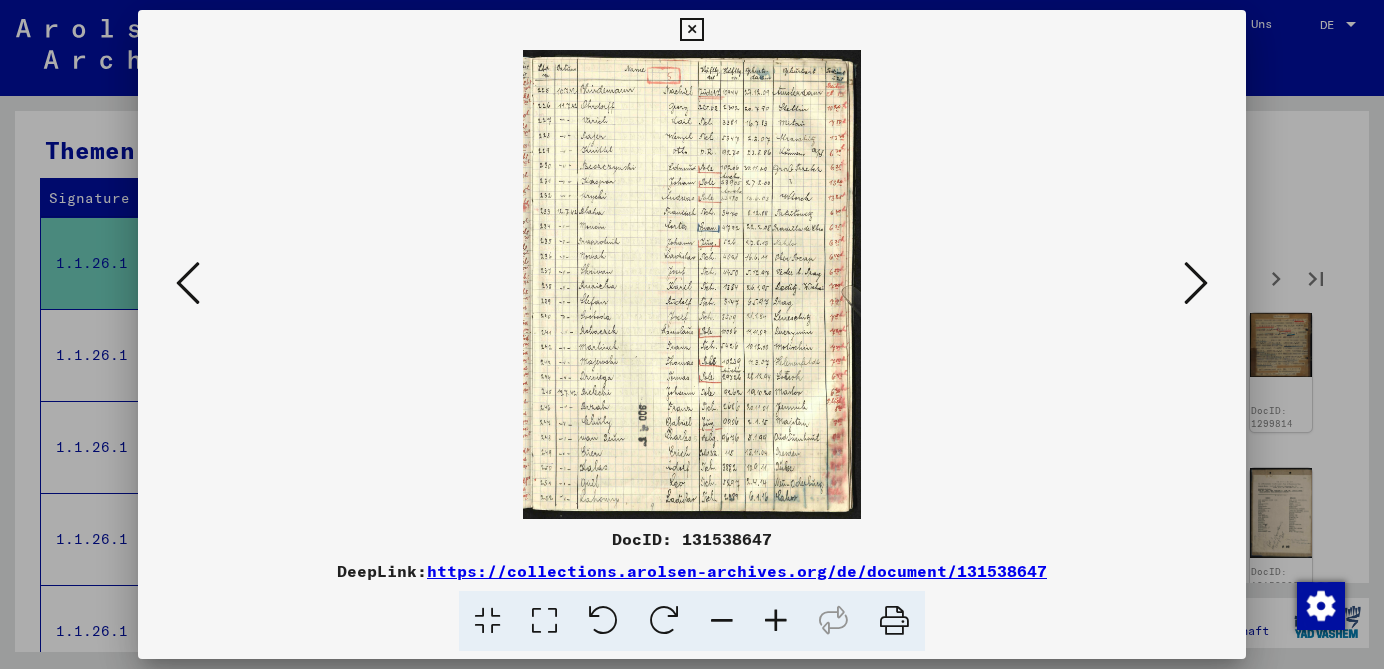 click at bounding box center (1196, 283) 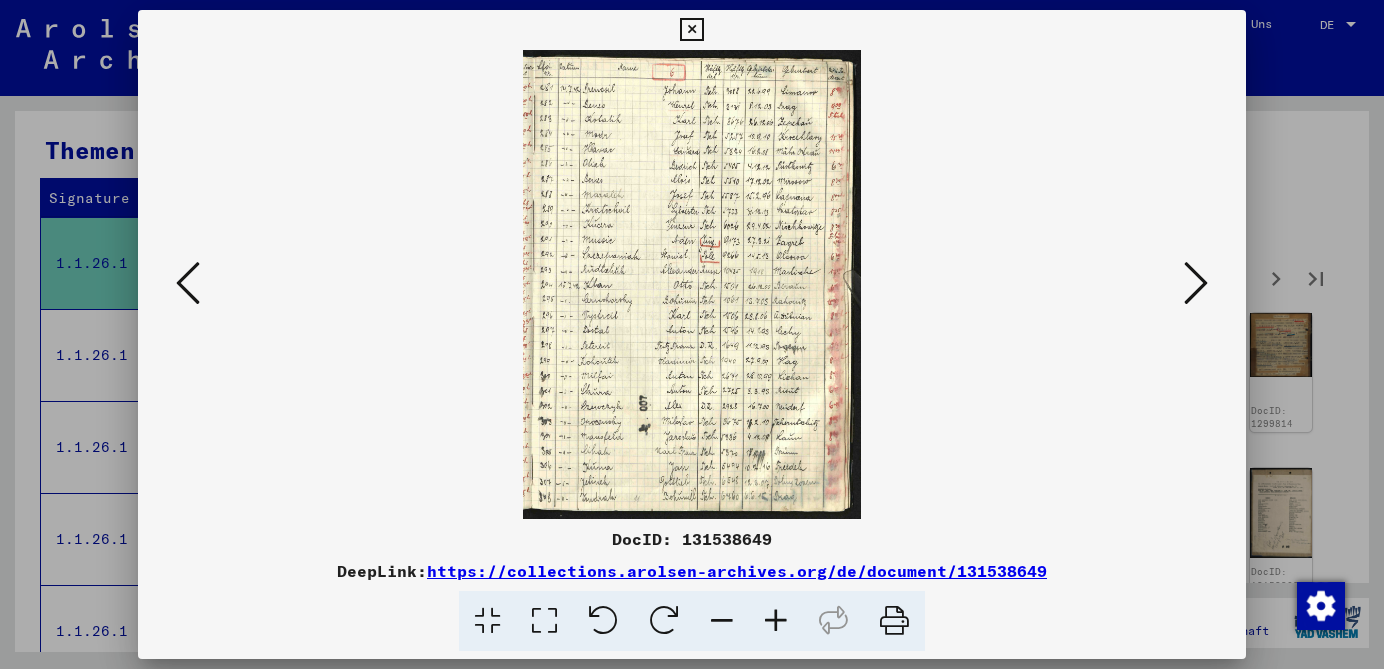 click at bounding box center (1196, 283) 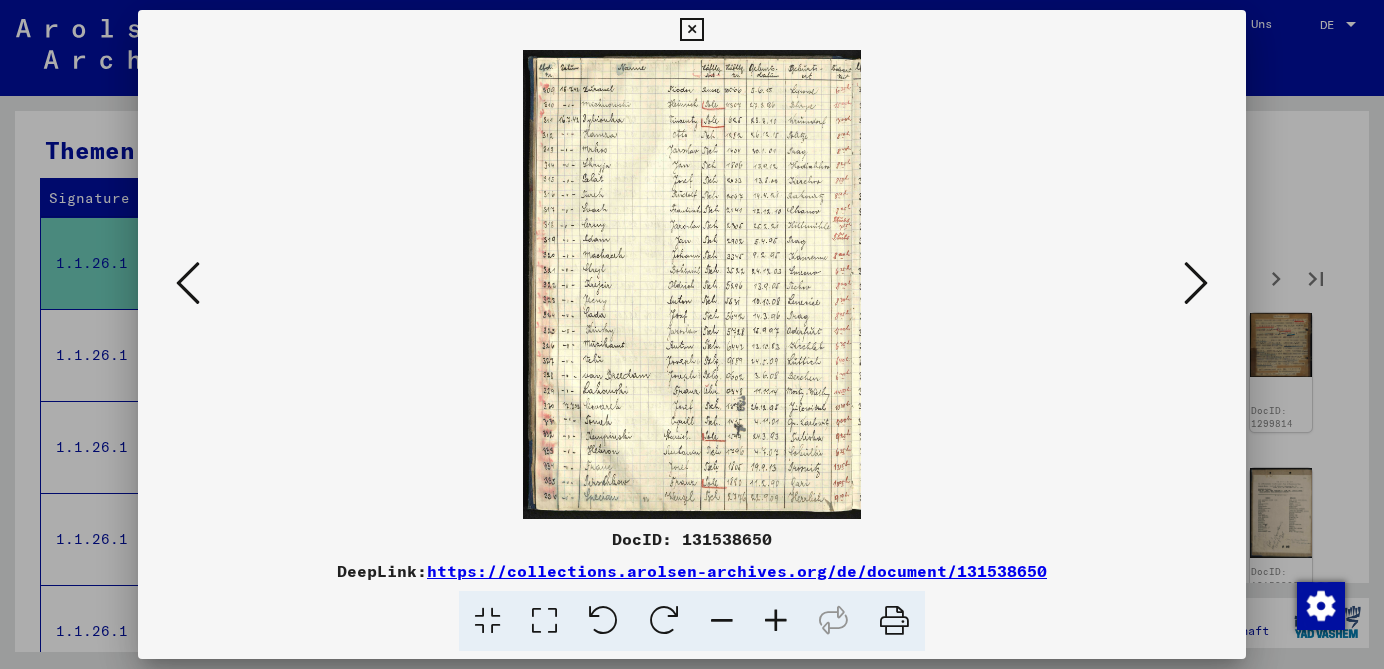 click at bounding box center (1196, 283) 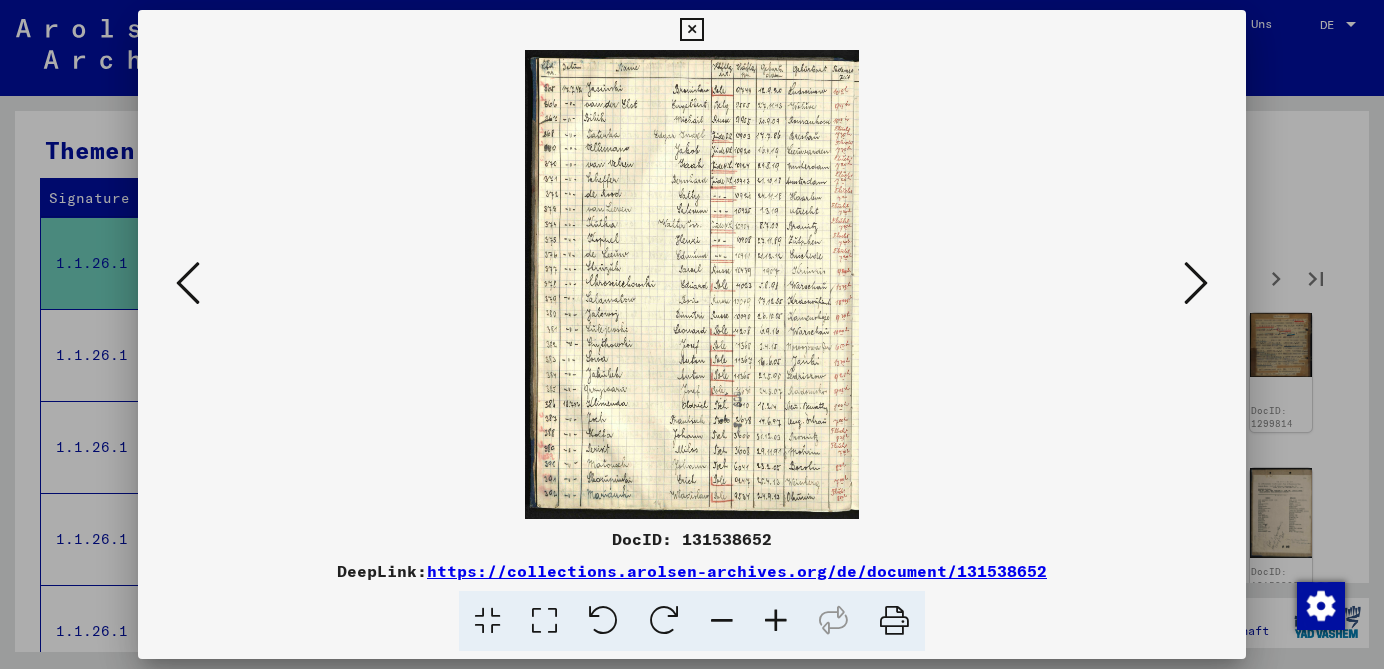 click at bounding box center [1196, 283] 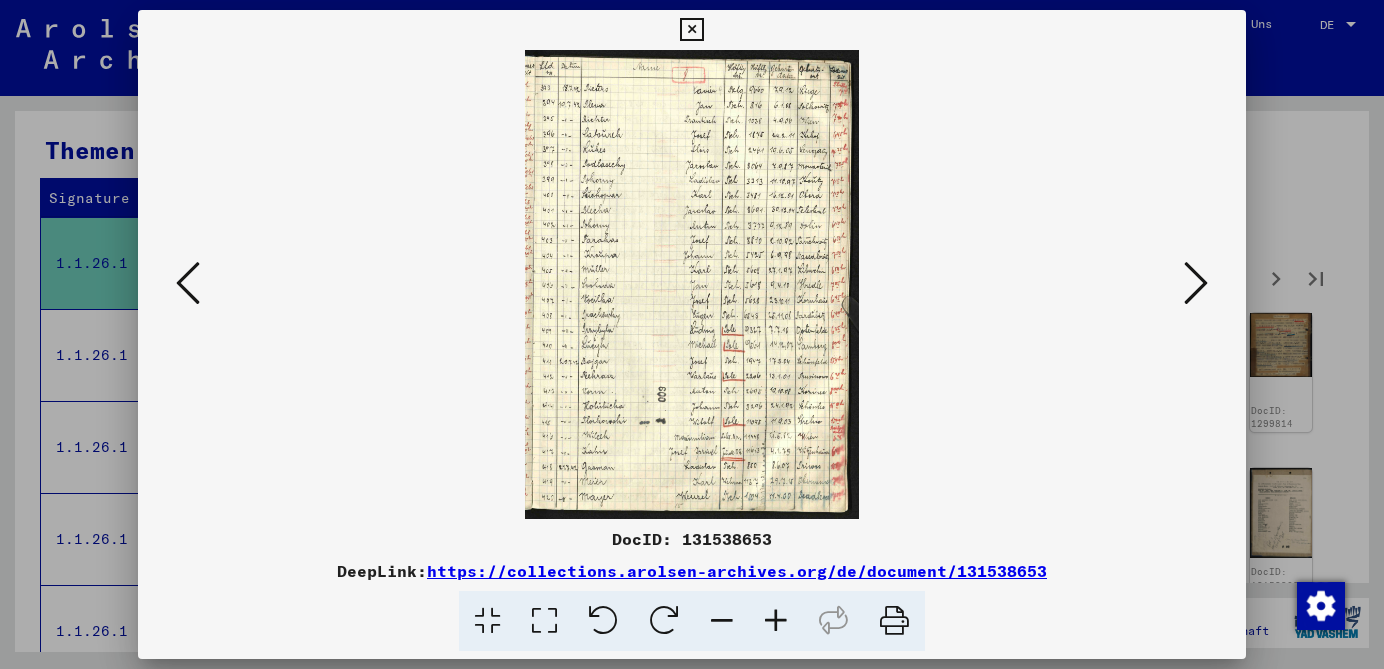 click at bounding box center (1196, 283) 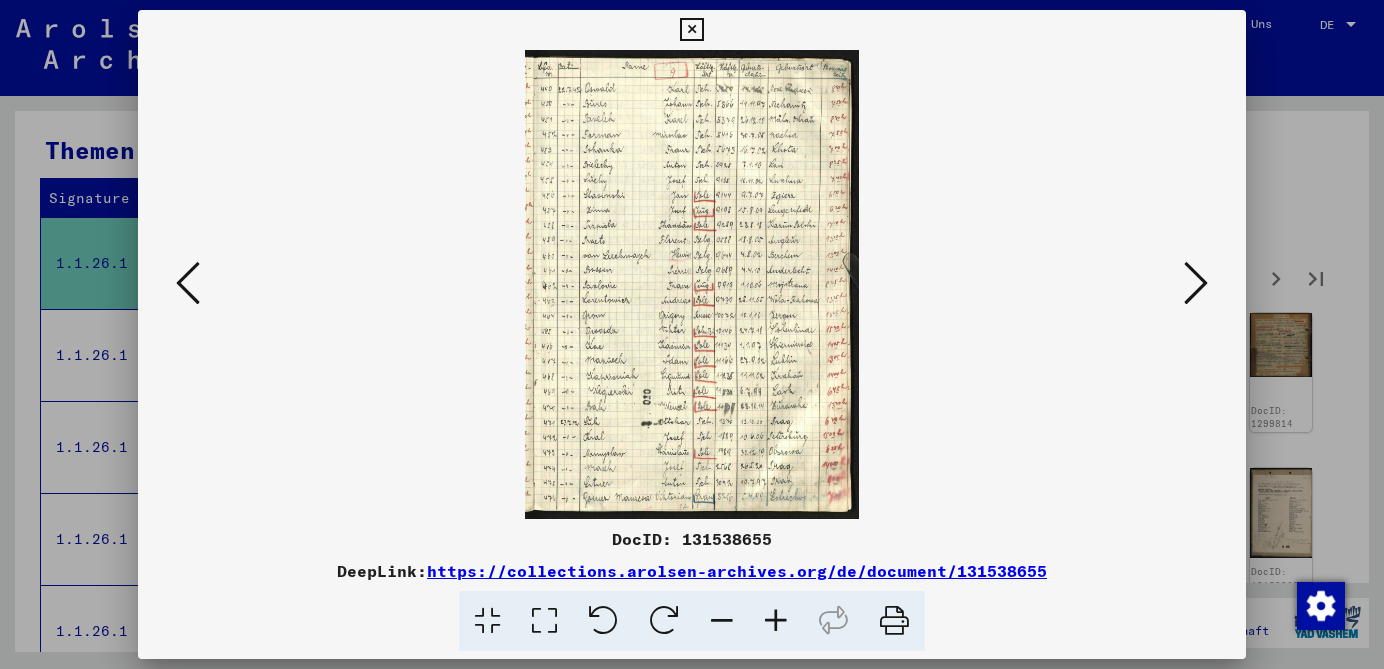 click at bounding box center (1196, 283) 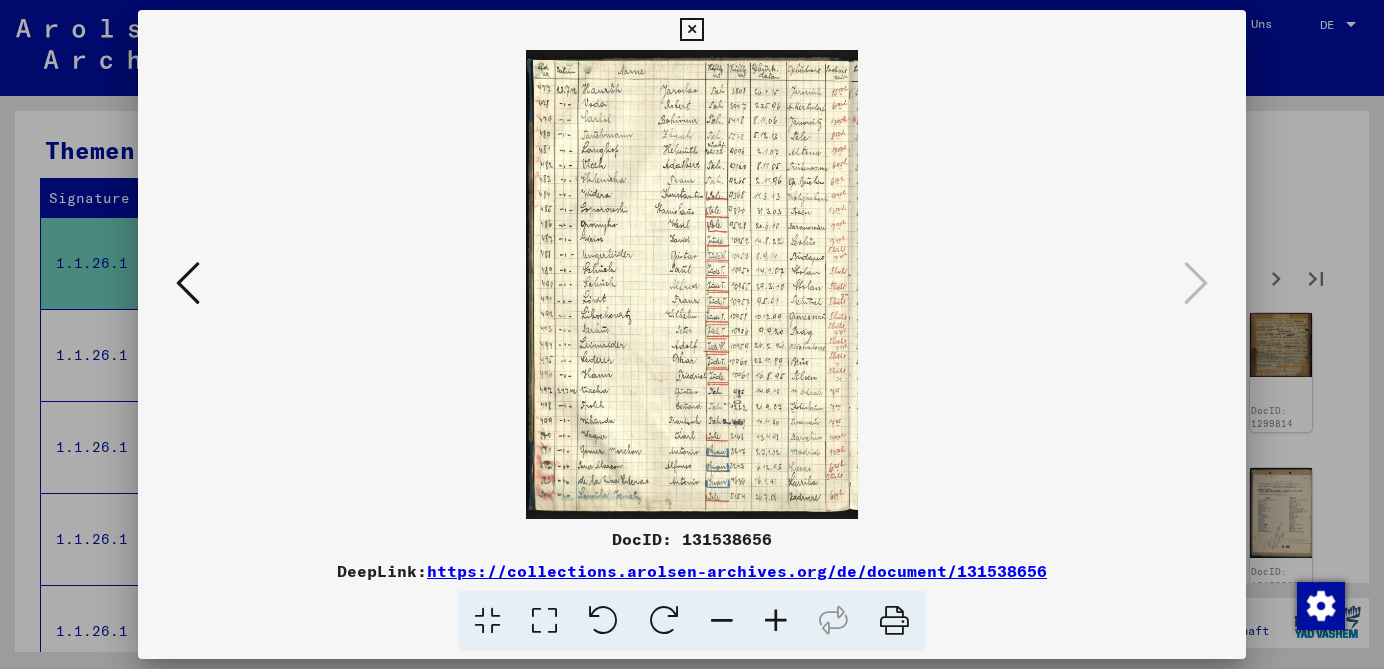 click at bounding box center [776, 621] 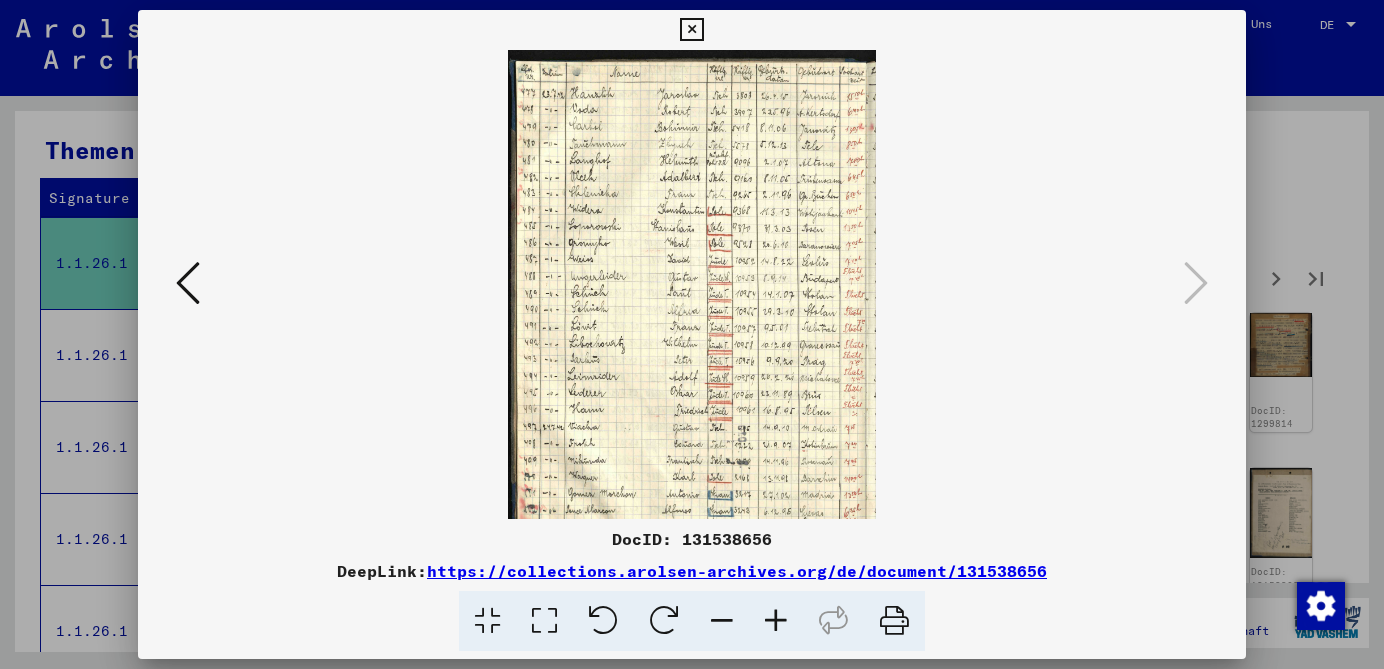 click at bounding box center (776, 621) 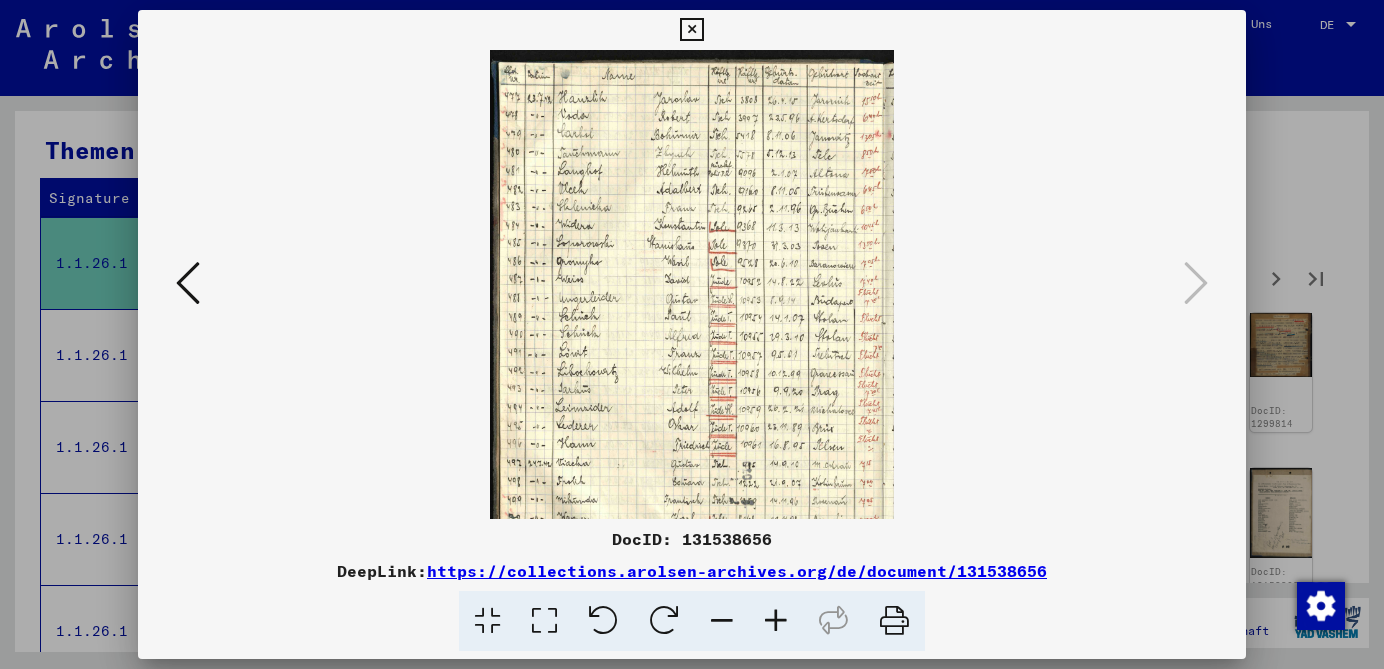 click at bounding box center [776, 621] 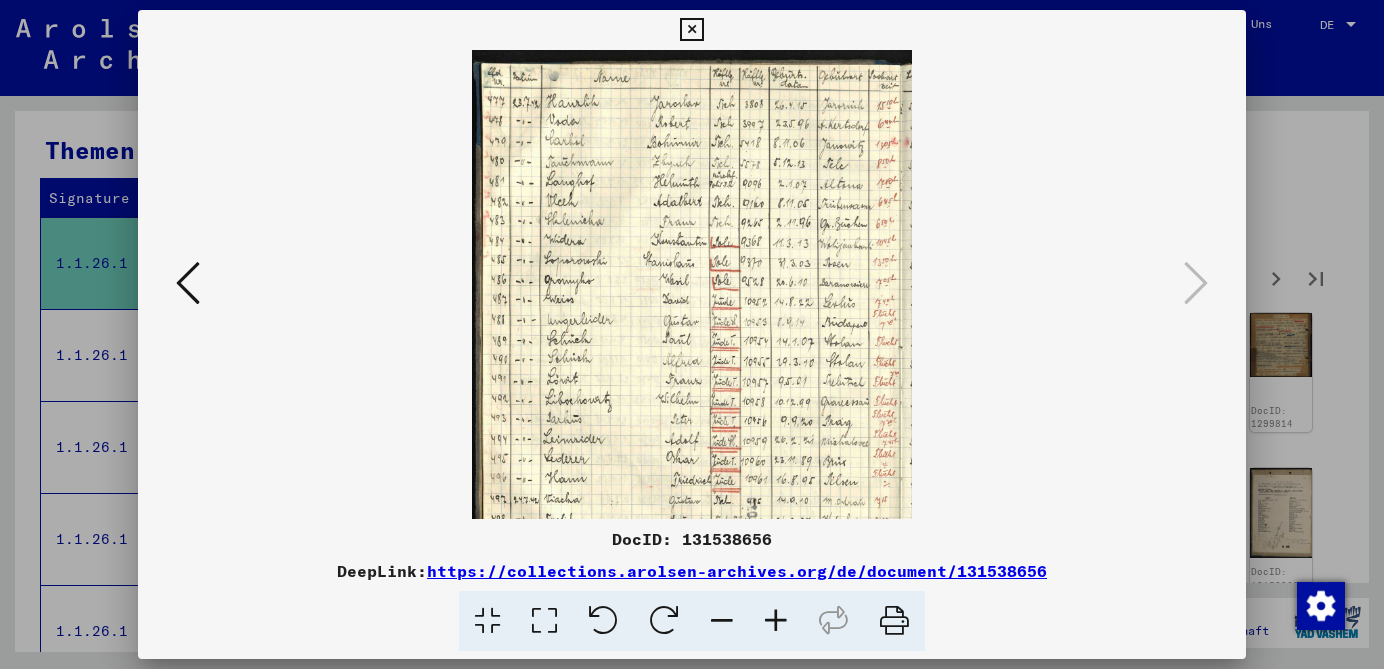 click at bounding box center [776, 621] 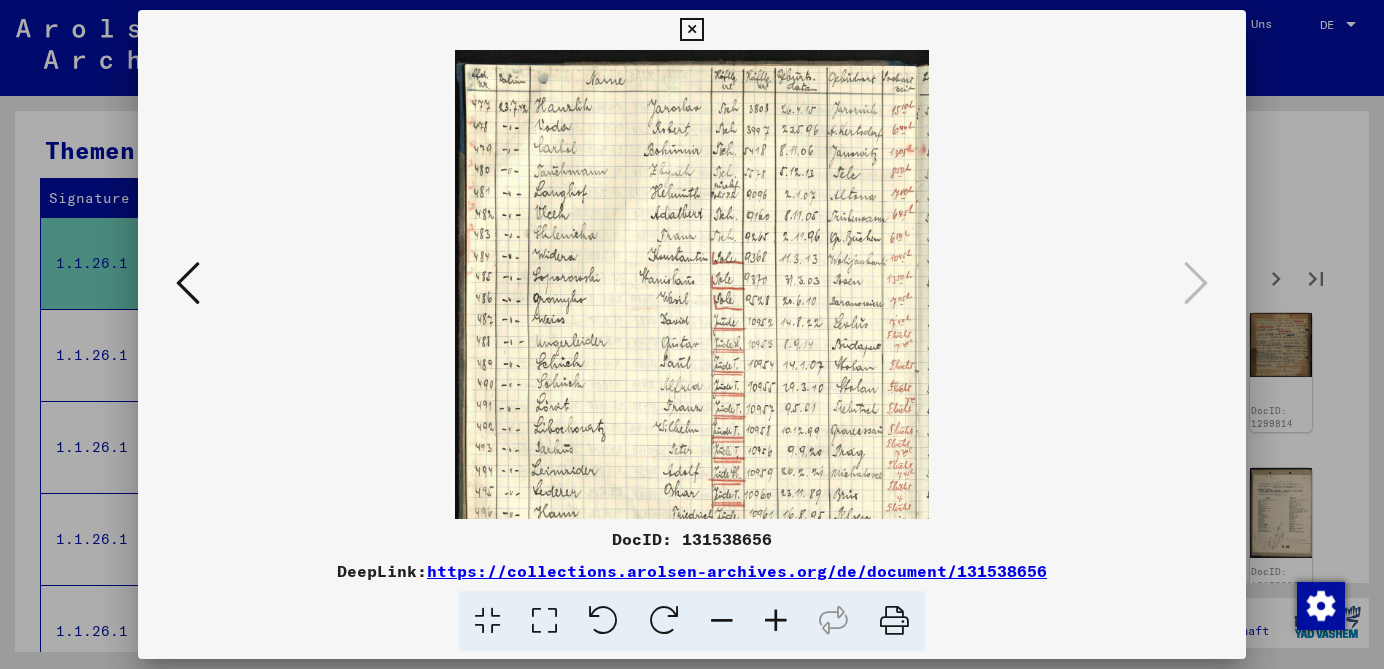 click at bounding box center [776, 621] 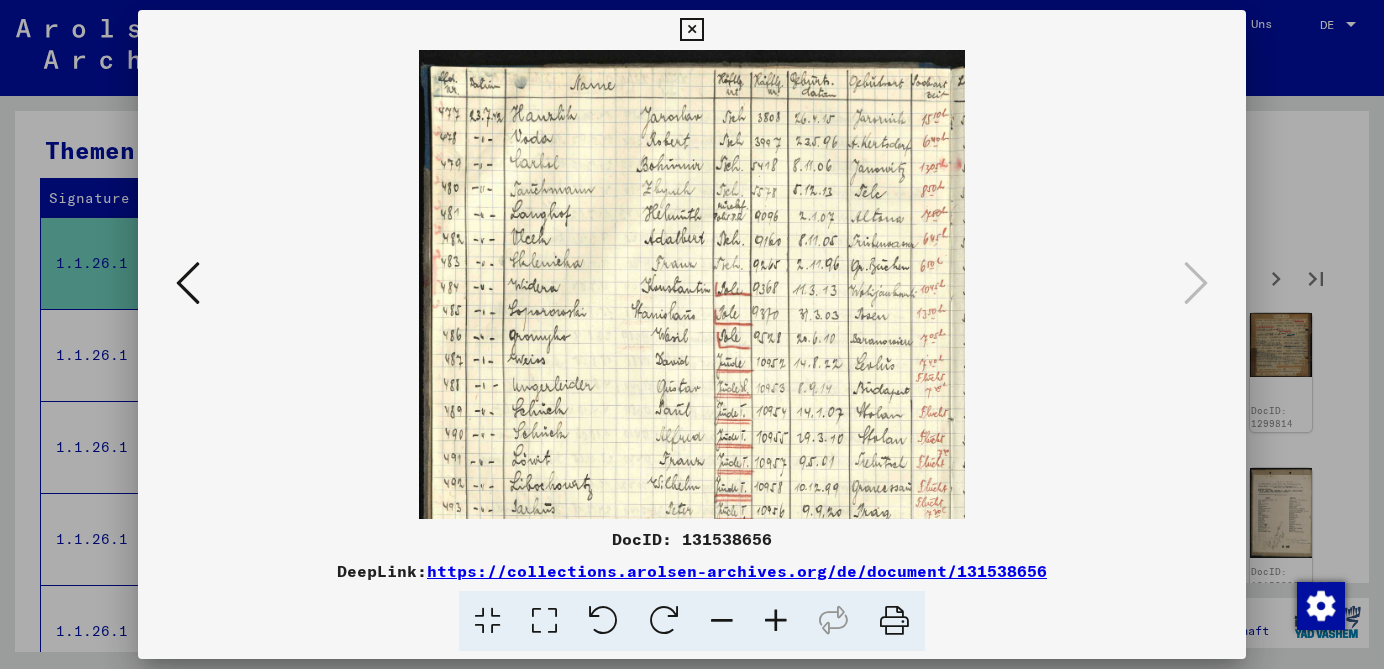 click at bounding box center (776, 621) 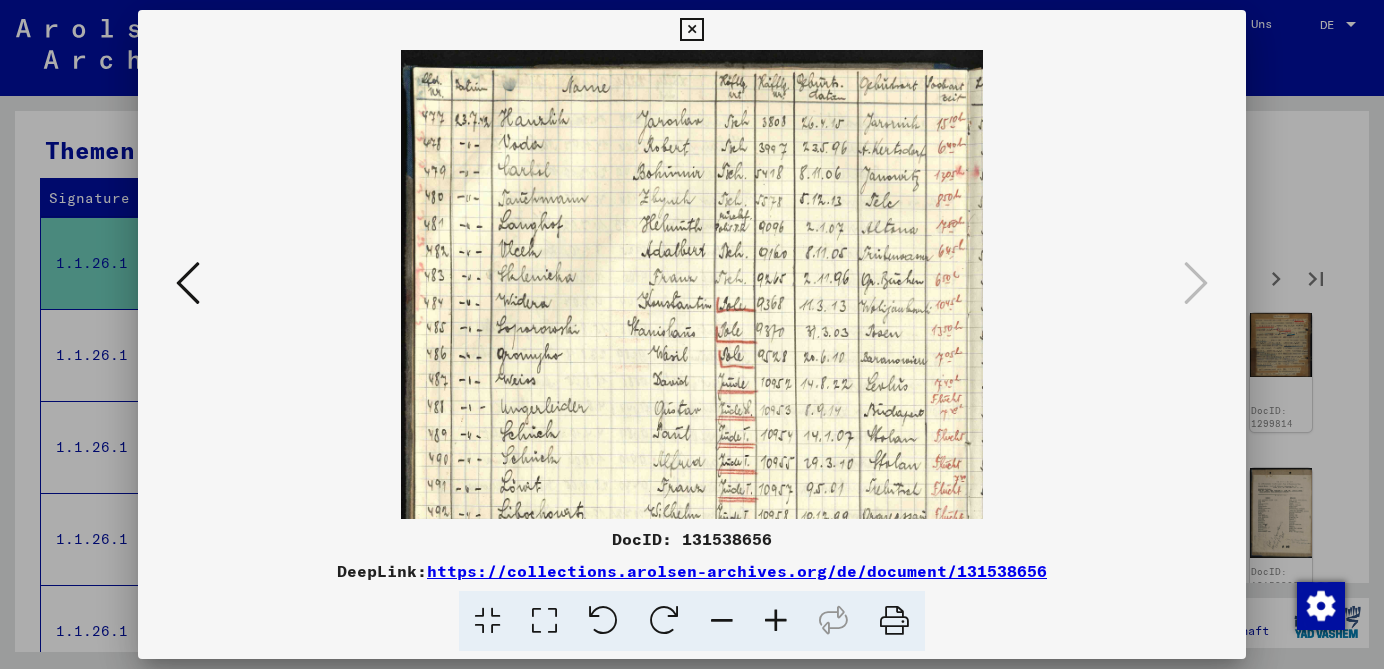 click at bounding box center [776, 621] 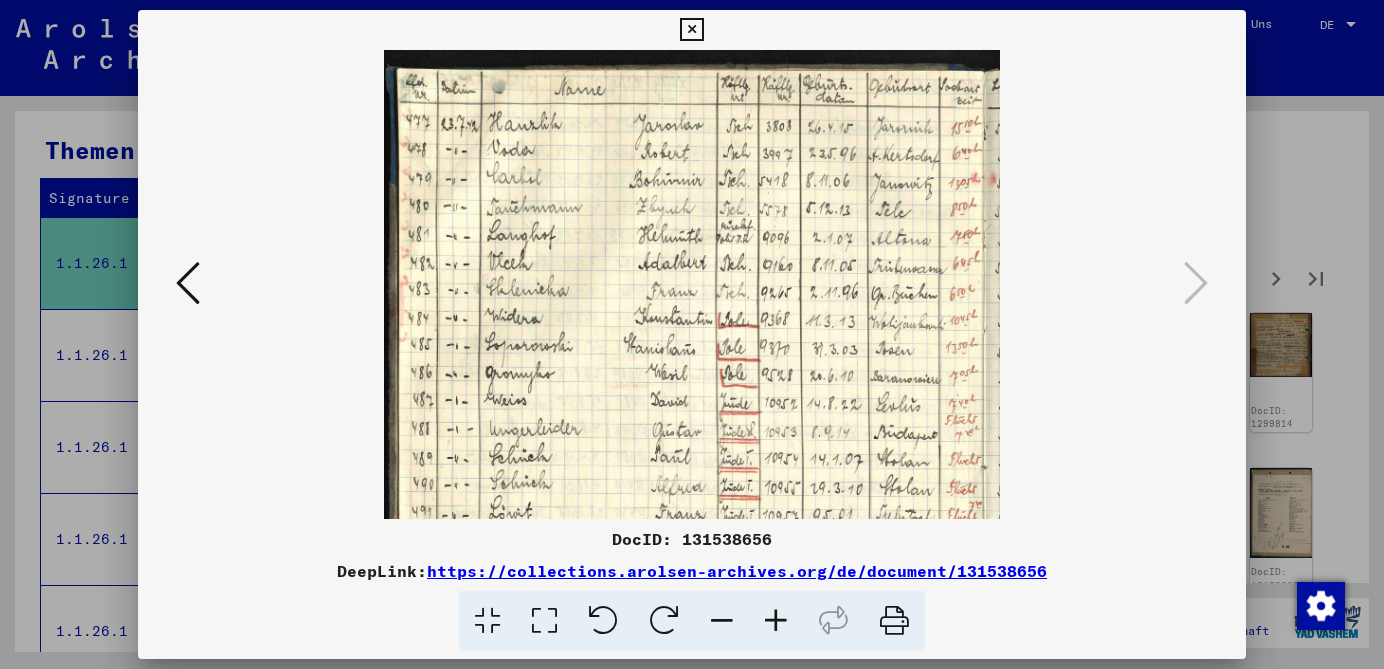 click at bounding box center [776, 621] 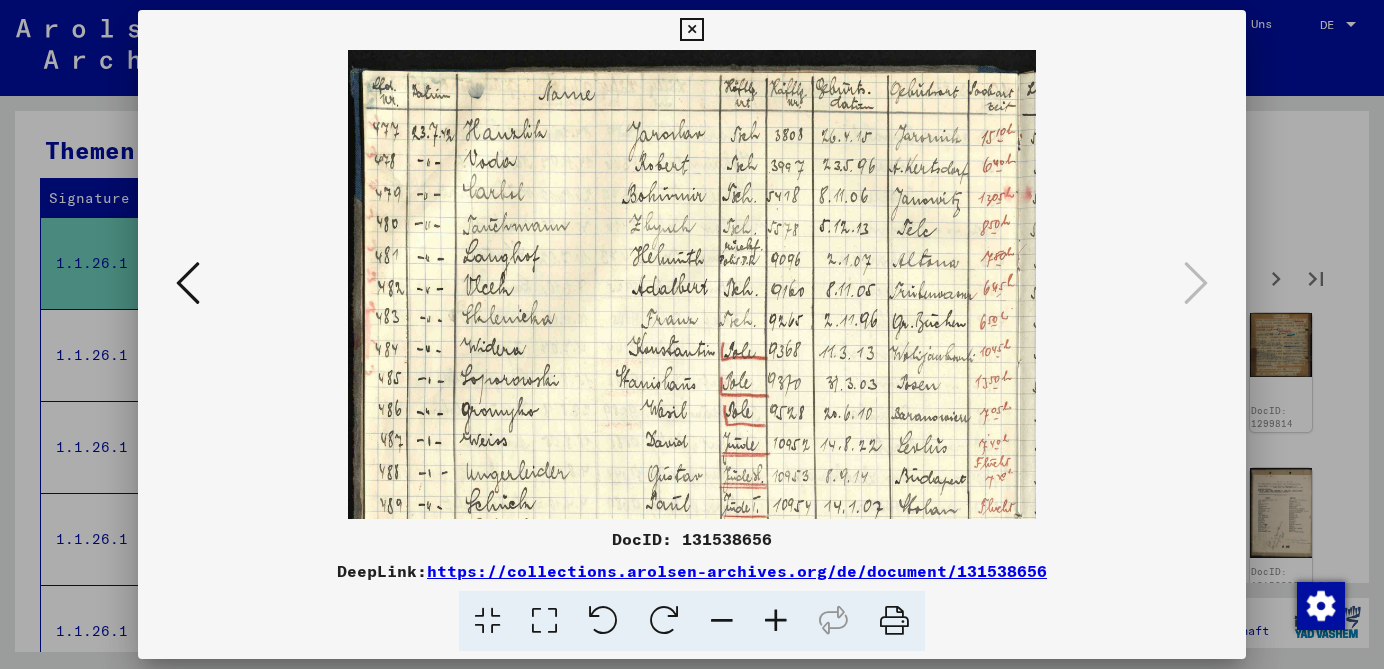 click at bounding box center (776, 621) 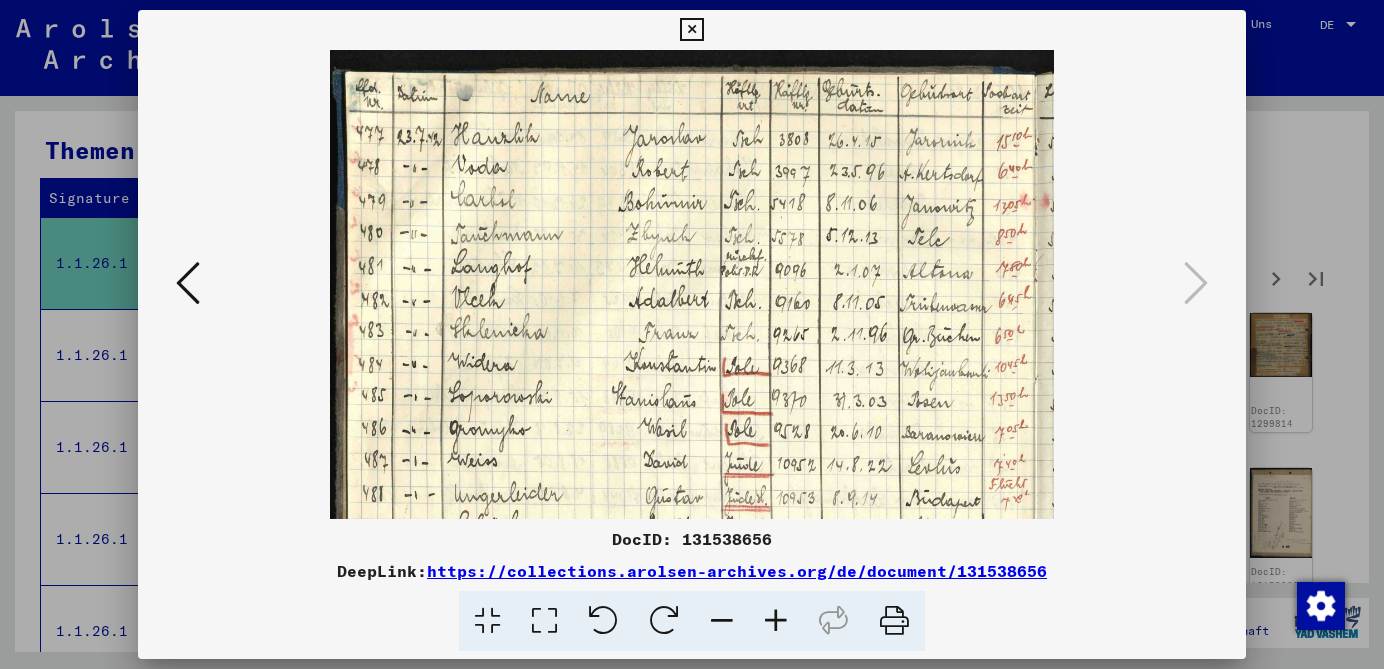 click at bounding box center (776, 621) 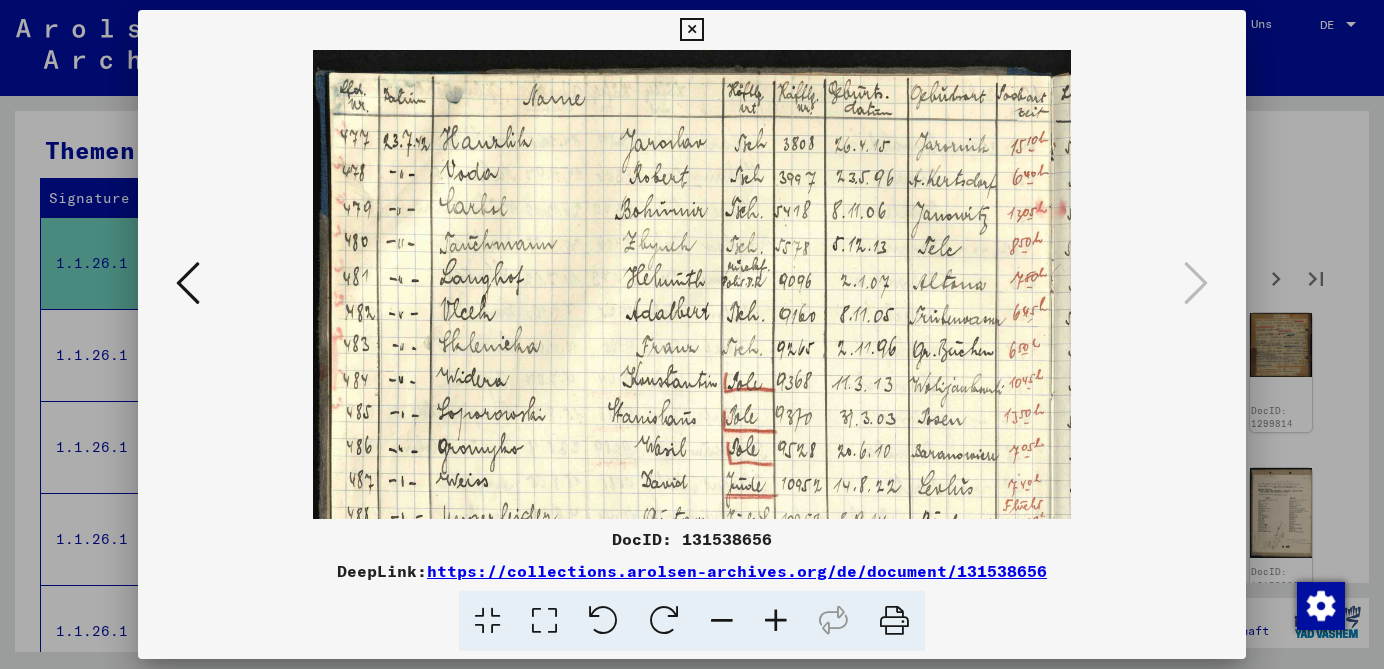 click at bounding box center [776, 621] 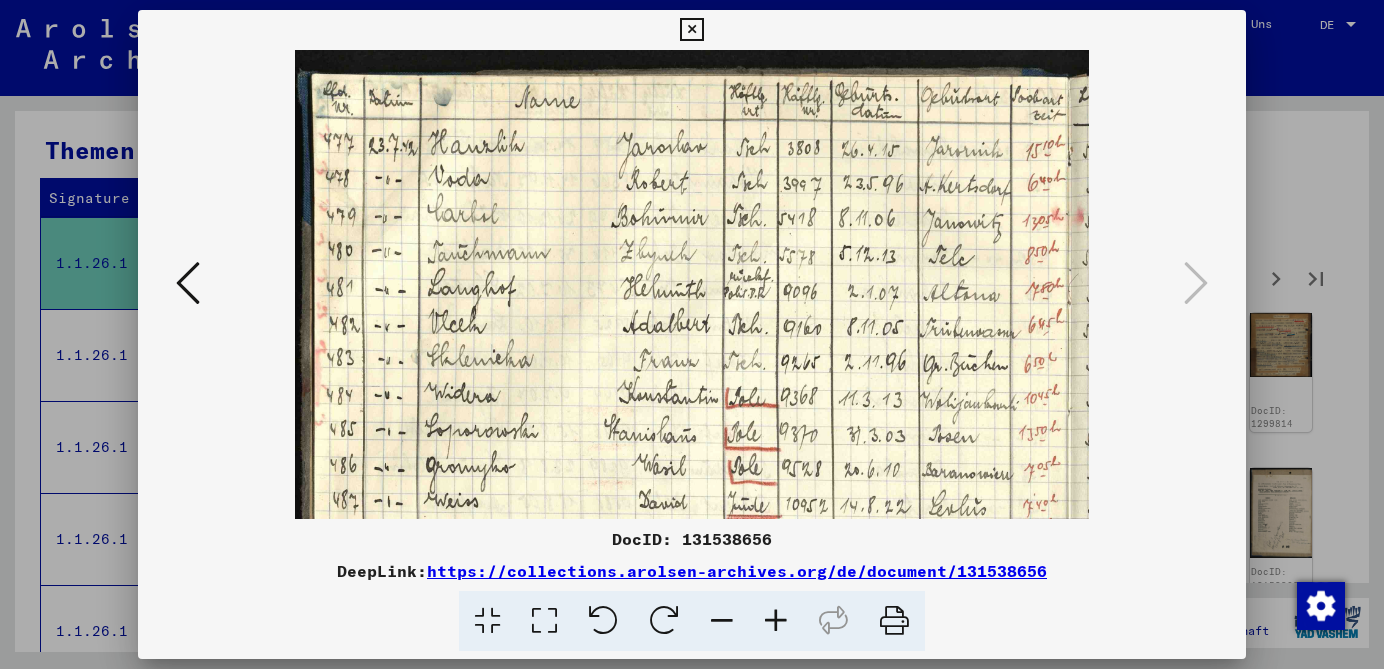 click at bounding box center [776, 621] 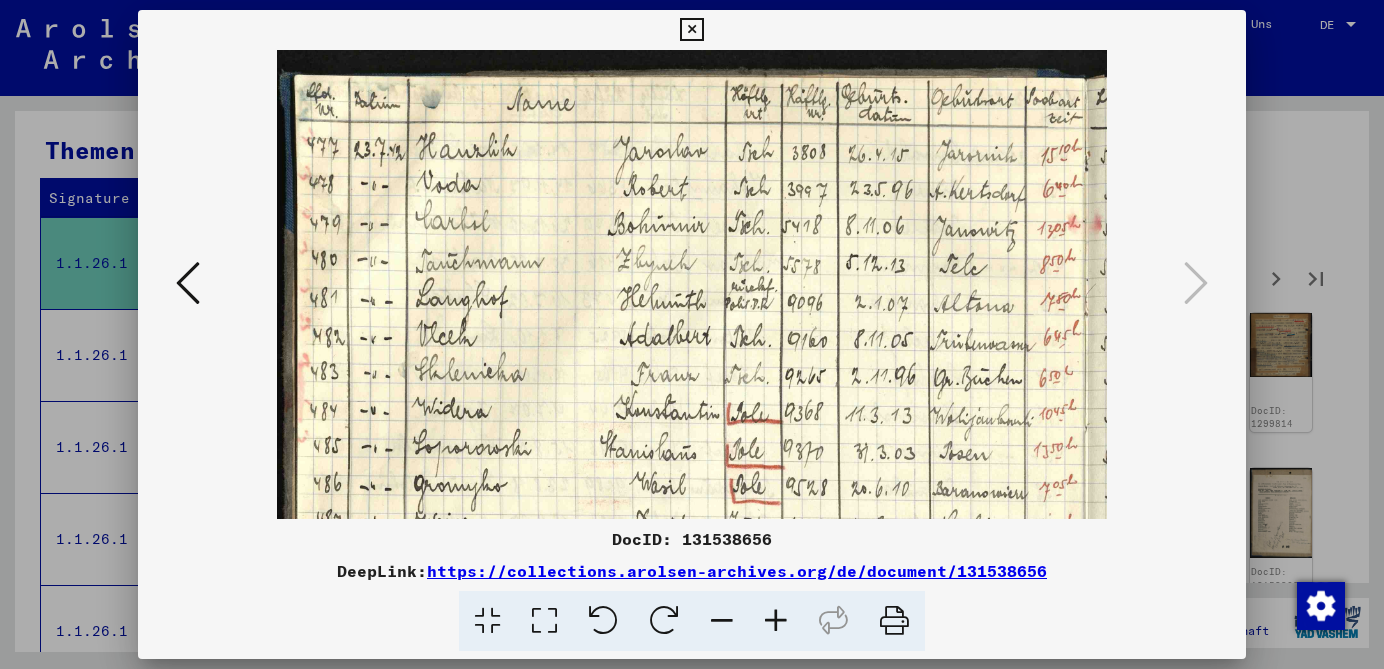 click at bounding box center [188, 283] 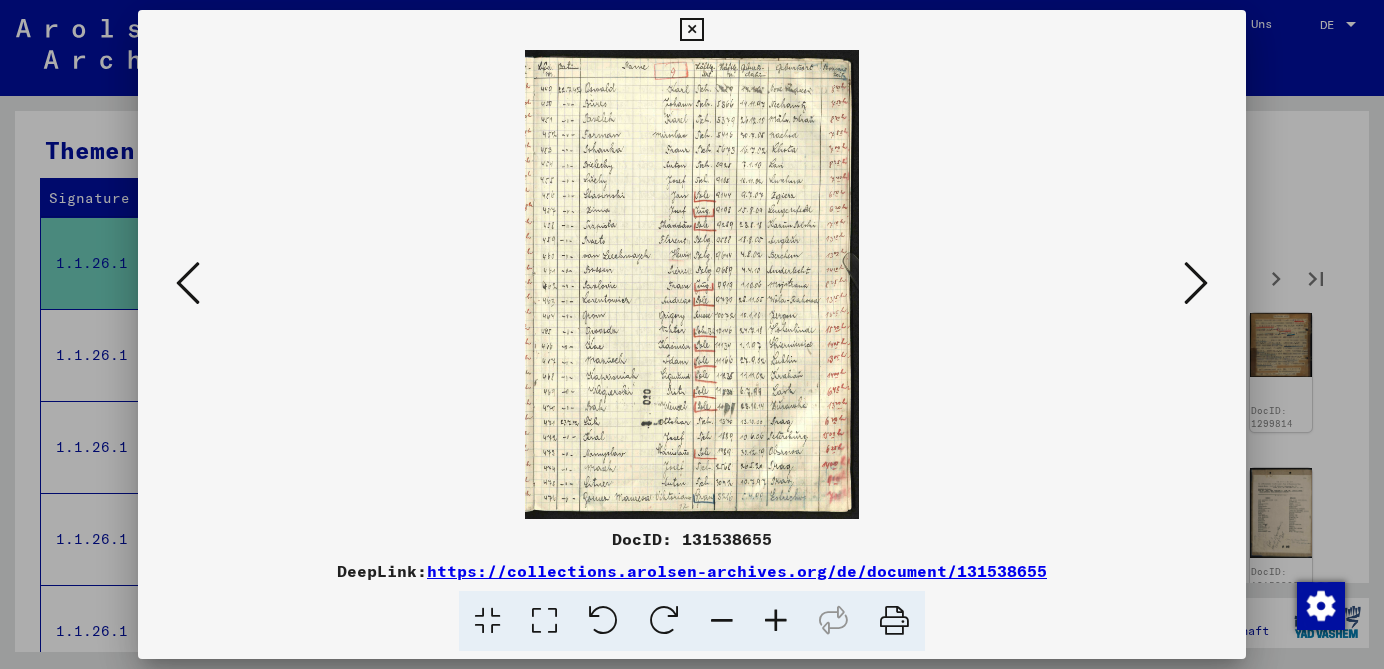 click at bounding box center (776, 621) 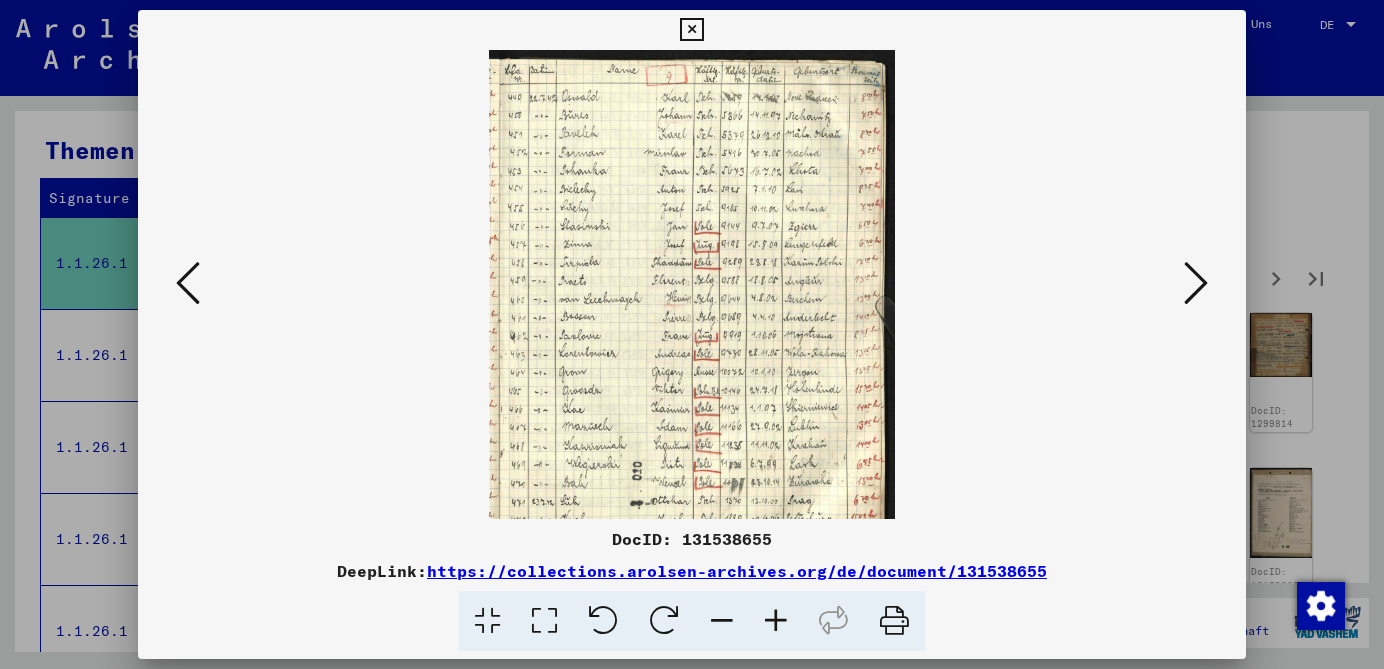 click at bounding box center (776, 621) 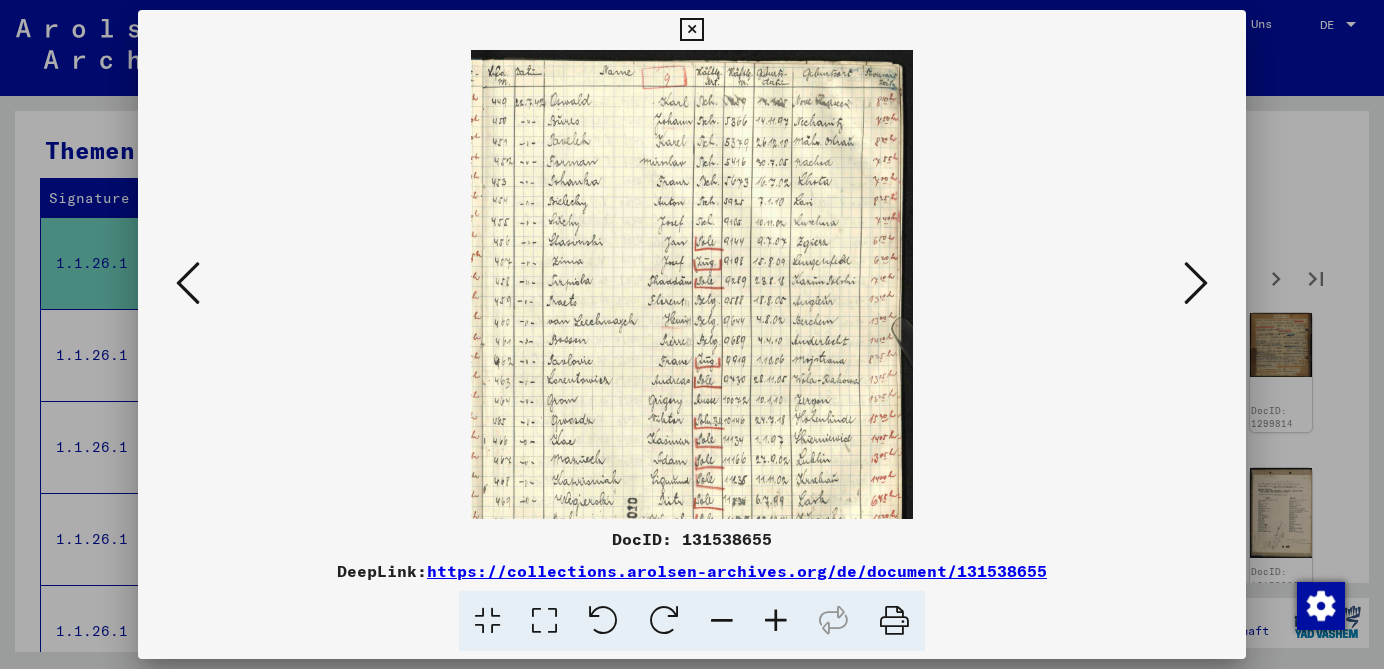 click at bounding box center [776, 621] 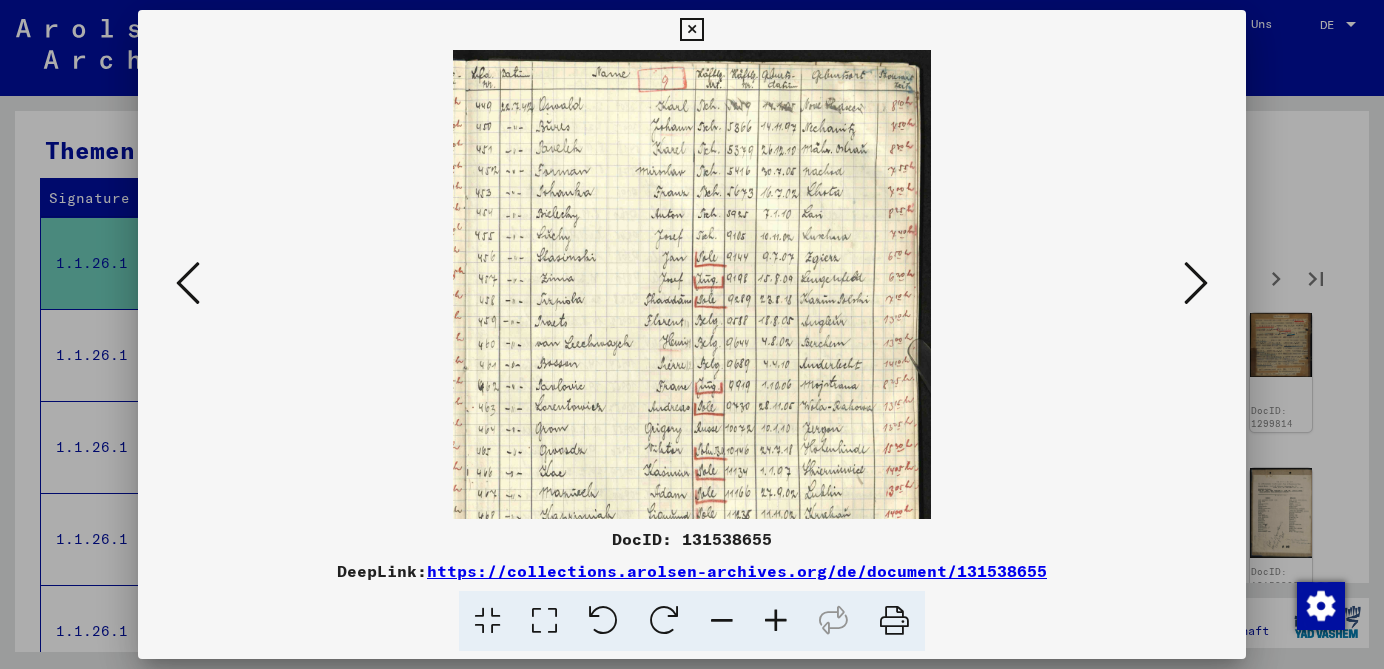 click at bounding box center (776, 621) 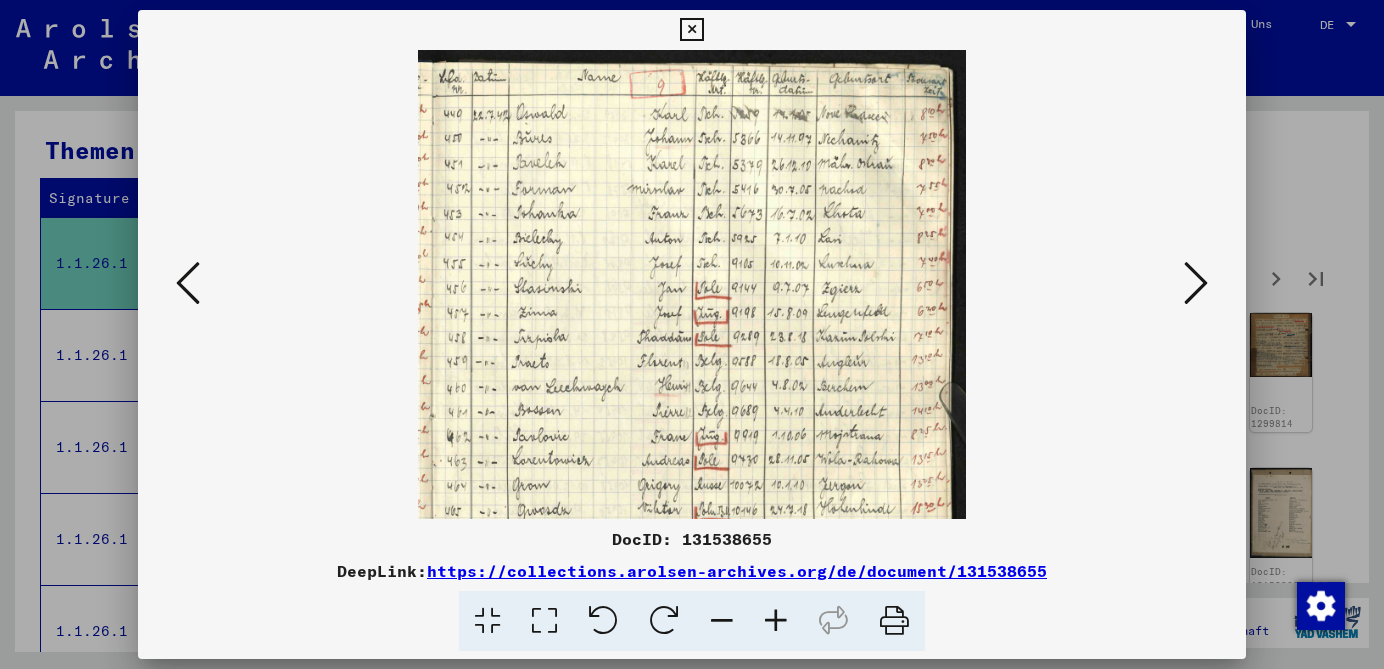 click at bounding box center [776, 621] 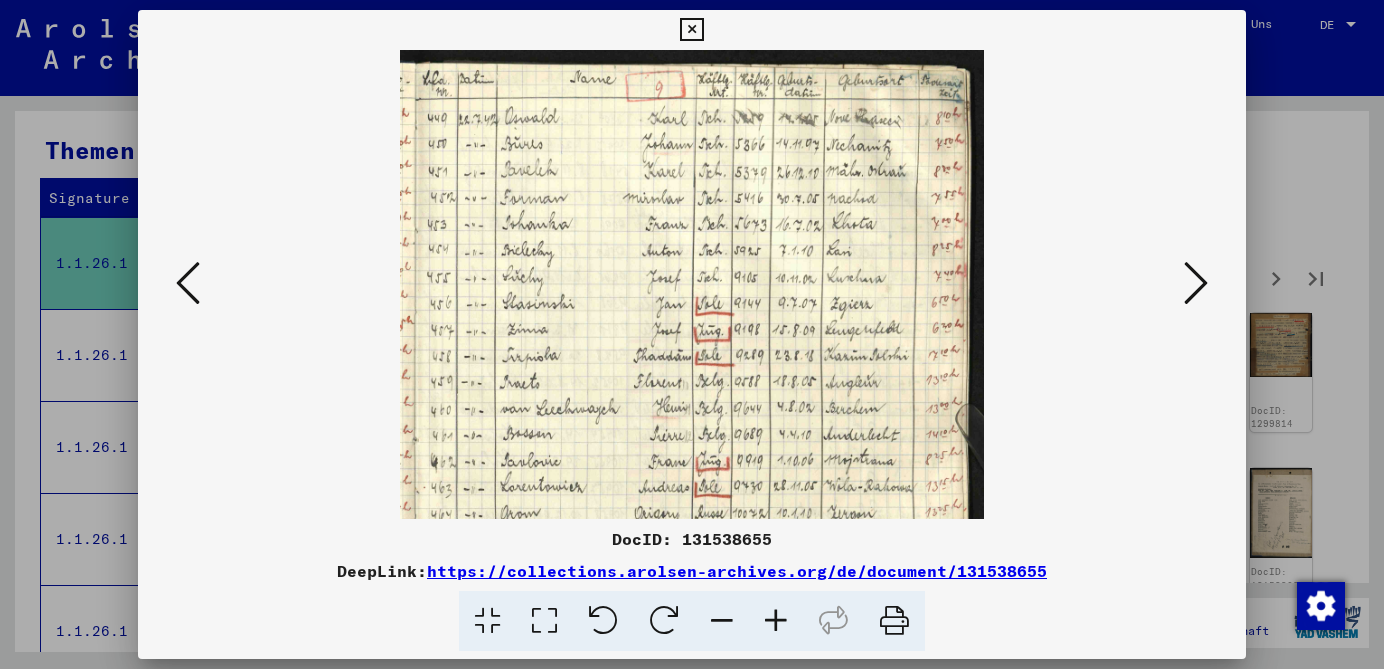 click at bounding box center [776, 621] 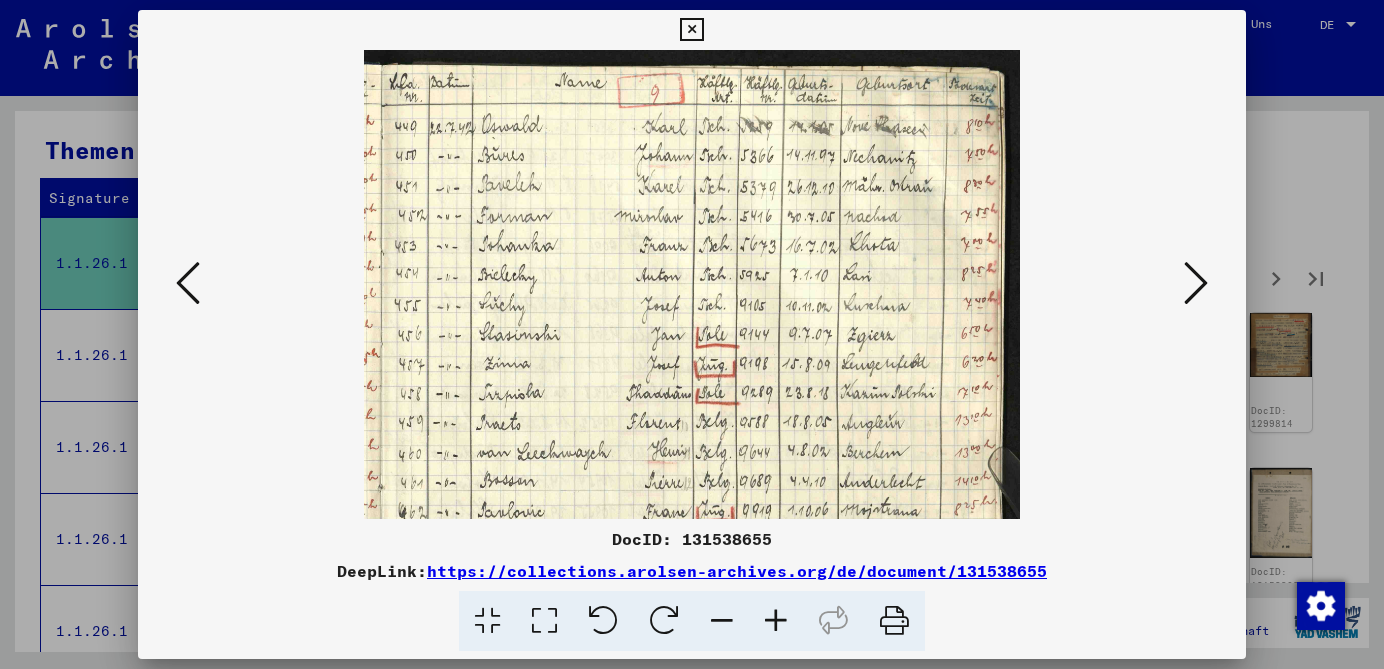 click at bounding box center (776, 621) 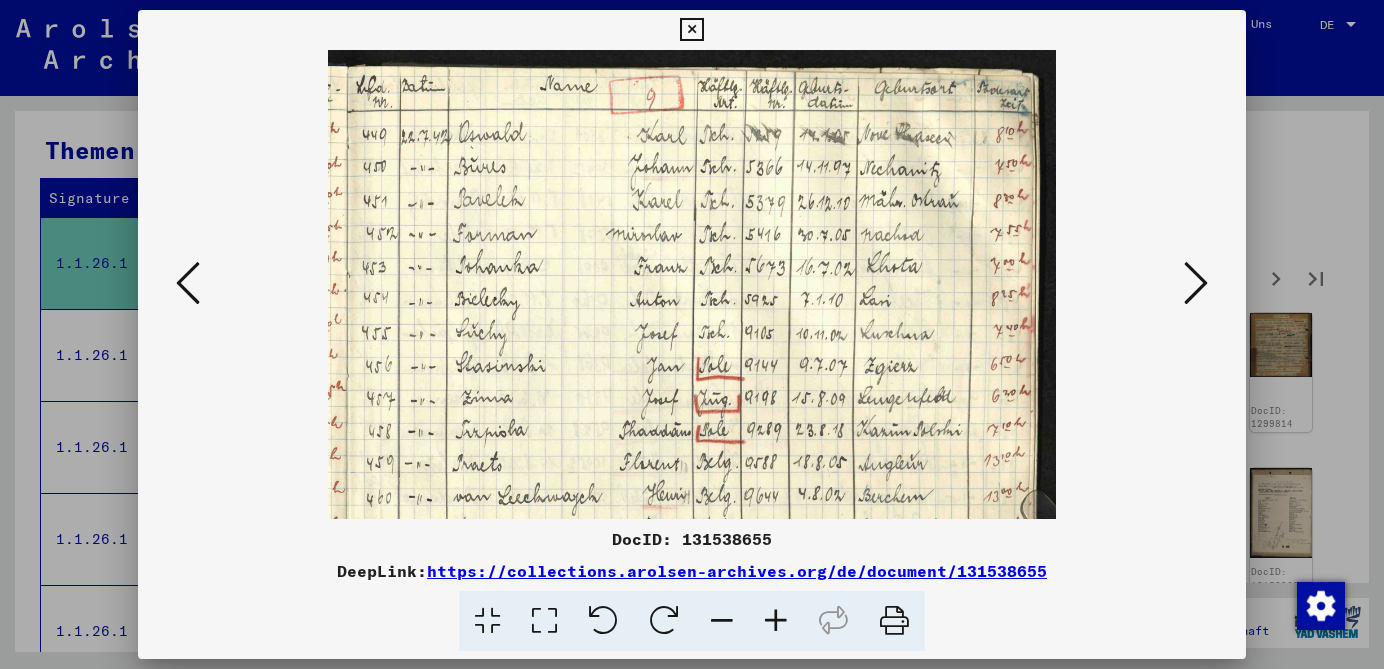 click at bounding box center (776, 621) 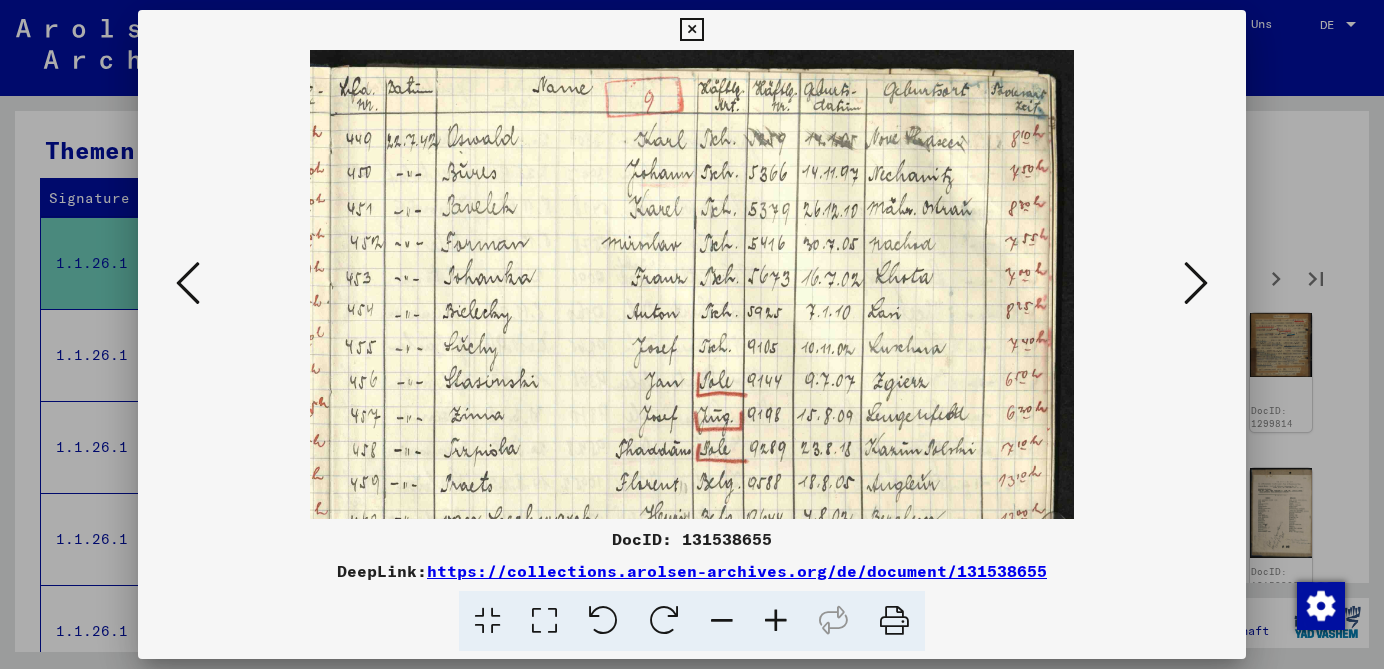 click at bounding box center (776, 621) 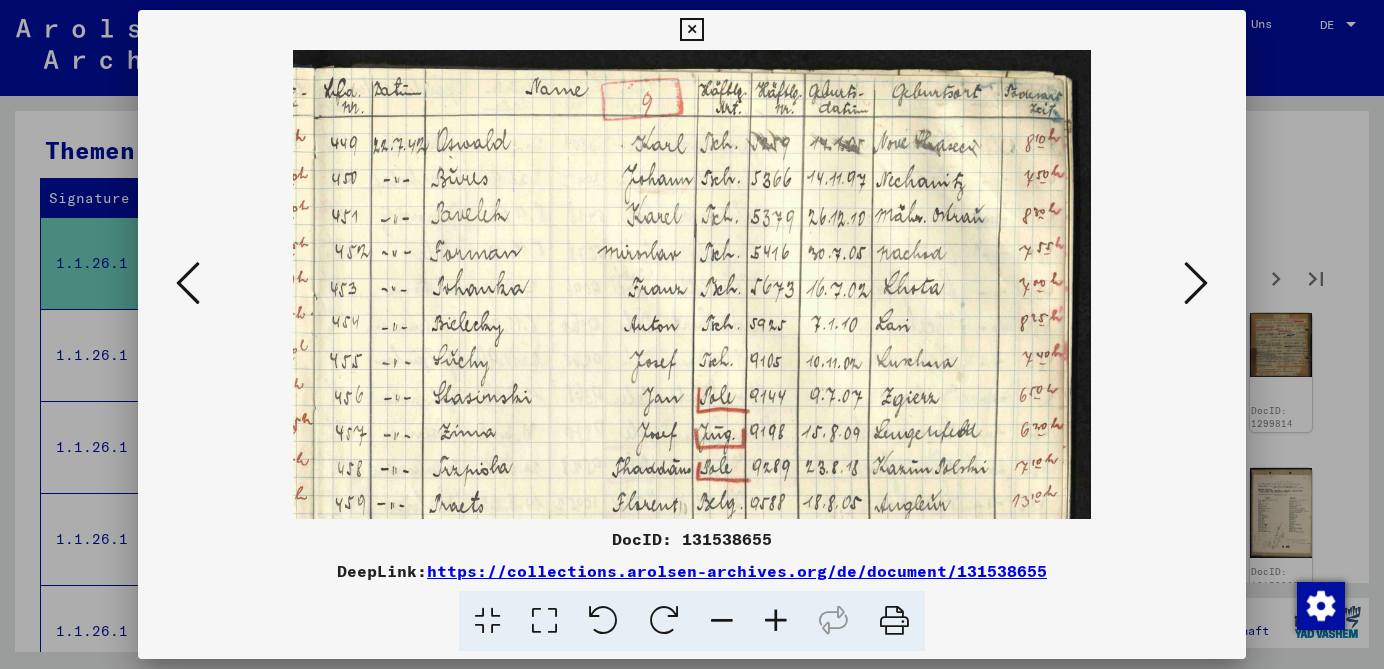 click at bounding box center [776, 621] 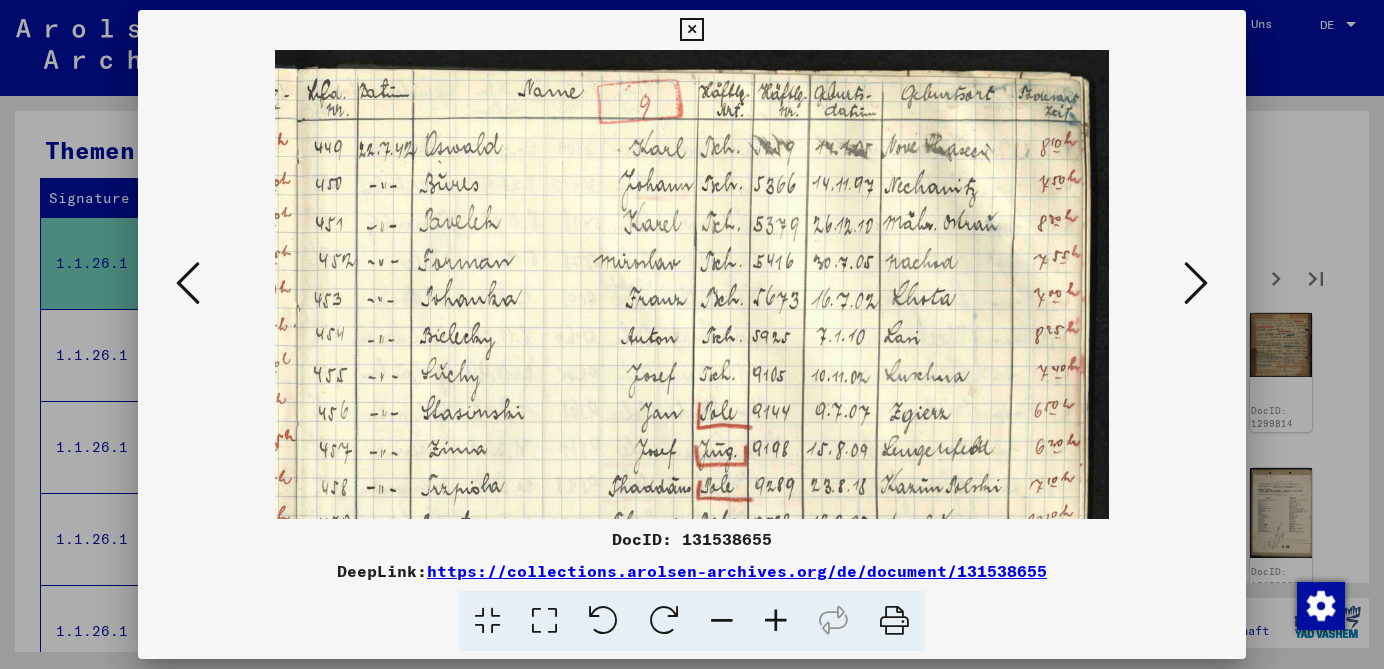 click at bounding box center [776, 621] 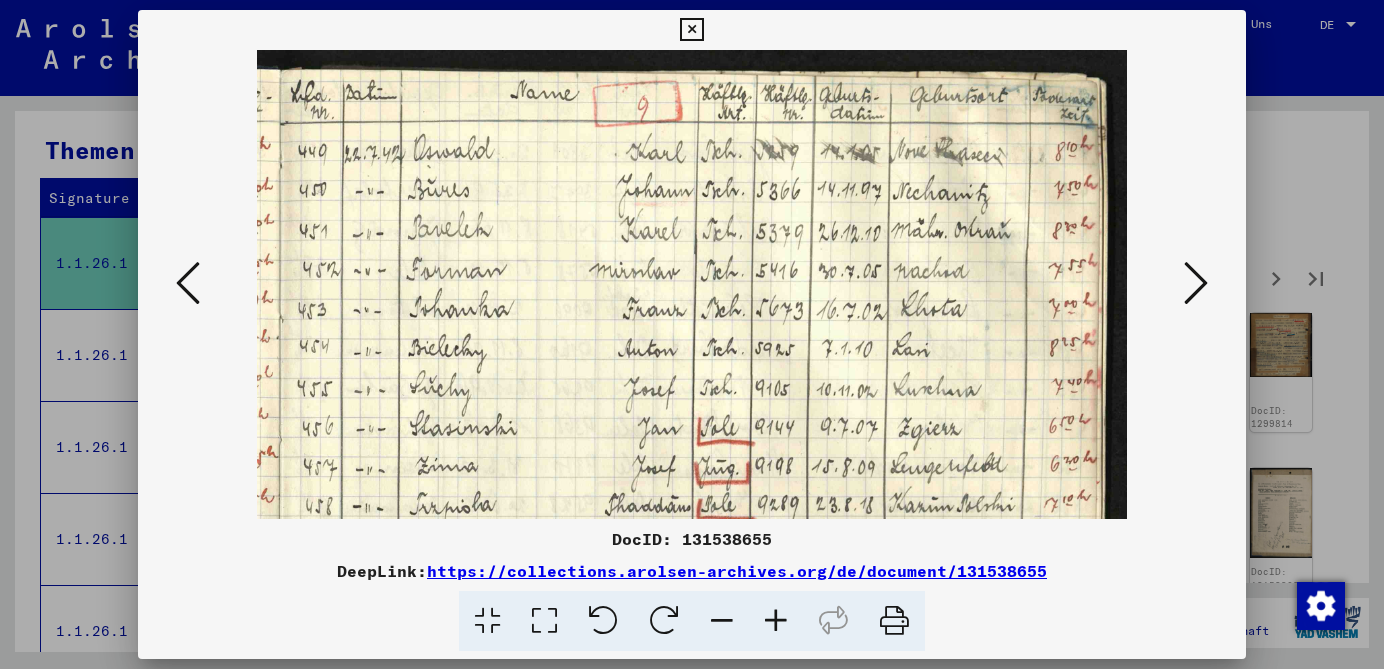 click at bounding box center [776, 621] 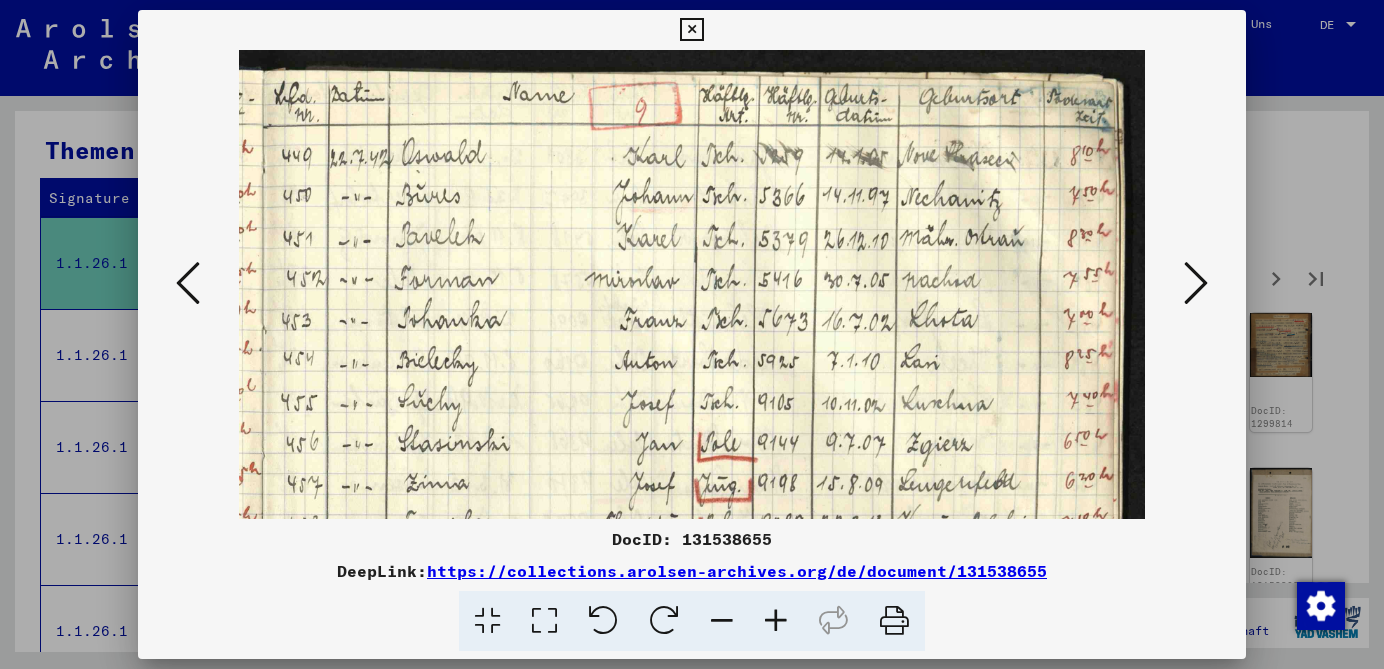 click at bounding box center [776, 621] 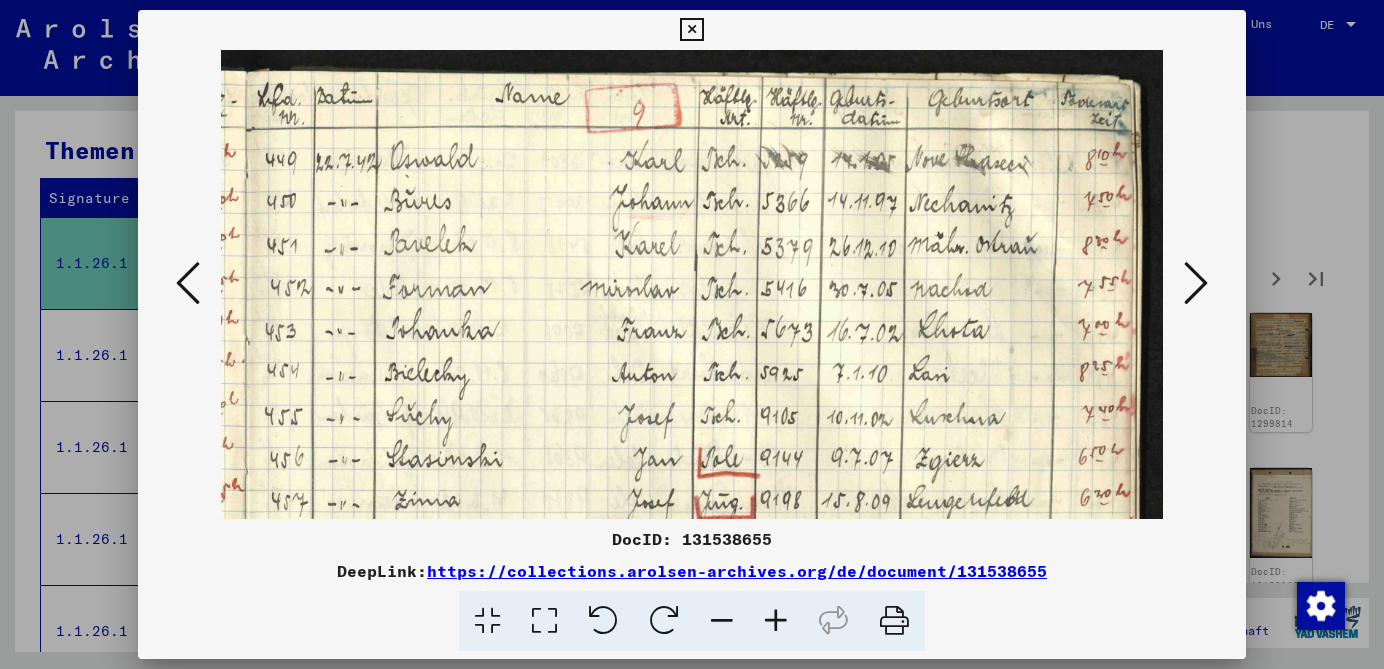click at bounding box center [776, 621] 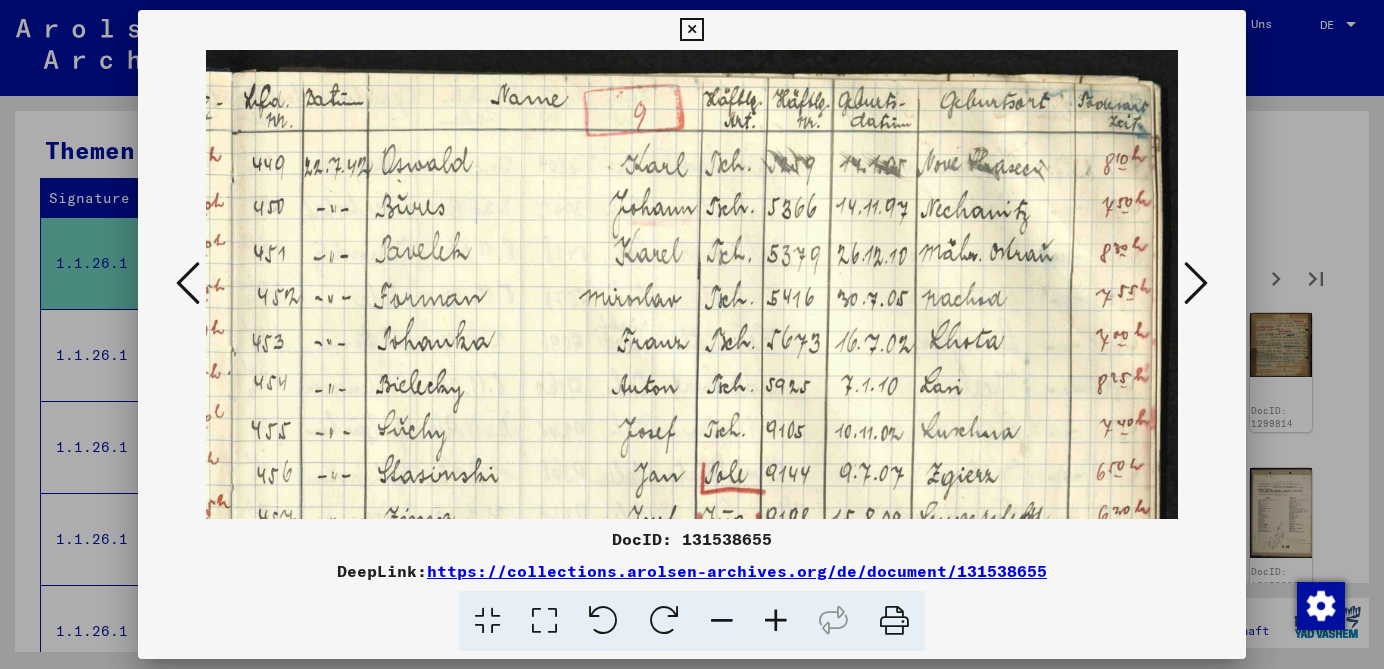 click at bounding box center (1196, 283) 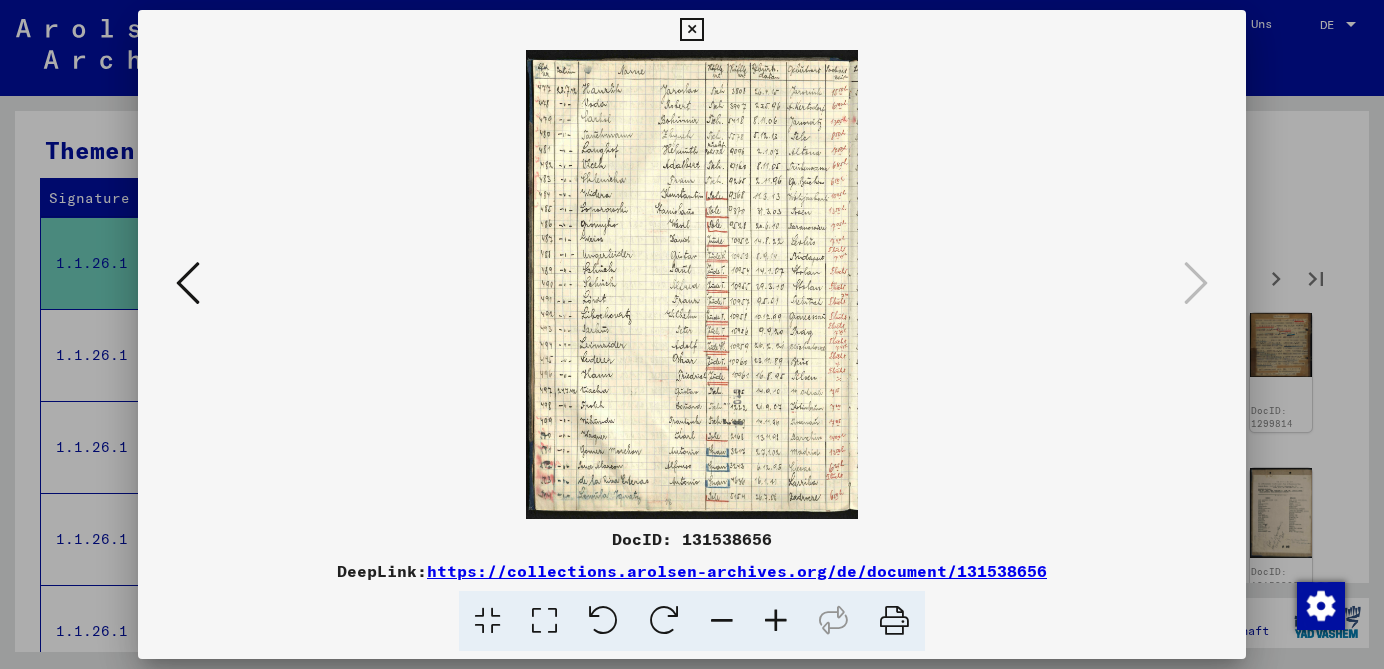 click at bounding box center [692, 284] 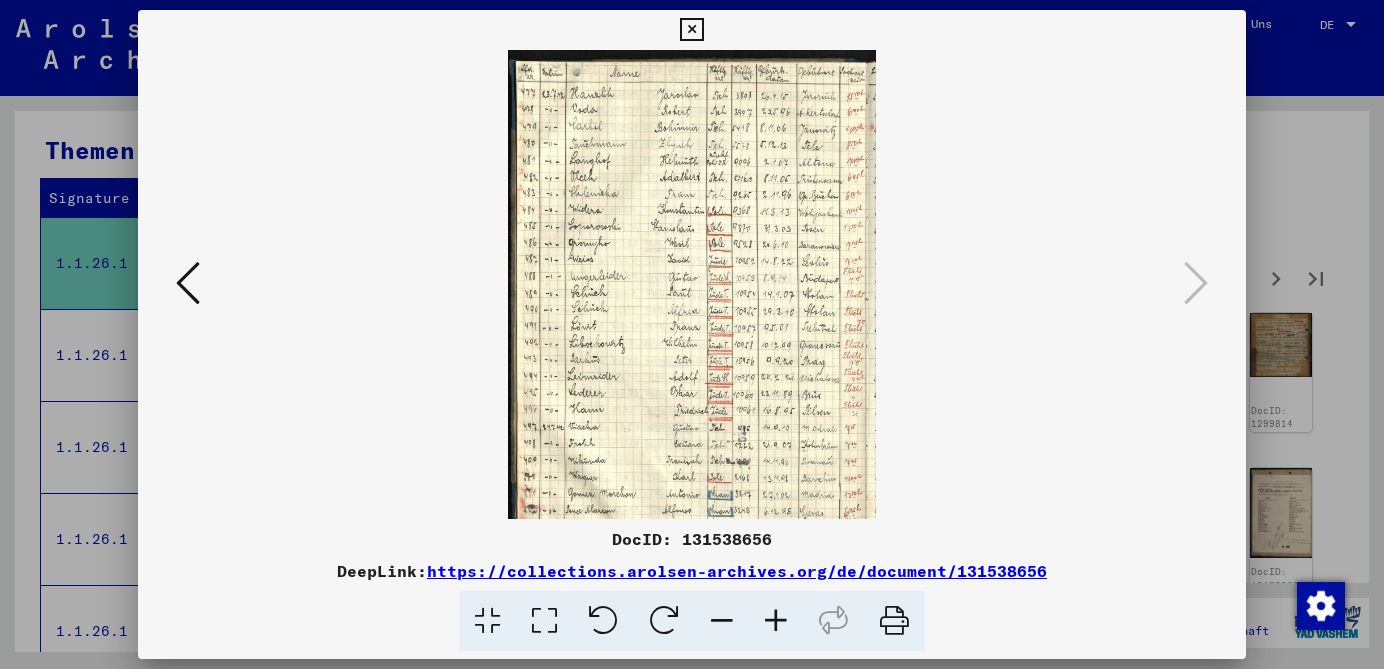 click at bounding box center [776, 621] 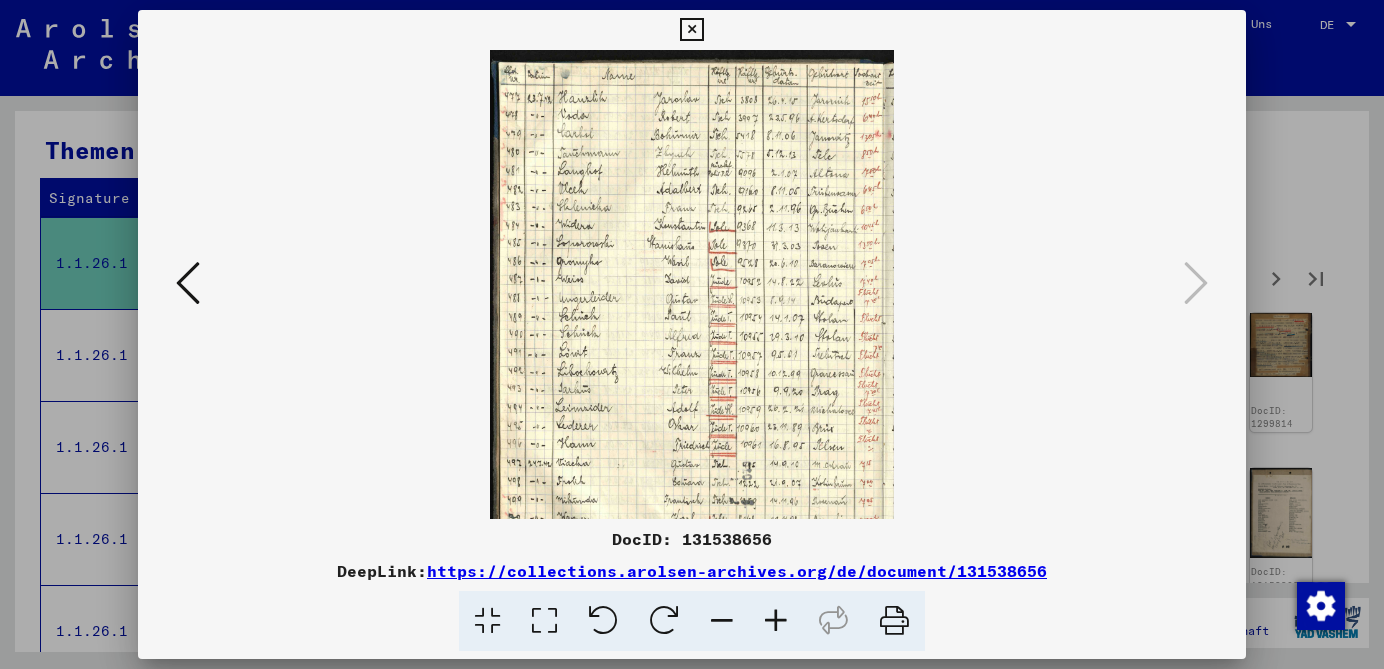 click at bounding box center (776, 621) 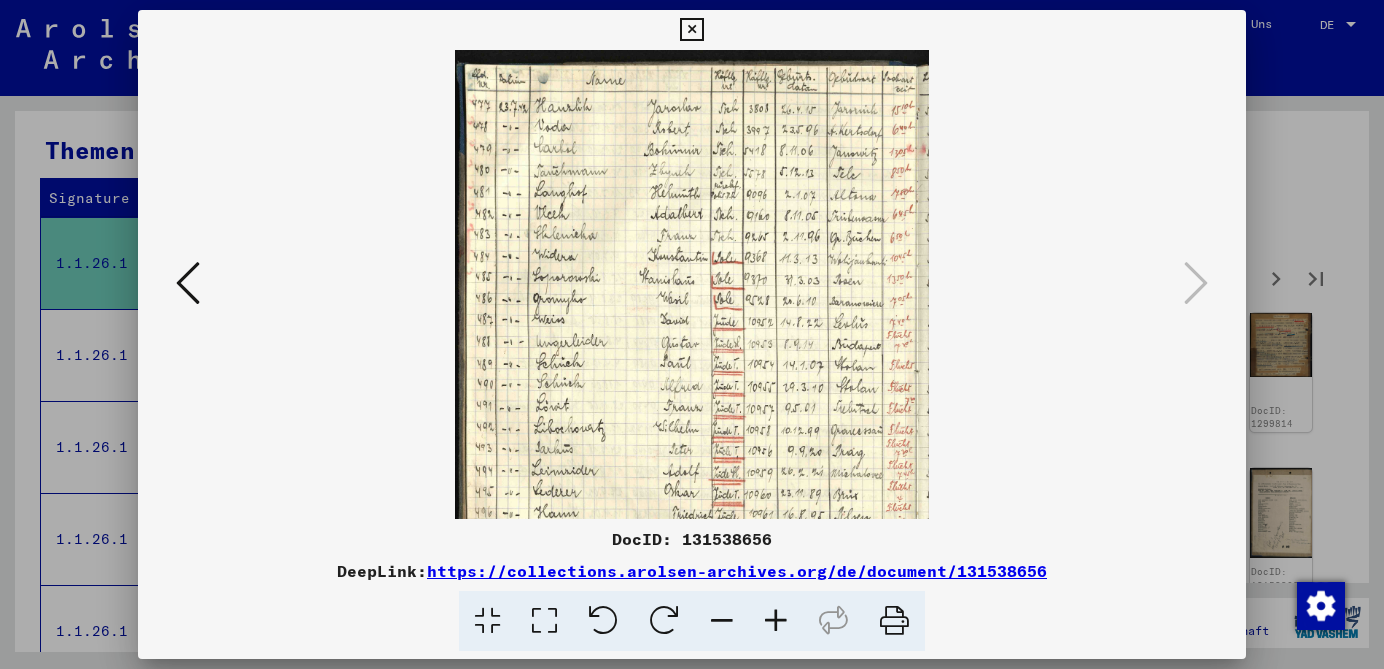 click at bounding box center [776, 621] 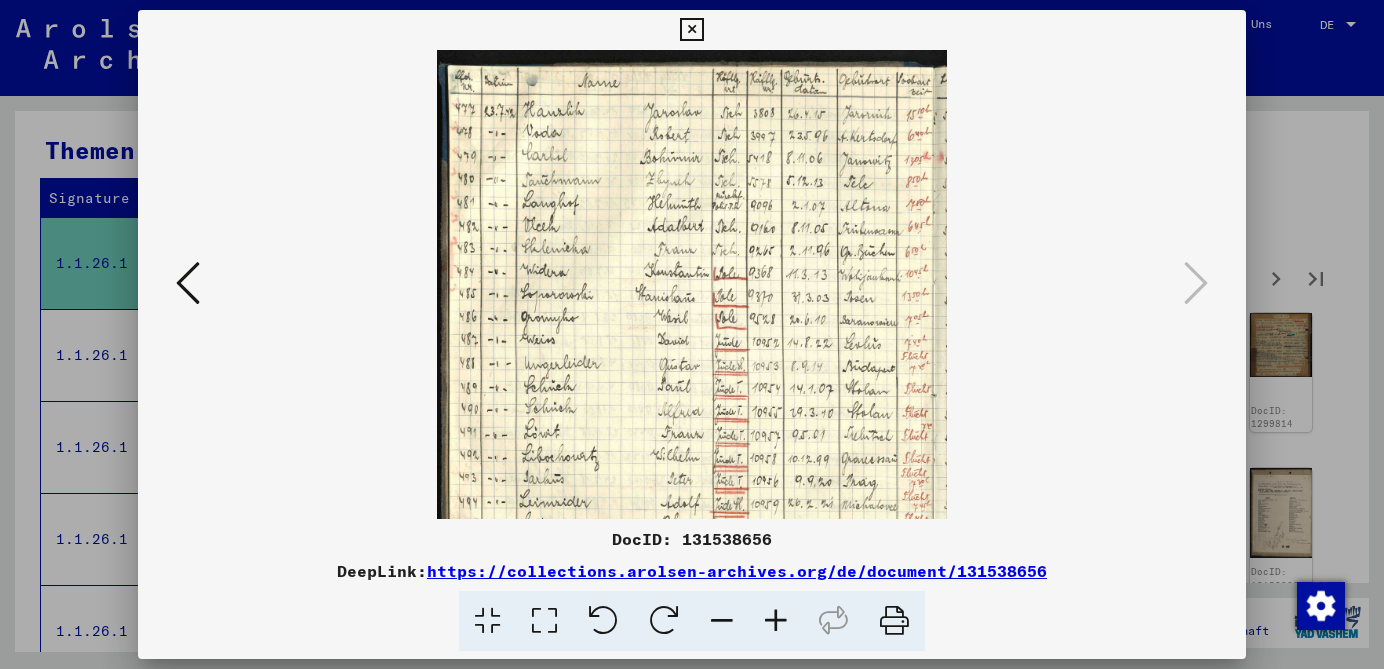 click at bounding box center (776, 621) 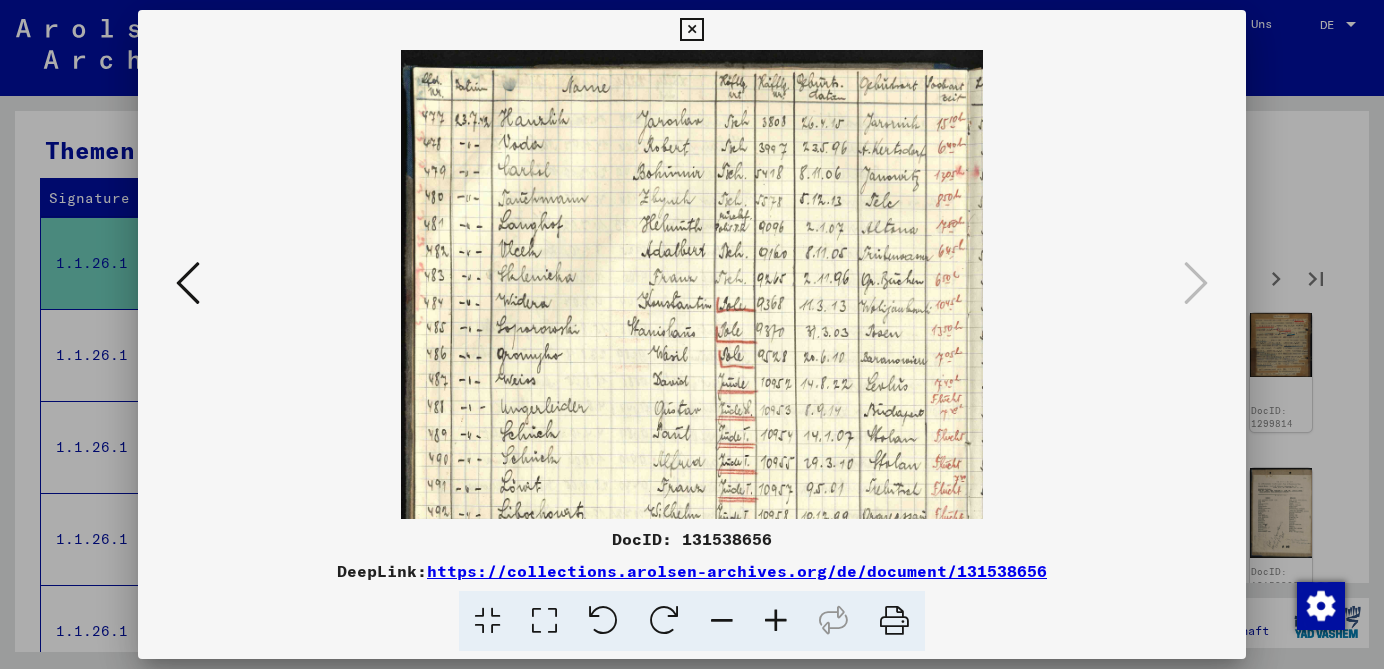 click at bounding box center (776, 621) 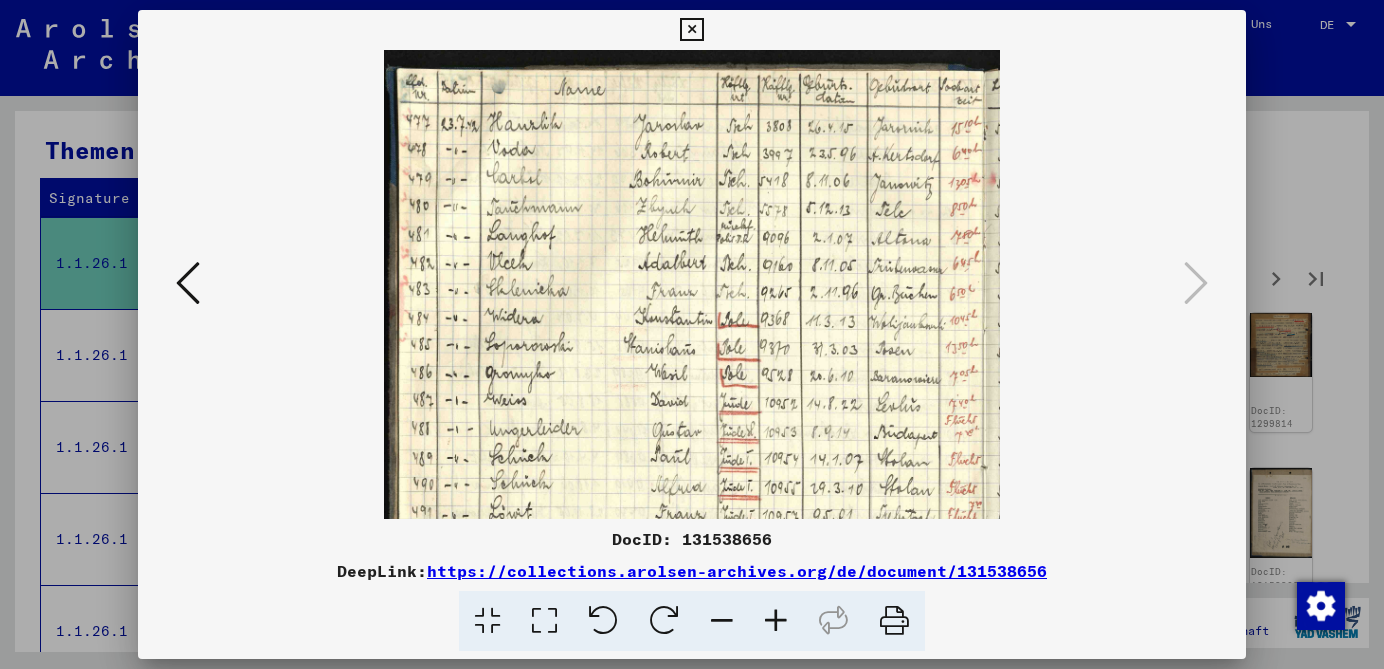 click at bounding box center [776, 621] 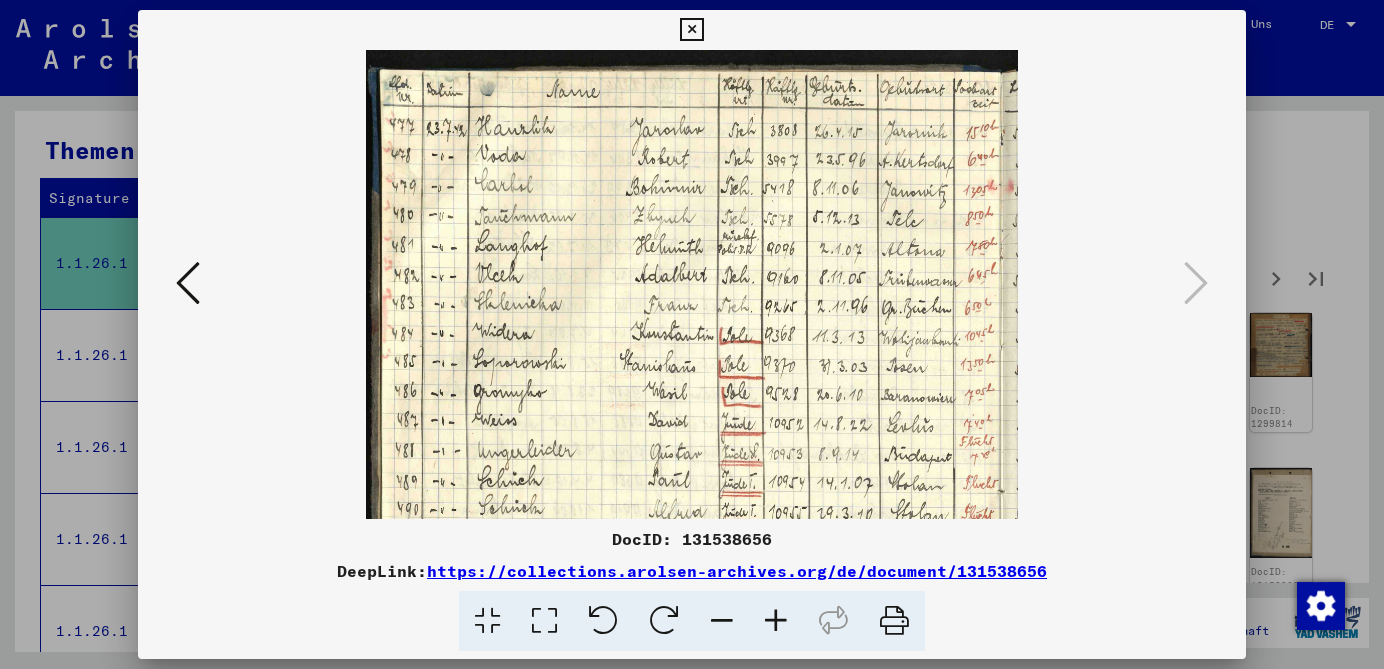 click at bounding box center [776, 621] 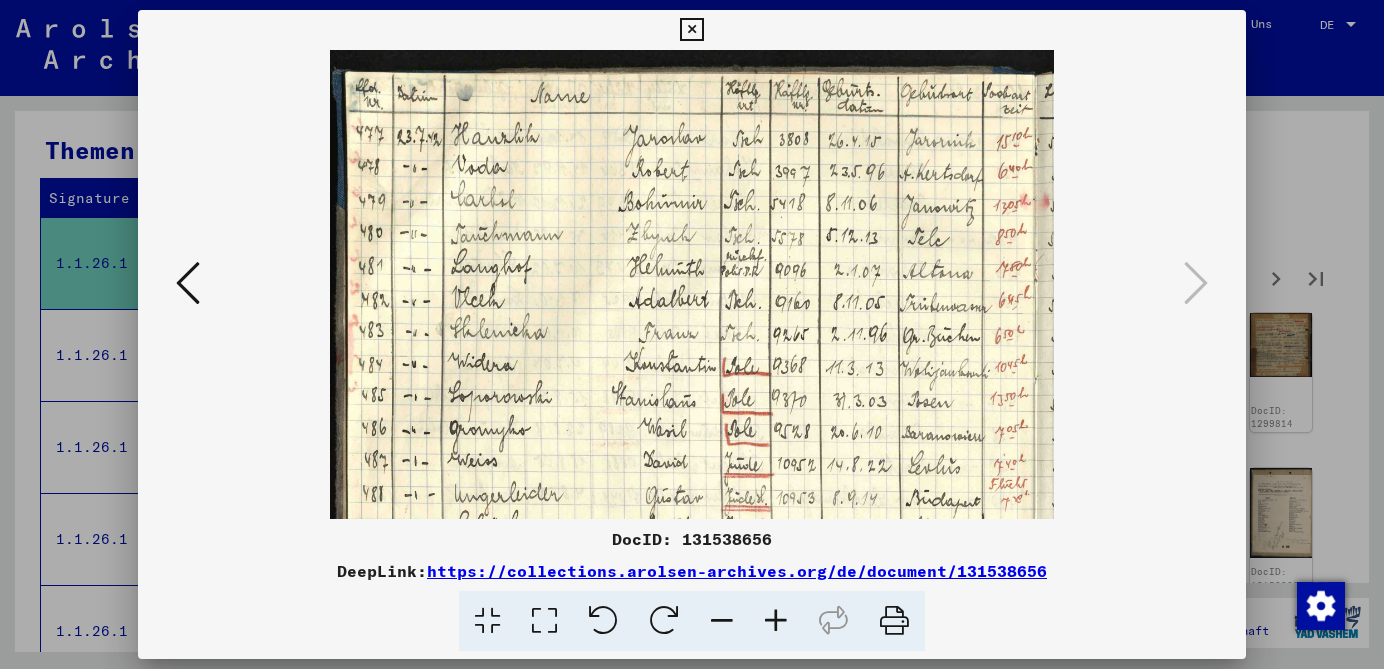 click at bounding box center (776, 621) 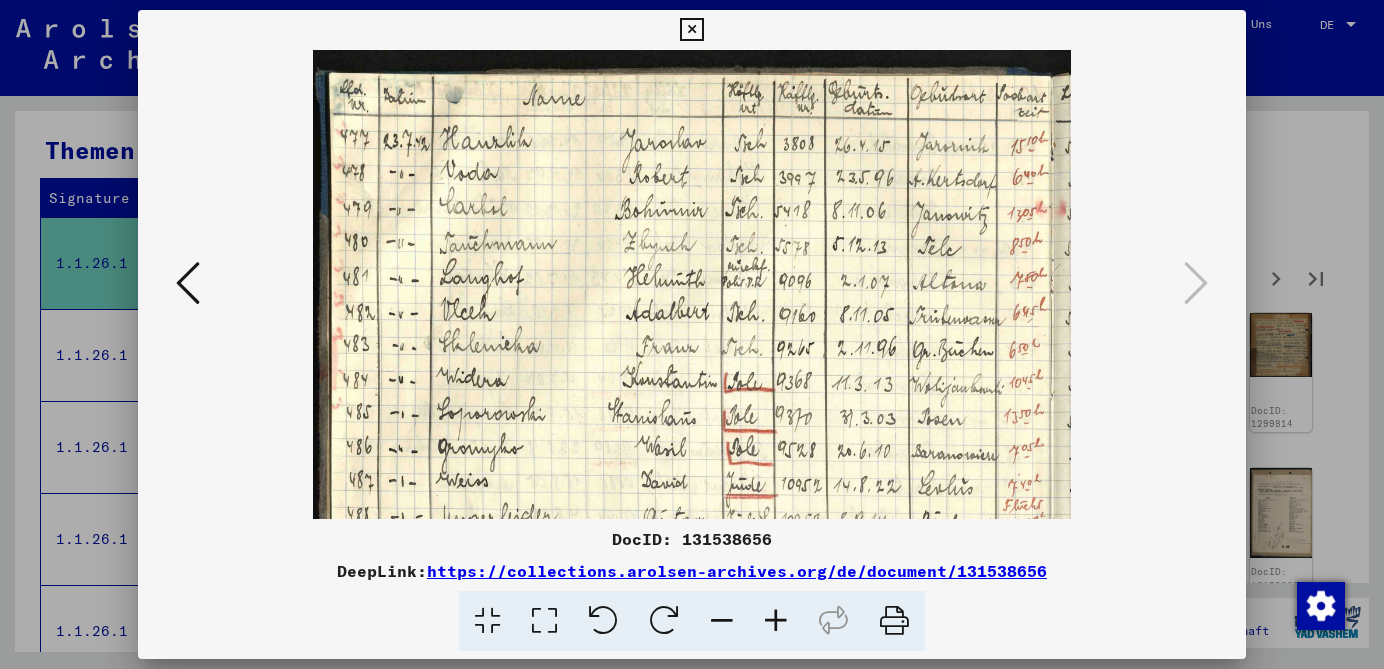 click at bounding box center [776, 621] 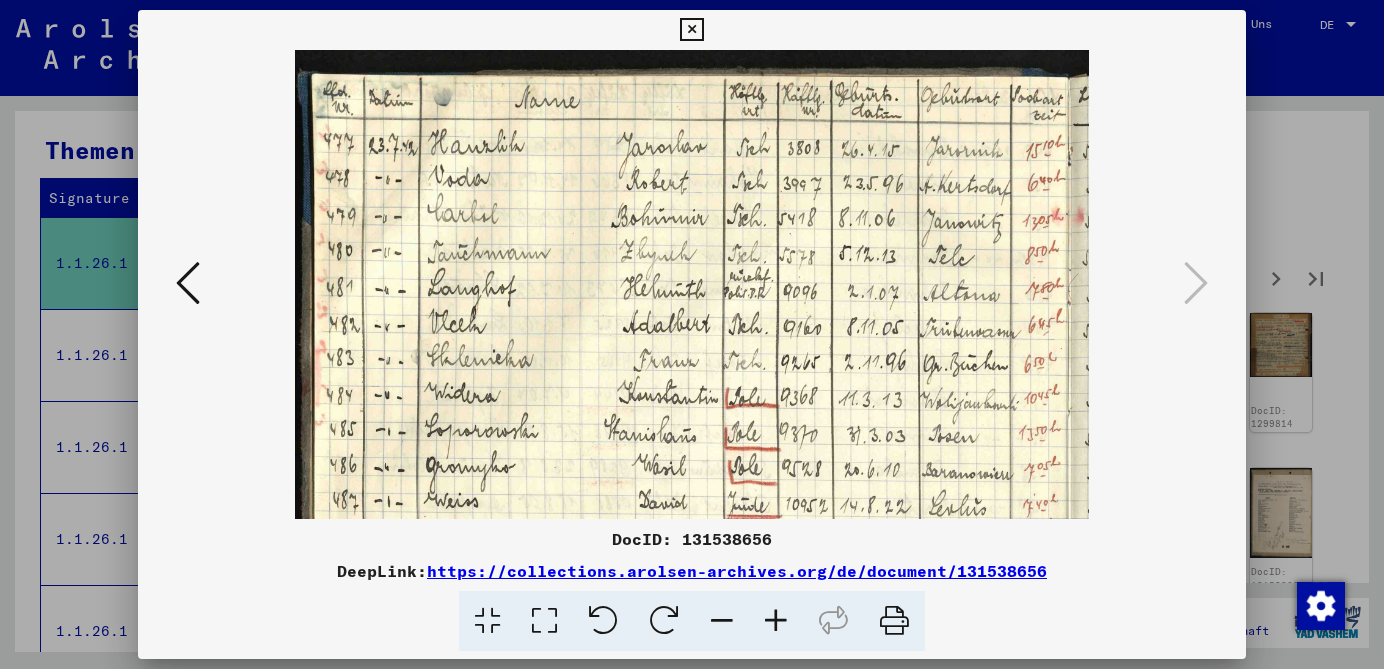 click at bounding box center (776, 621) 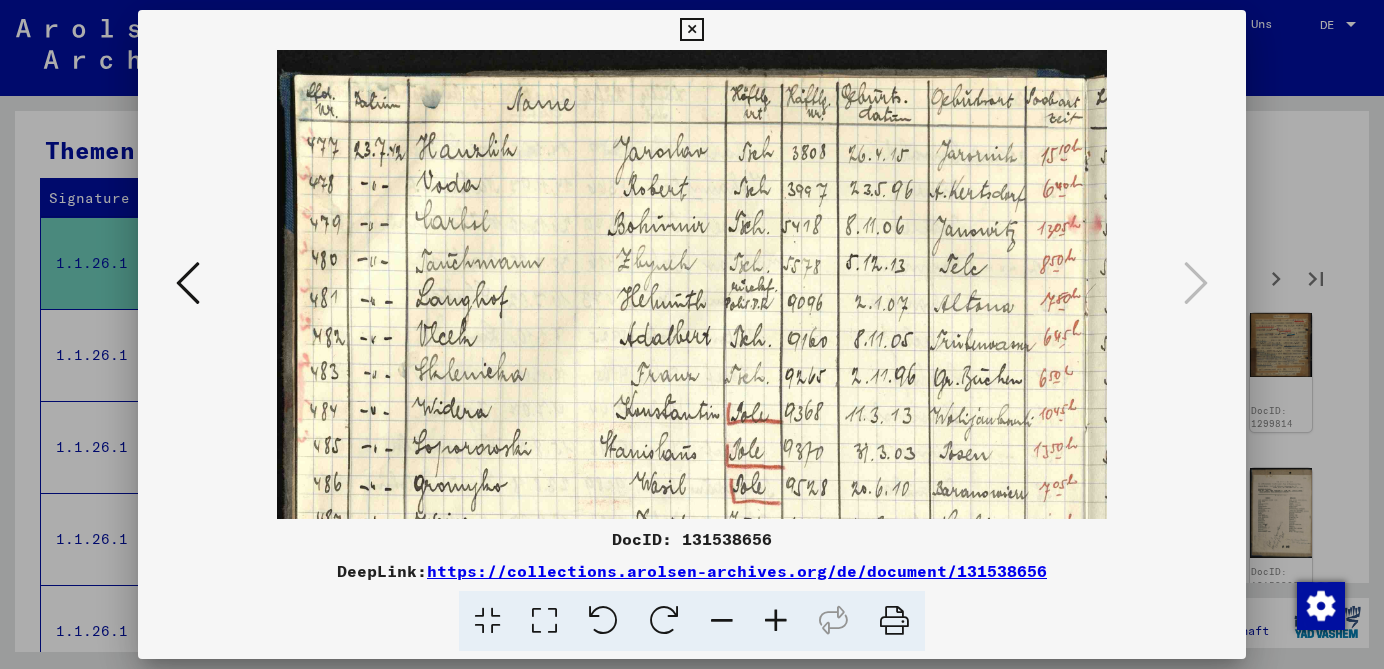 click at bounding box center [776, 621] 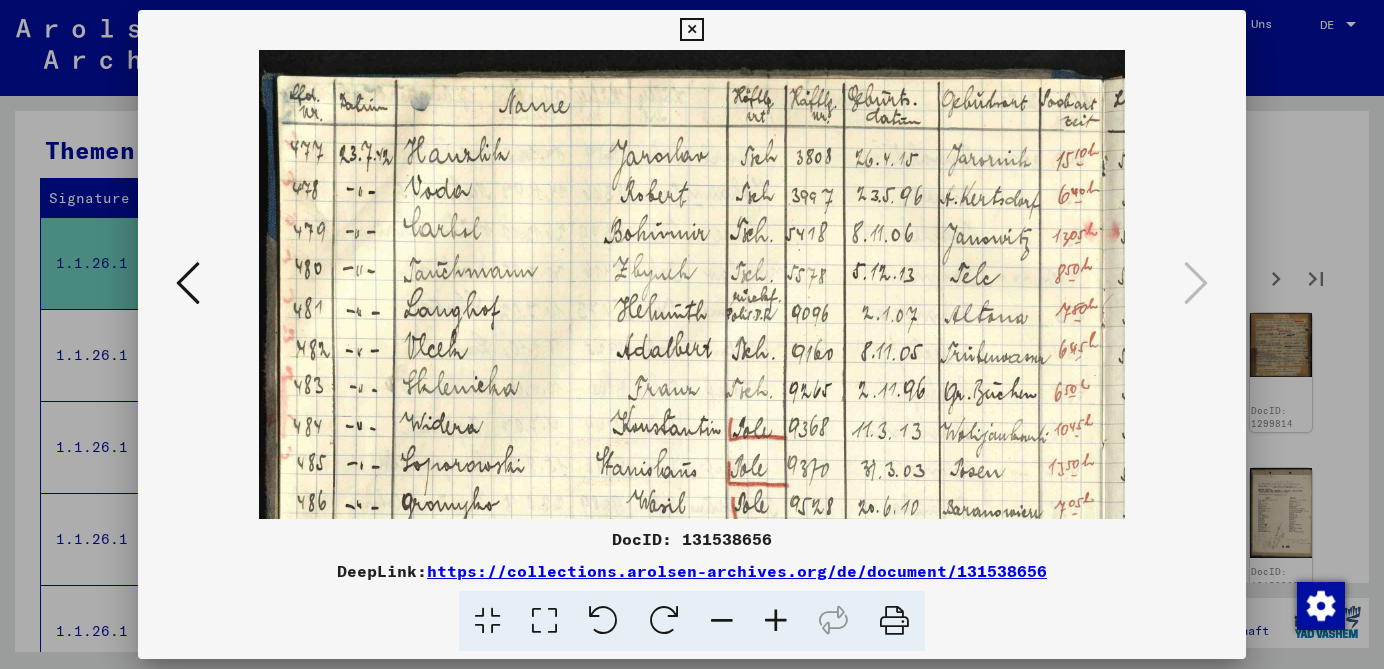 click at bounding box center (776, 621) 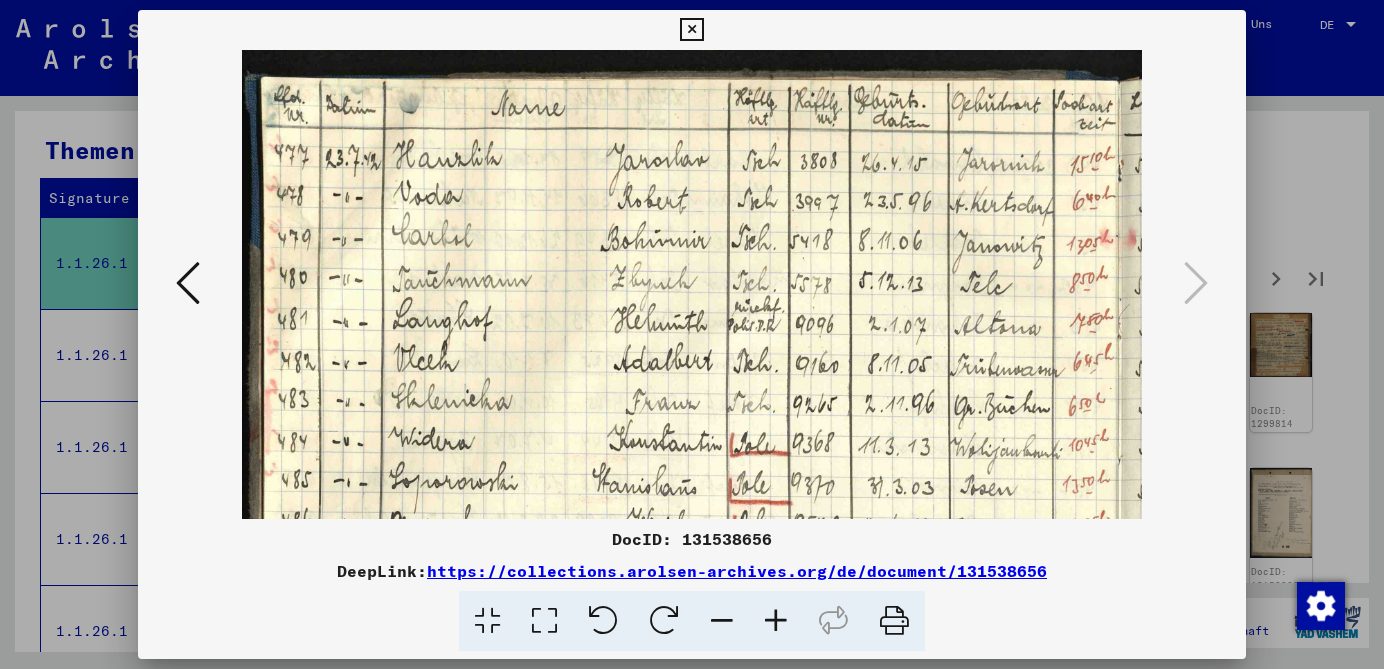 click at bounding box center (776, 621) 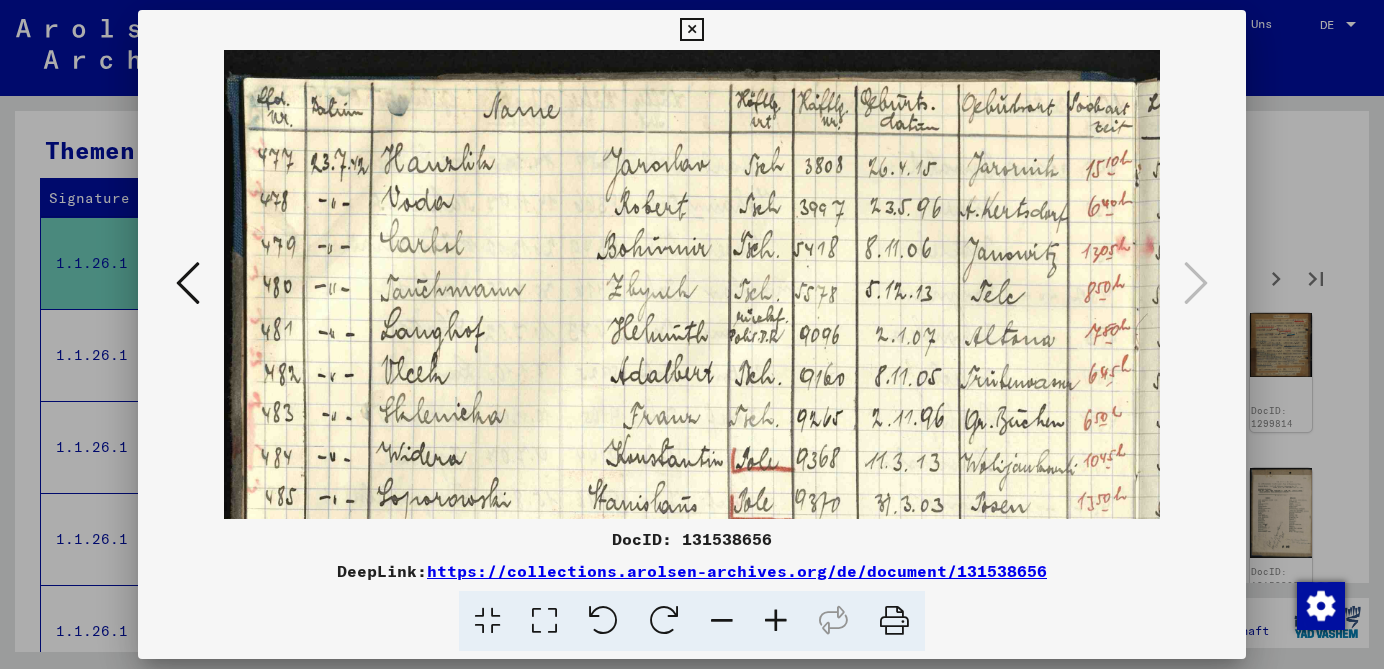 click at bounding box center [776, 621] 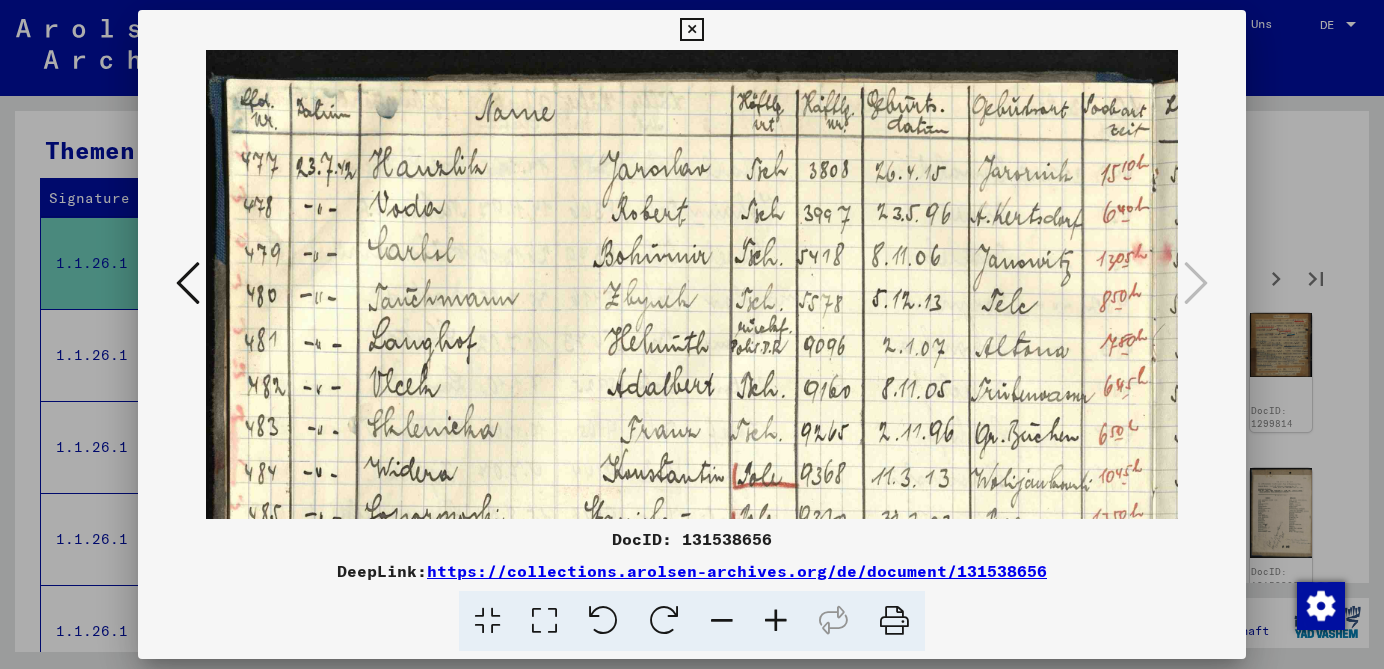 click at bounding box center [776, 621] 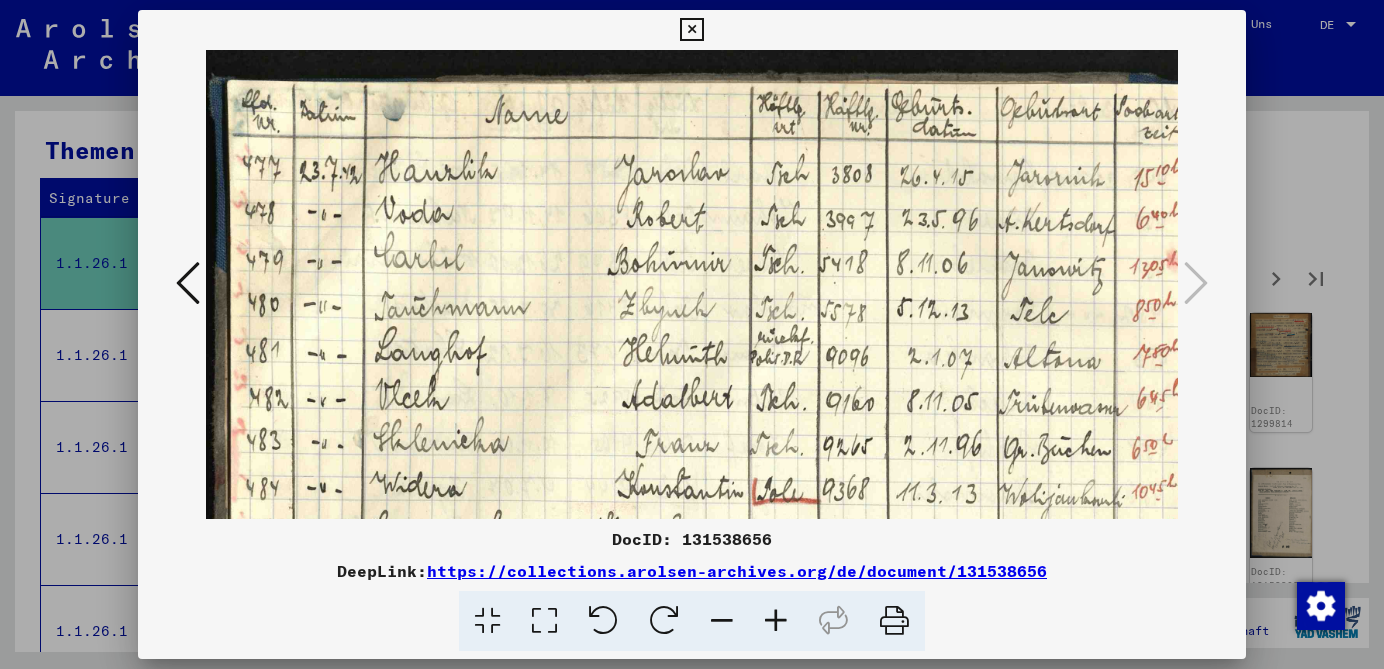 click at bounding box center (188, 283) 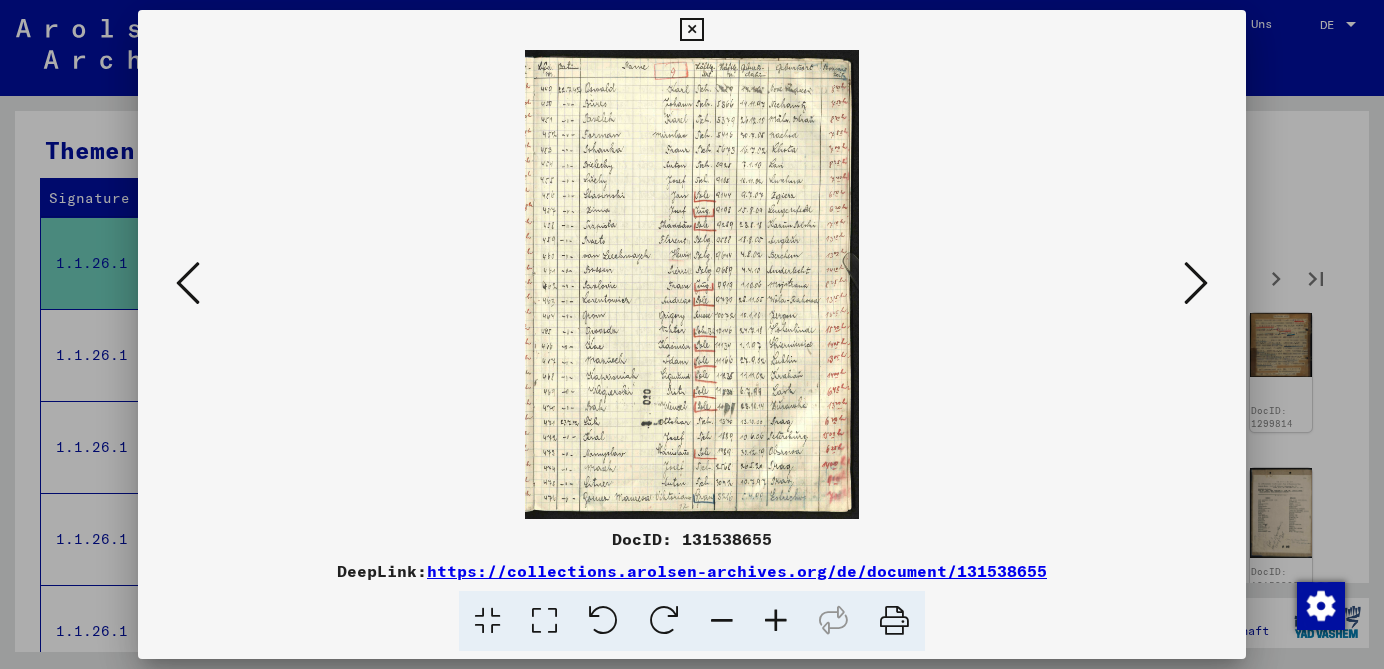 click at bounding box center (776, 621) 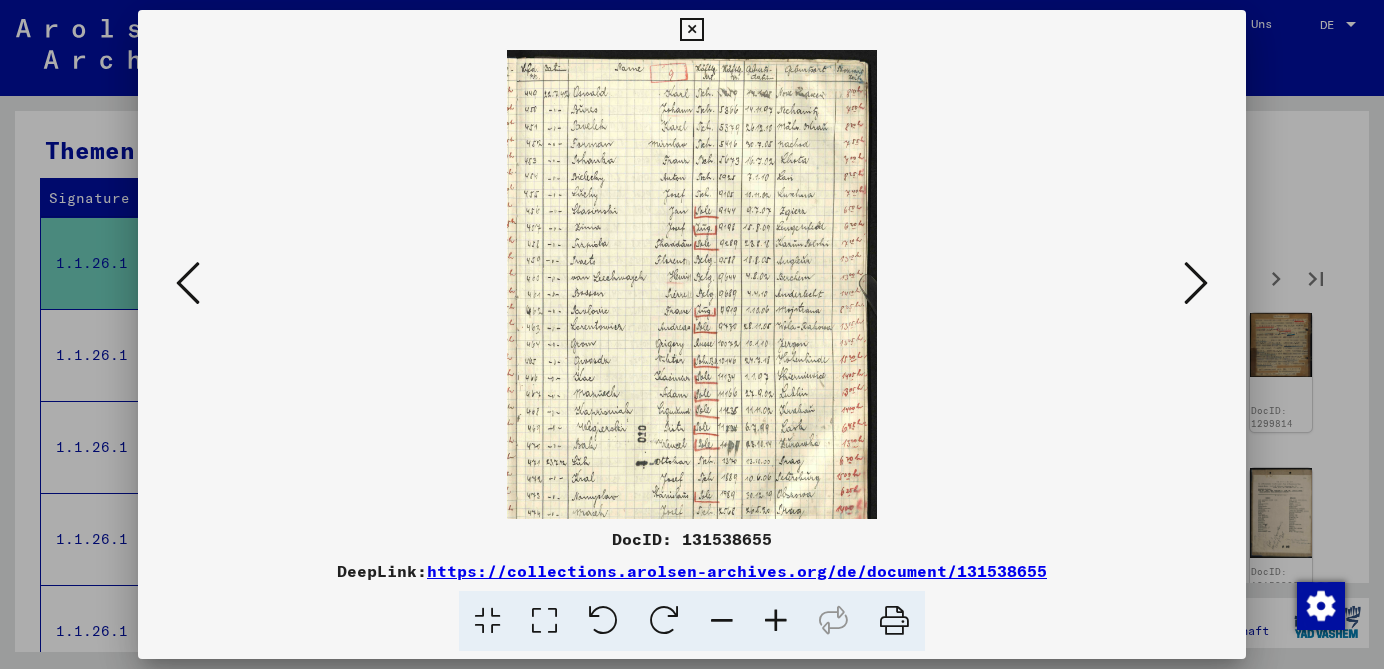 click at bounding box center (776, 621) 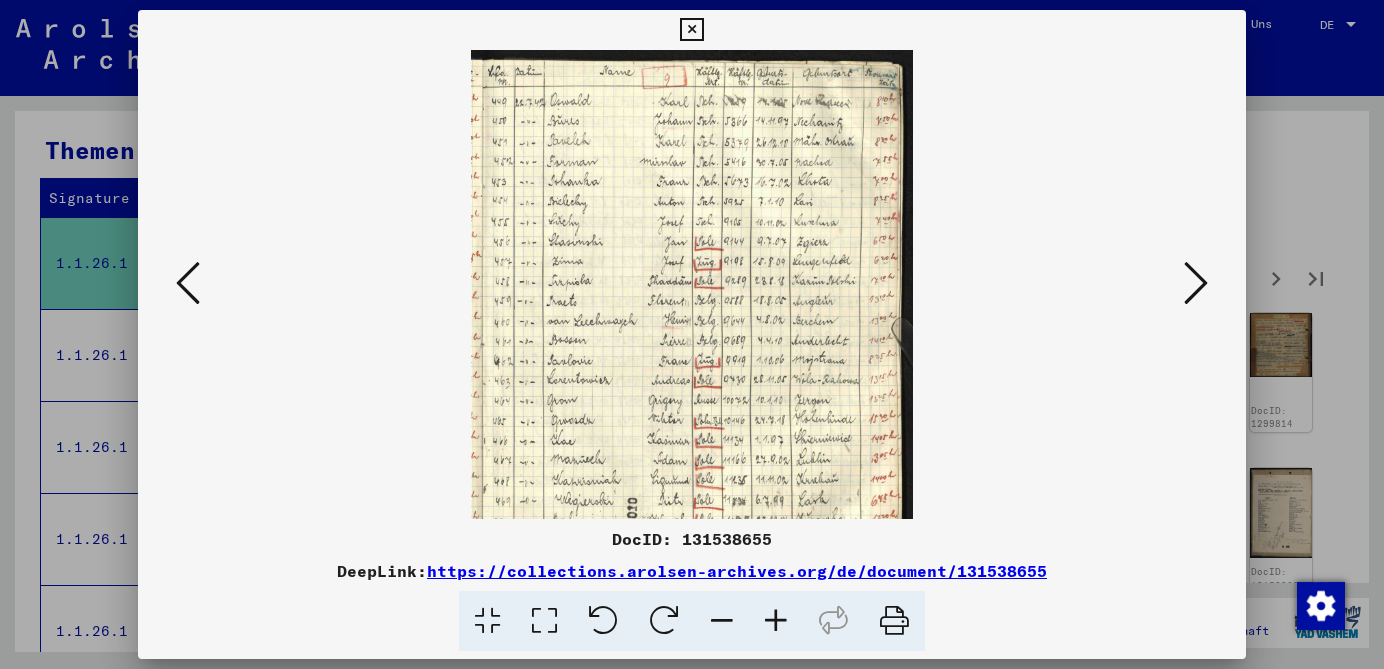 click at bounding box center [776, 621] 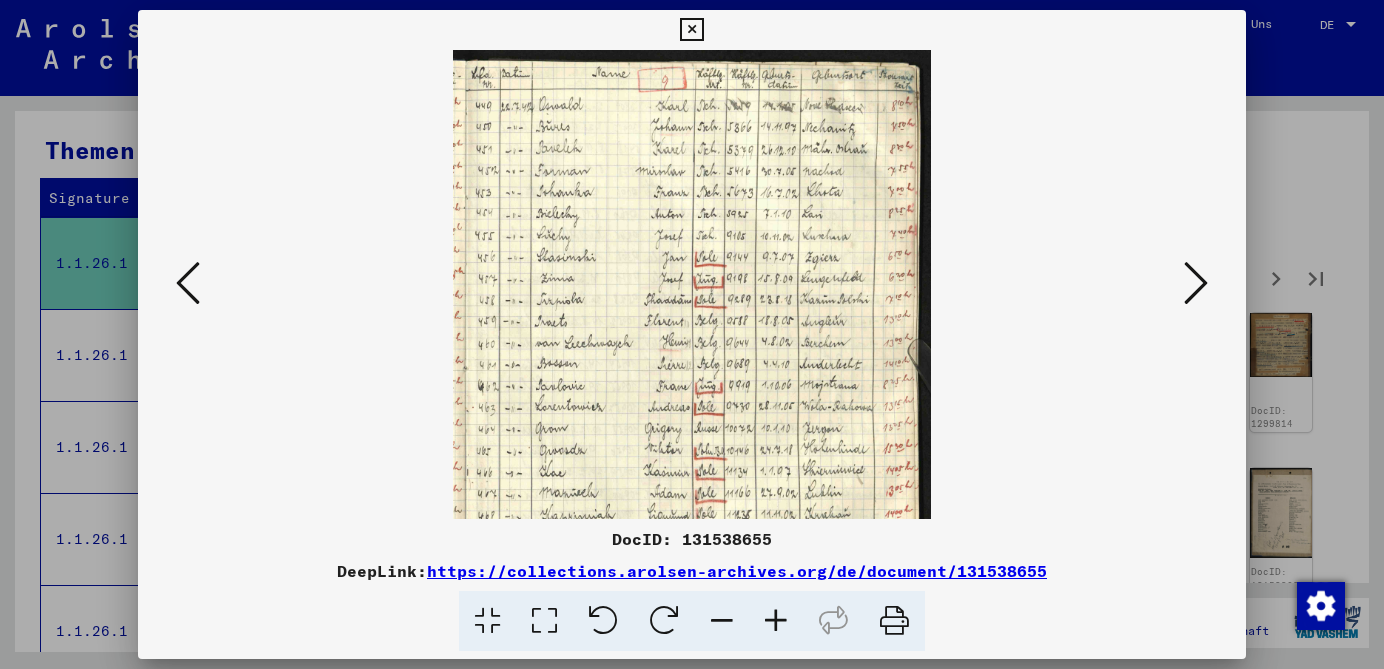 click at bounding box center [776, 621] 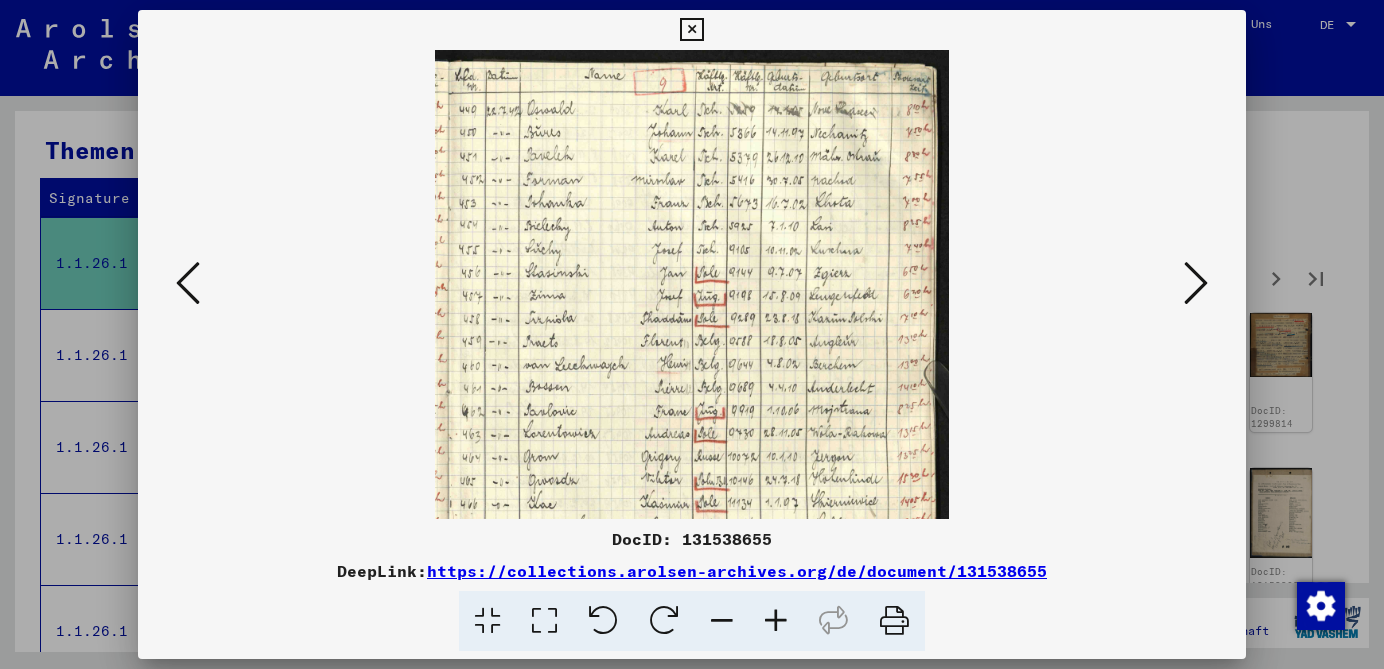 click at bounding box center (776, 621) 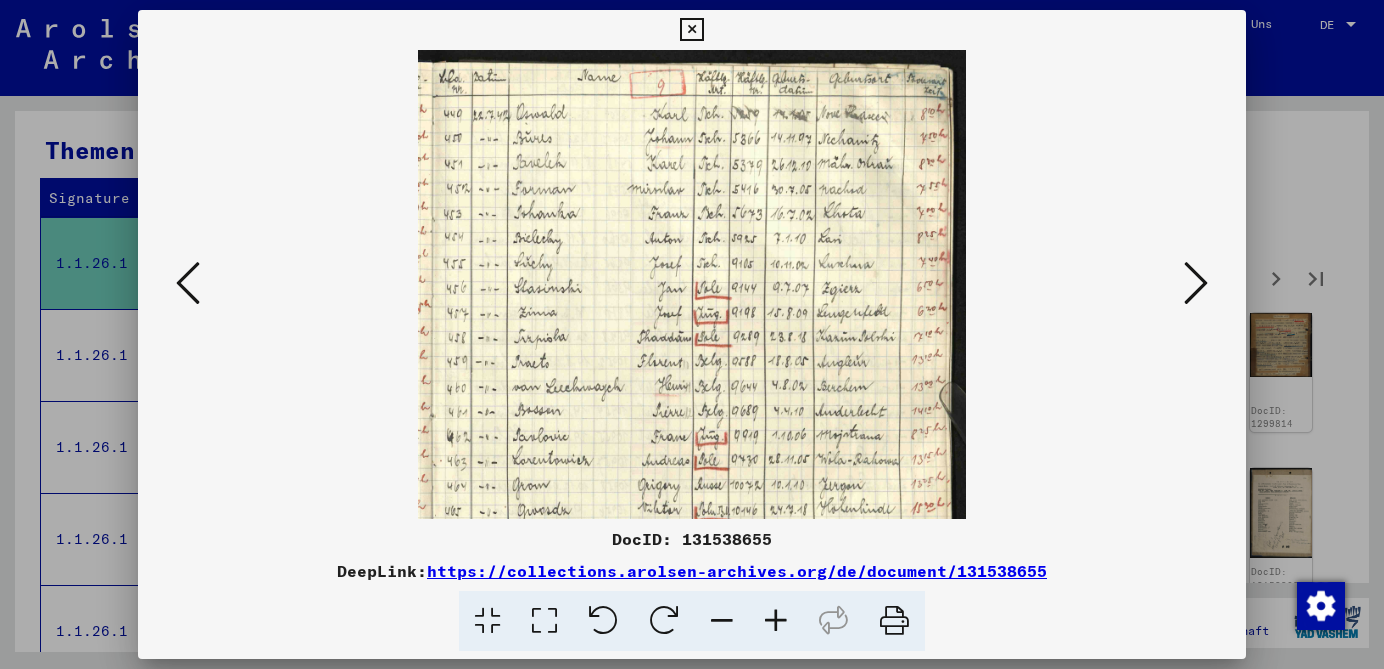 click at bounding box center [776, 621] 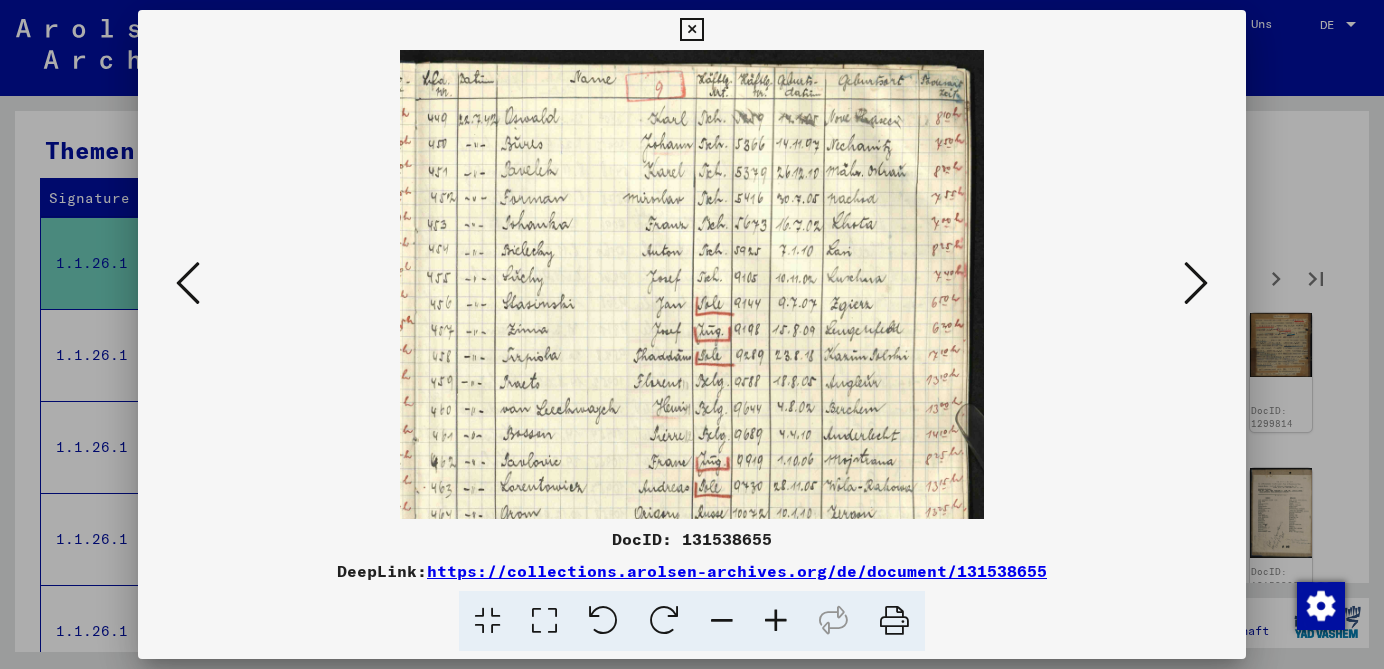 click at bounding box center (776, 621) 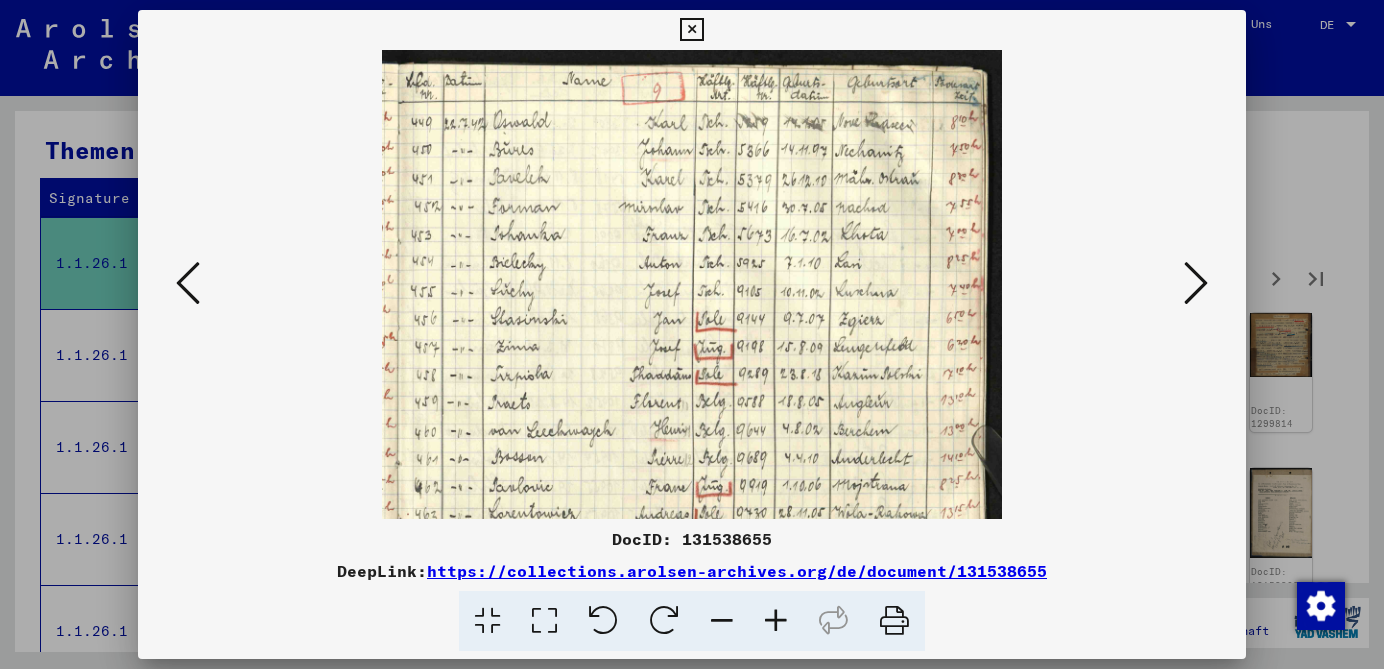 click at bounding box center [776, 621] 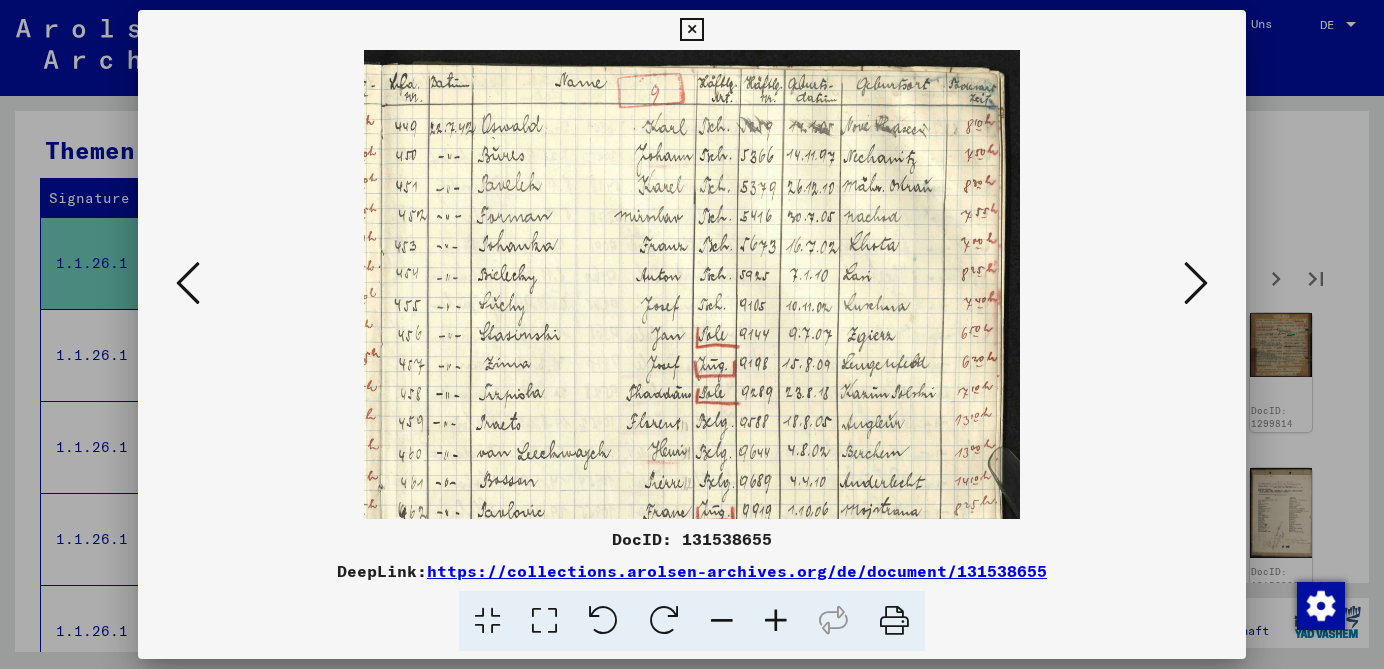 click at bounding box center (776, 621) 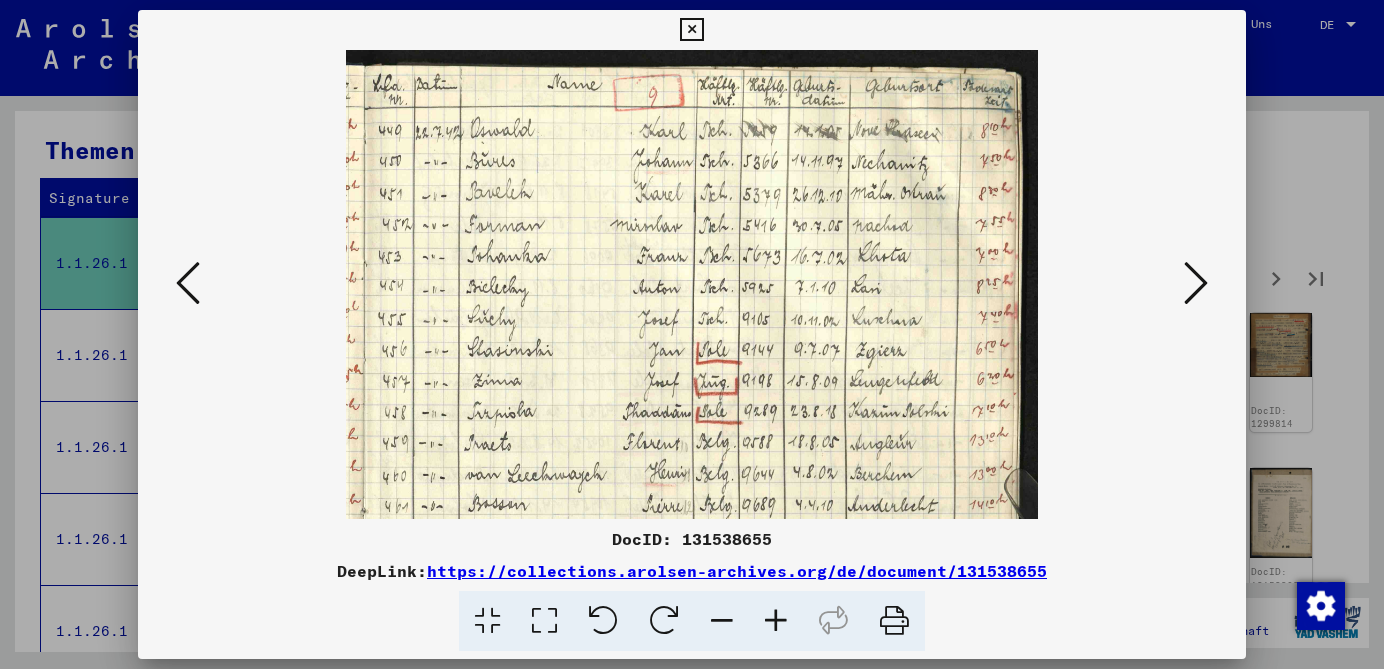 click at bounding box center [776, 621] 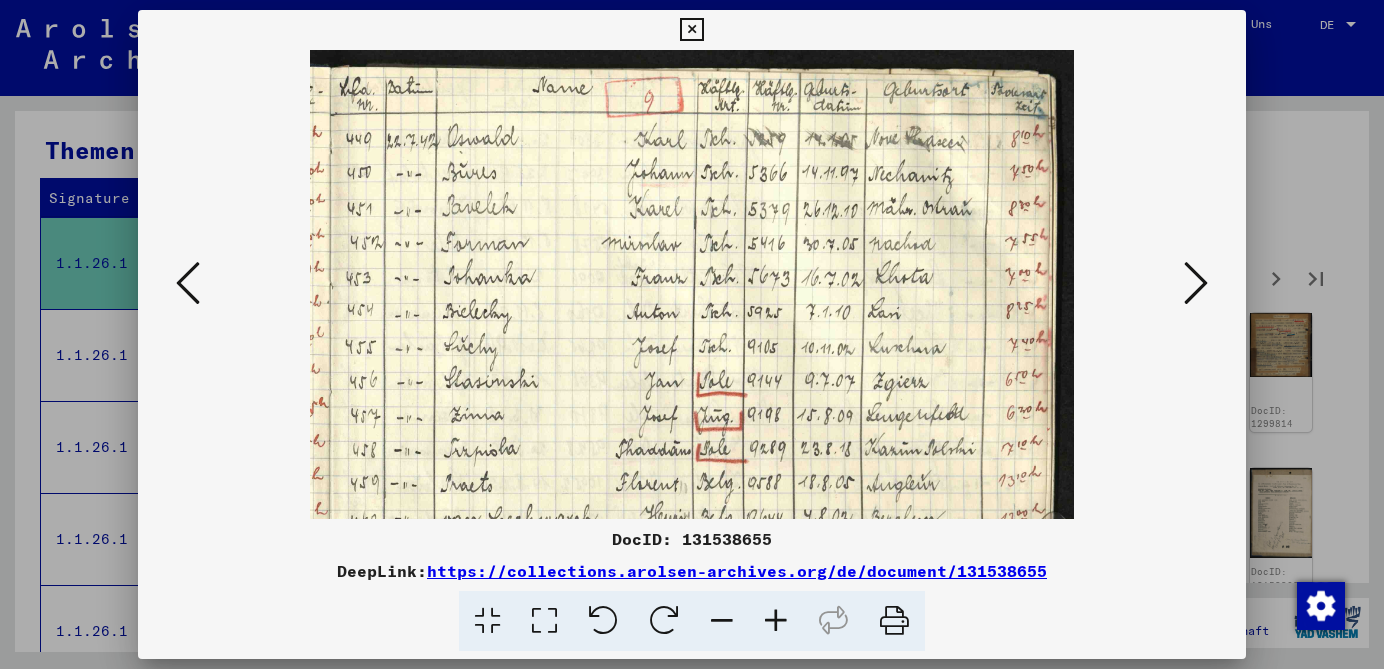 click at bounding box center (776, 621) 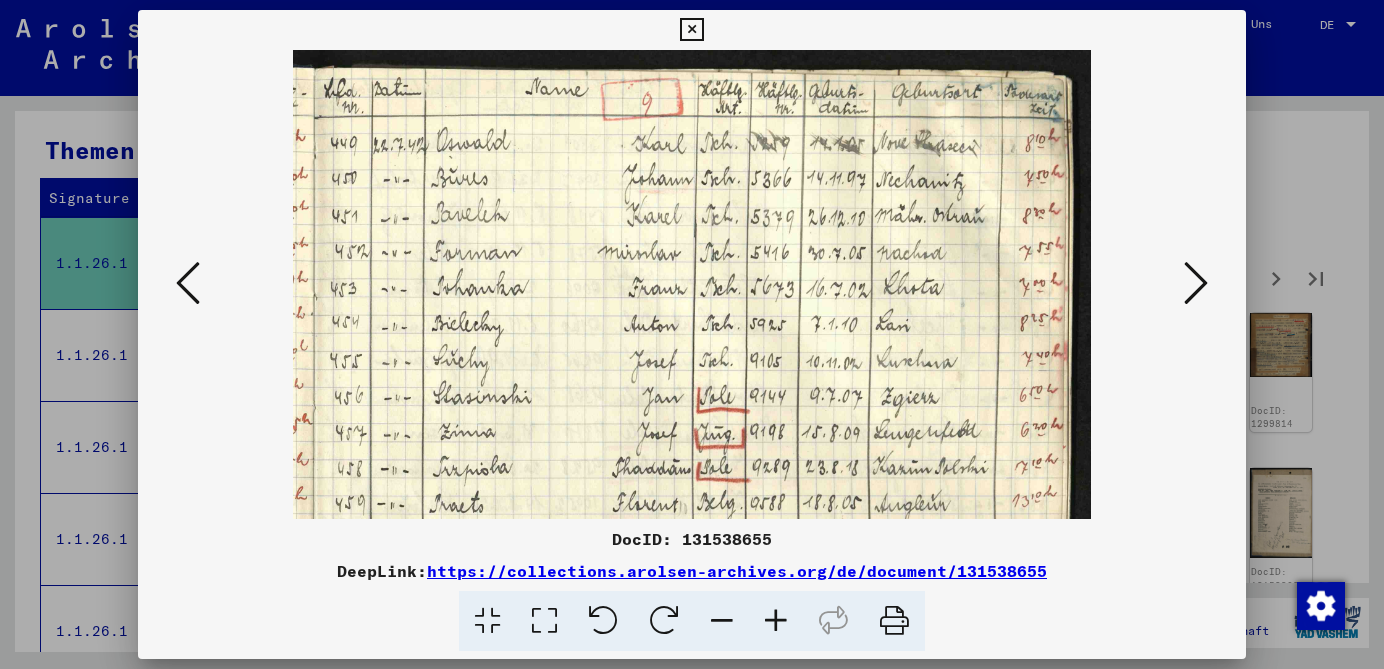 click at bounding box center [776, 621] 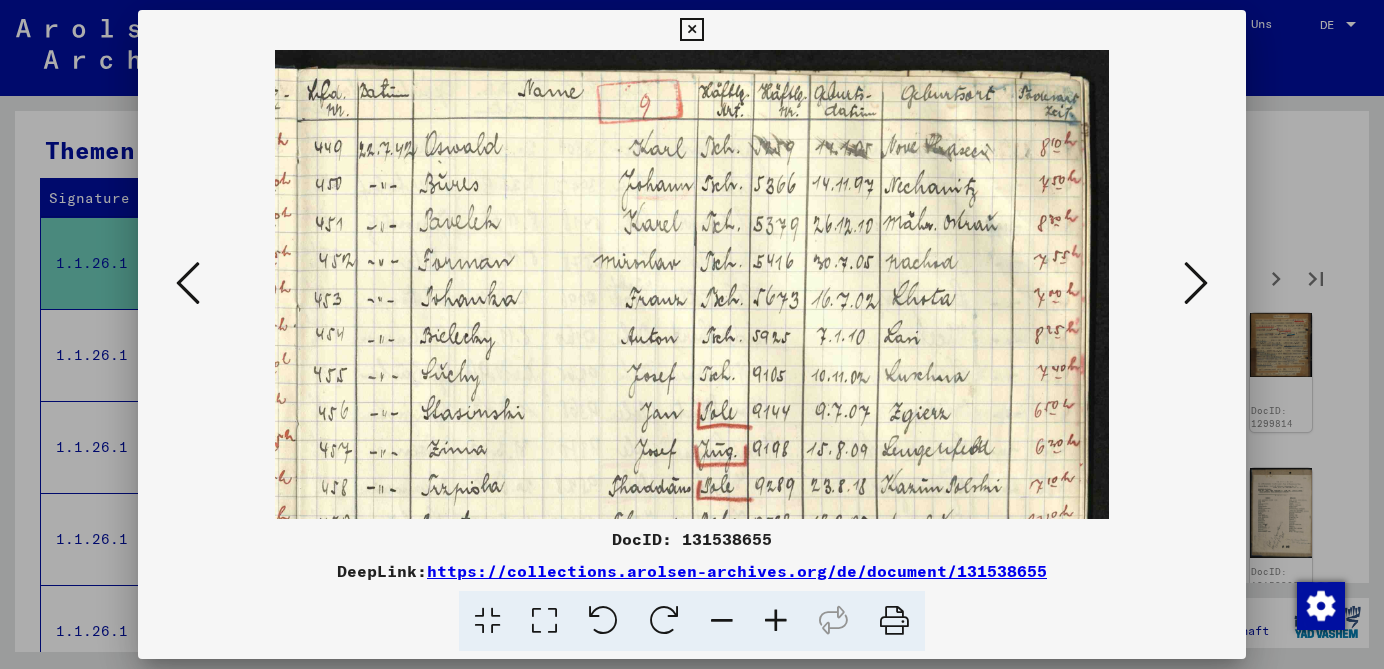 click at bounding box center [776, 621] 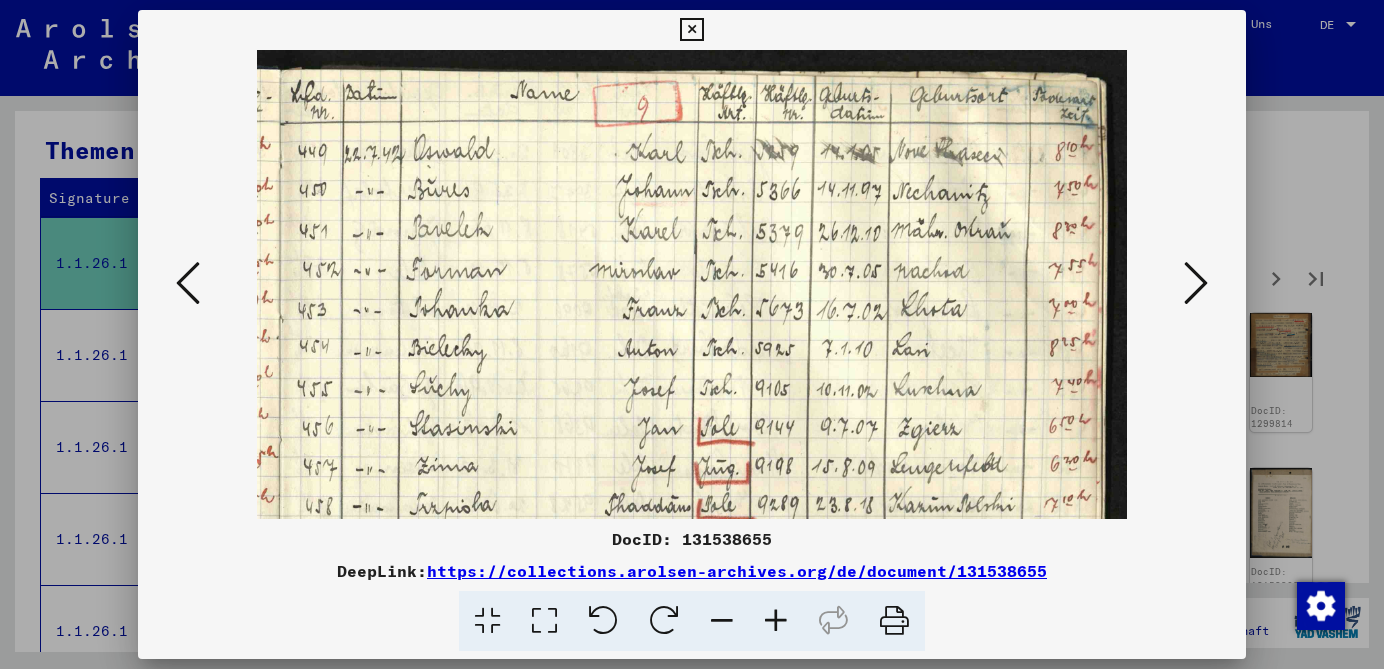 click at bounding box center [776, 621] 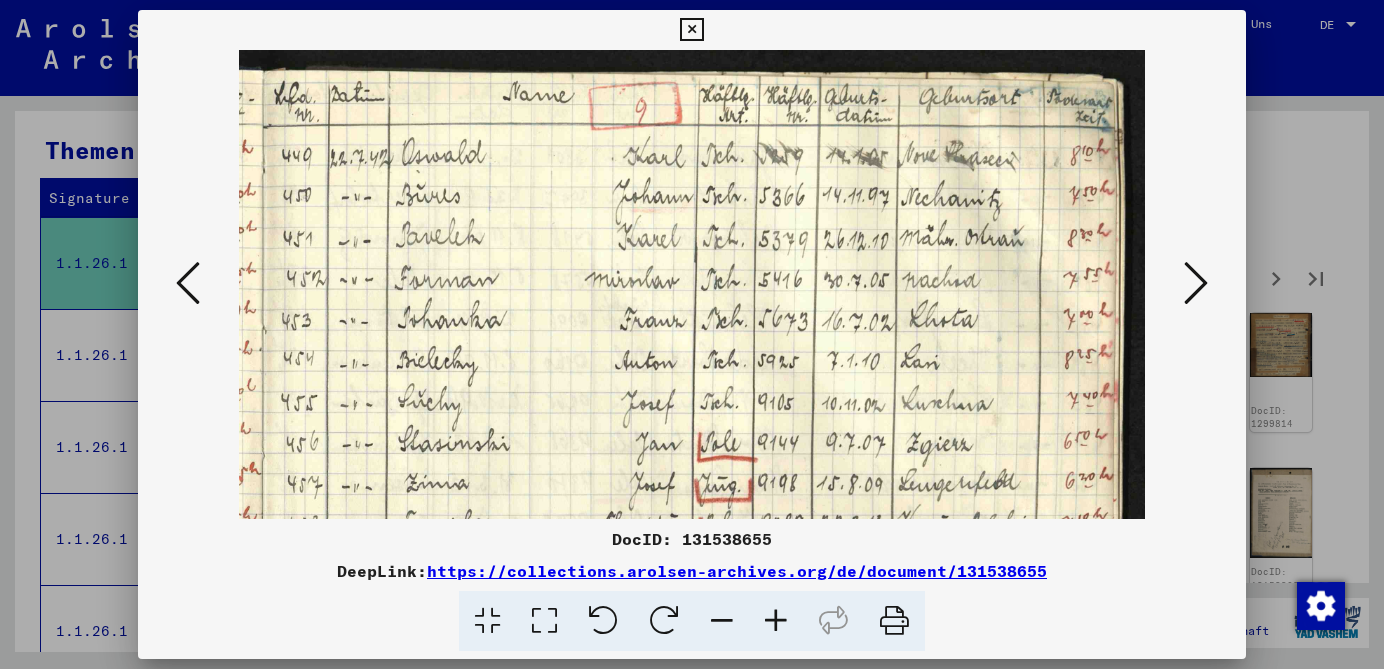 click at bounding box center (776, 621) 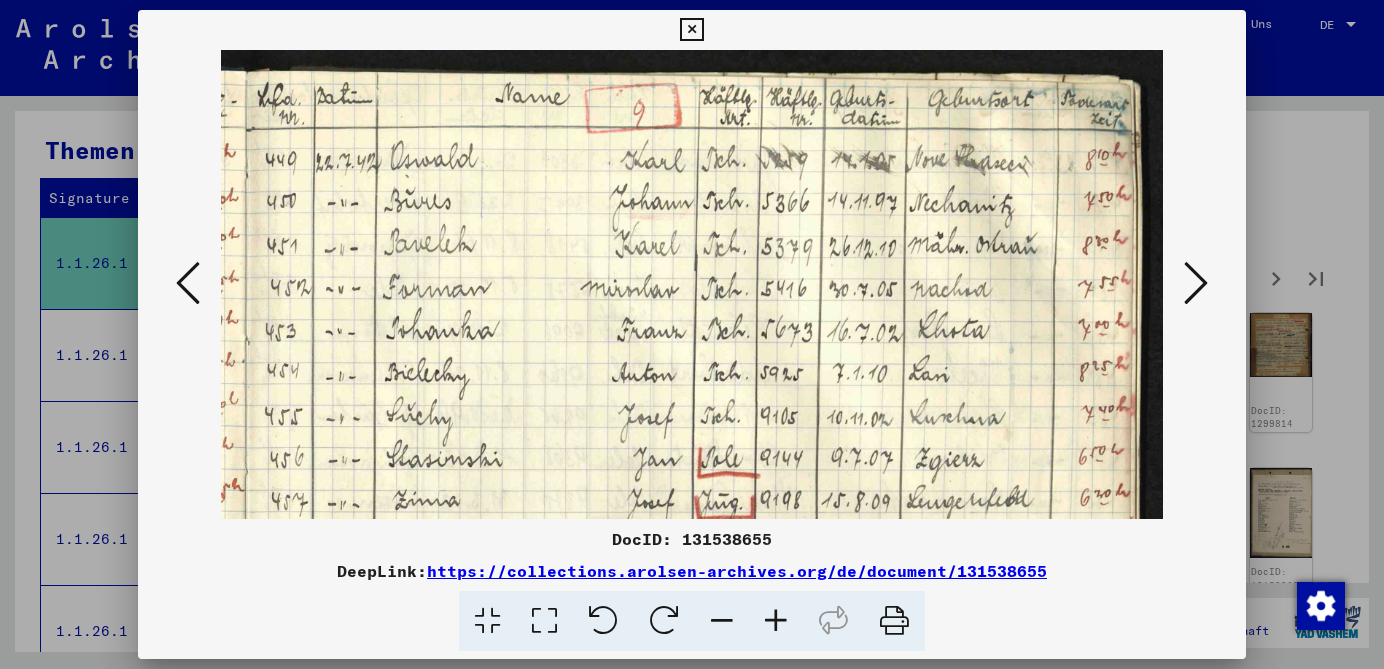 click at bounding box center (776, 621) 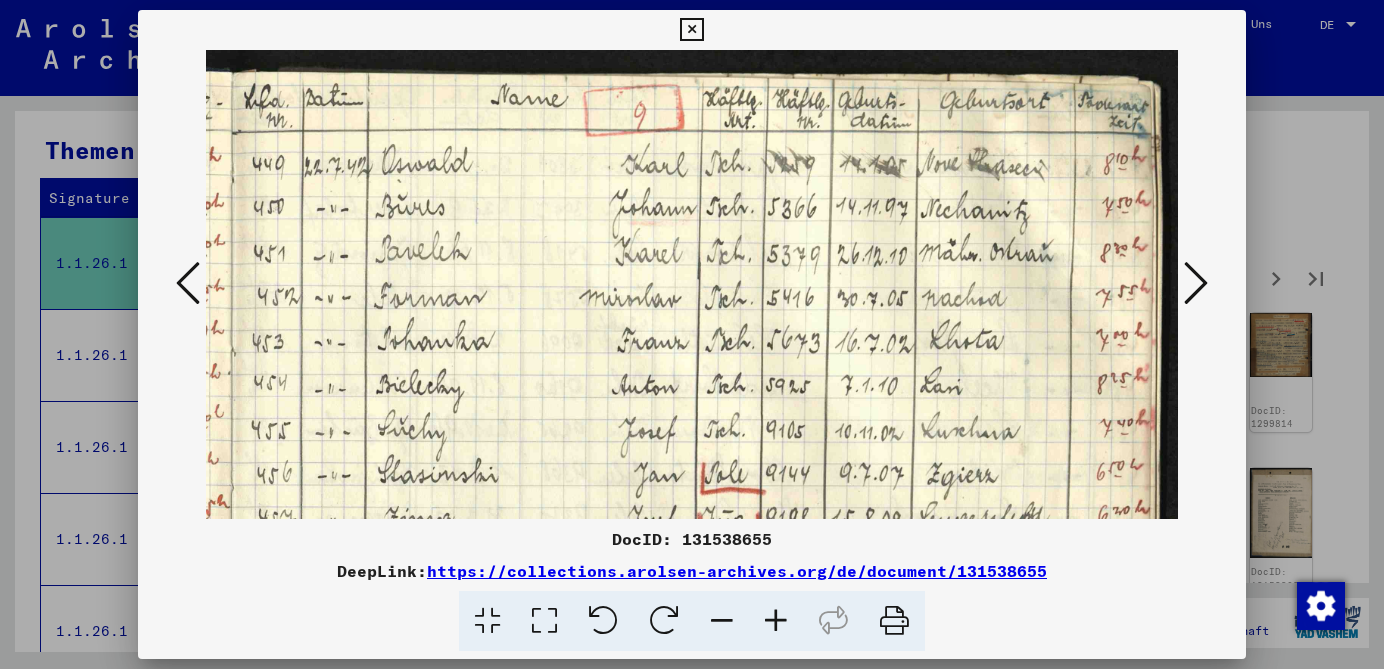 click at bounding box center (776, 621) 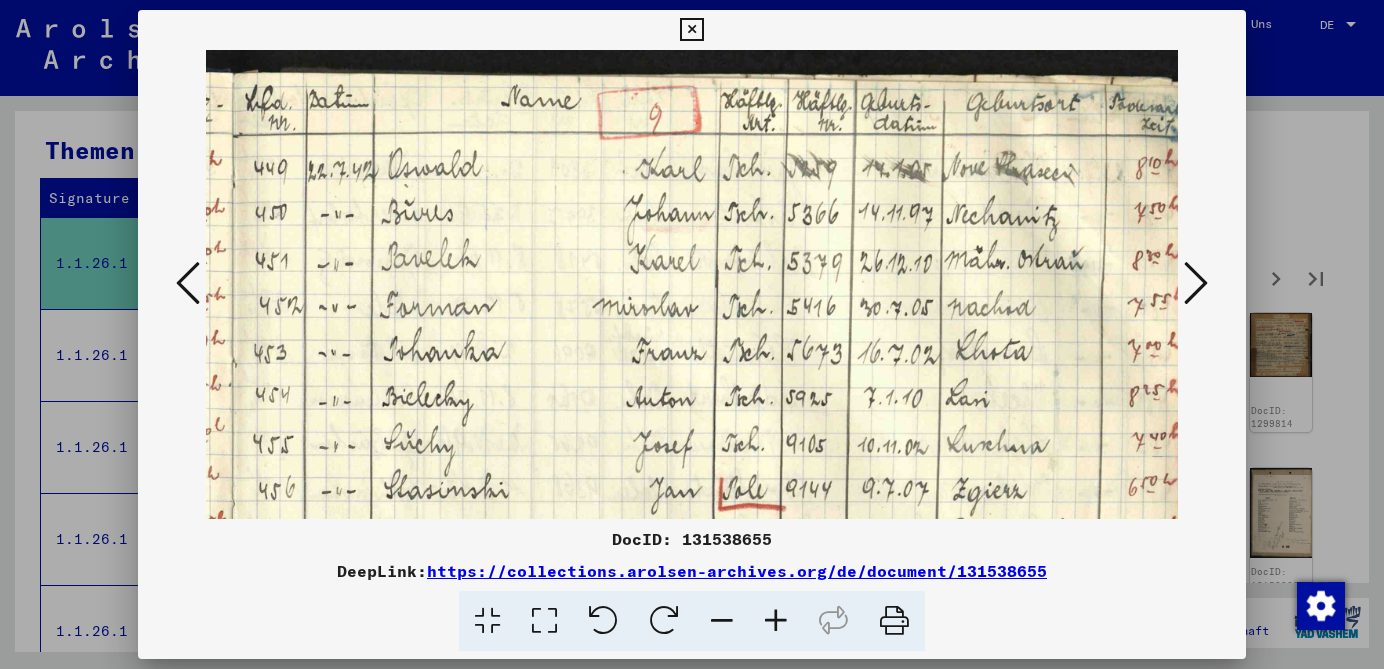 click at bounding box center (776, 621) 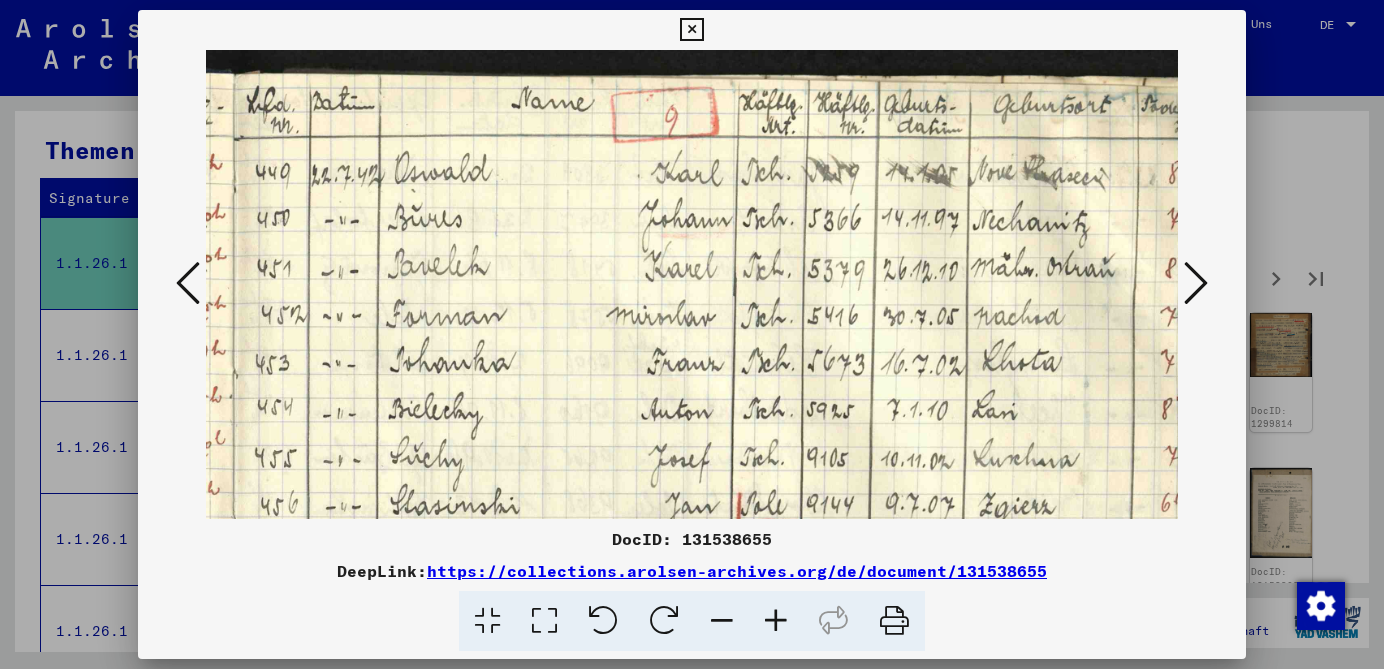 click at bounding box center [691, 30] 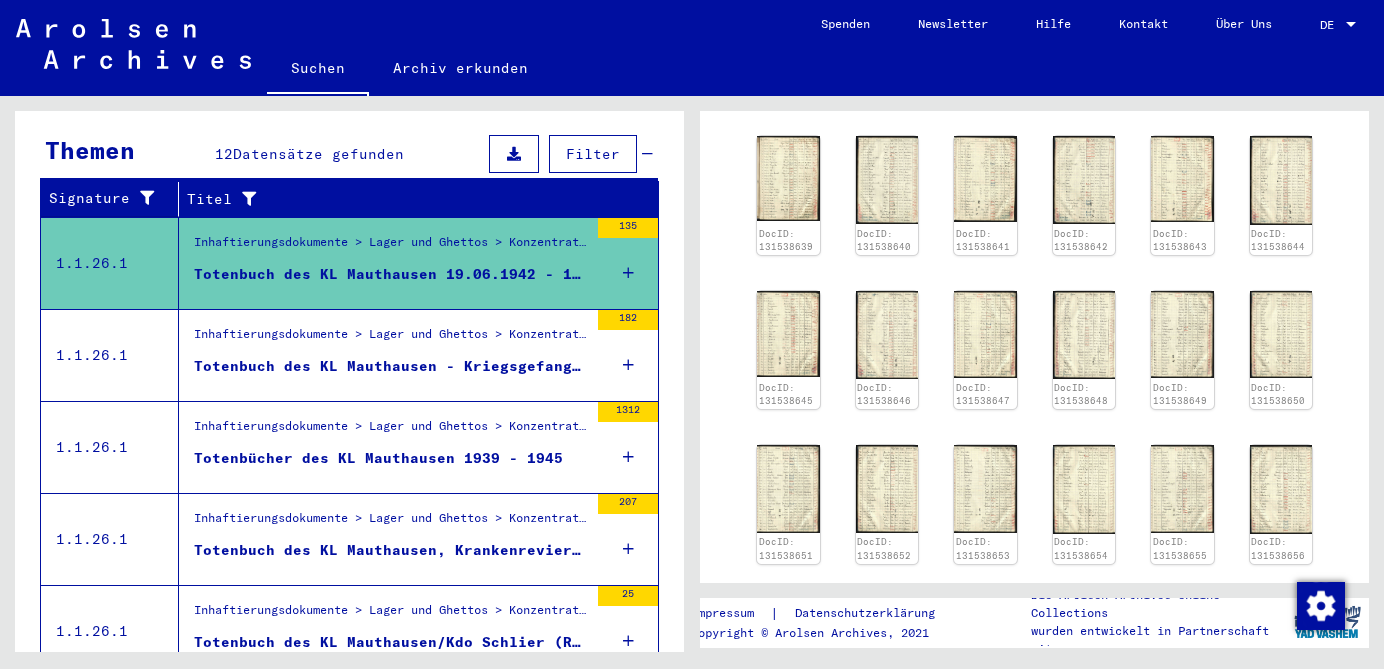 scroll, scrollTop: 1156, scrollLeft: 0, axis: vertical 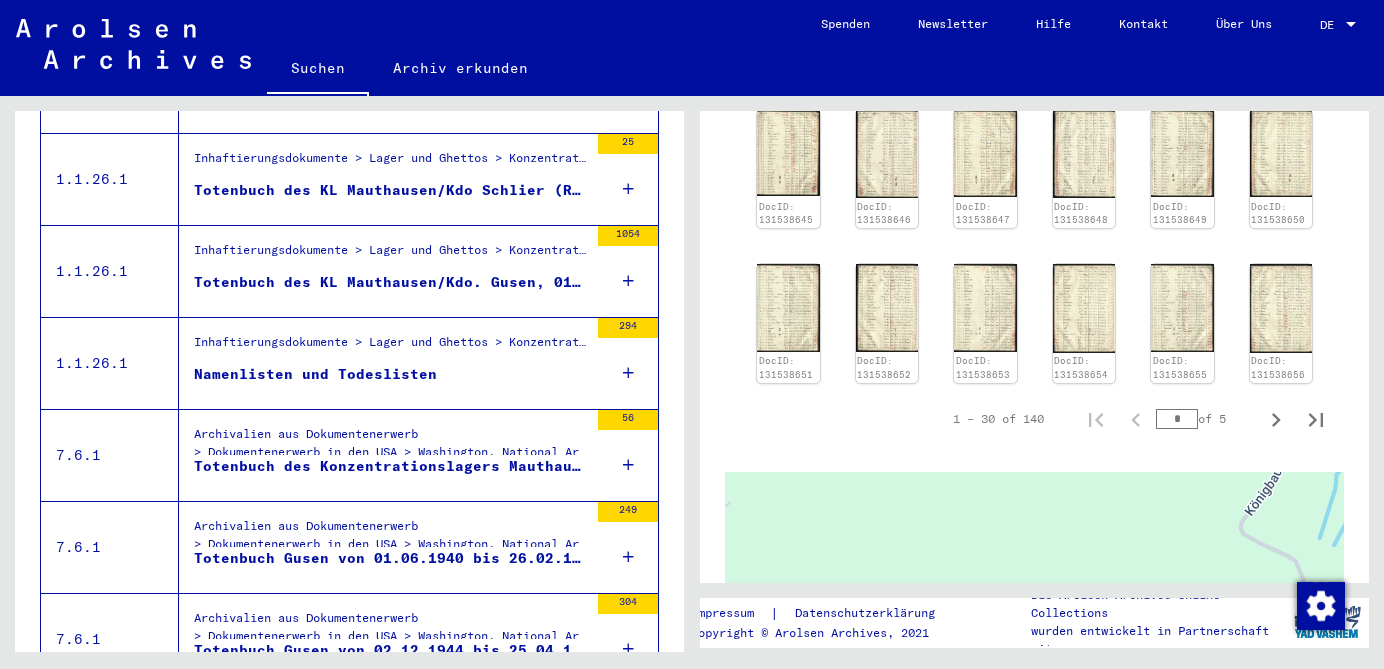 click on "Totenbuch des Konzentrationslagers Mauthausen" at bounding box center (391, 466) 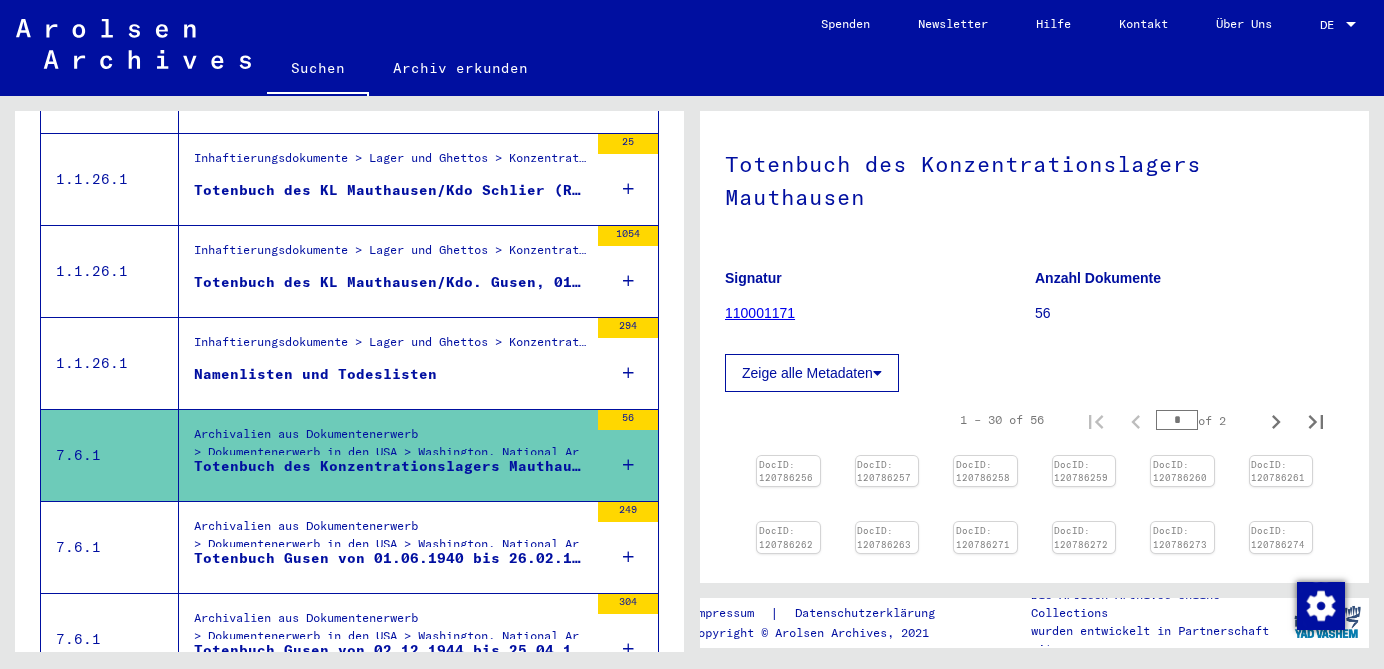 scroll, scrollTop: 0, scrollLeft: 0, axis: both 